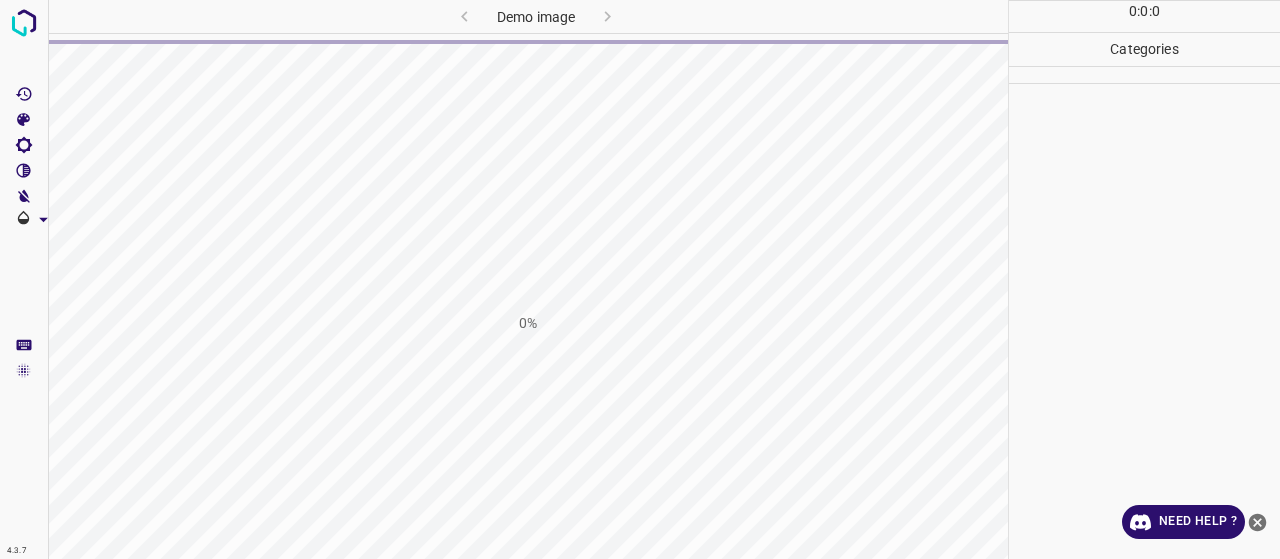 scroll, scrollTop: 0, scrollLeft: 0, axis: both 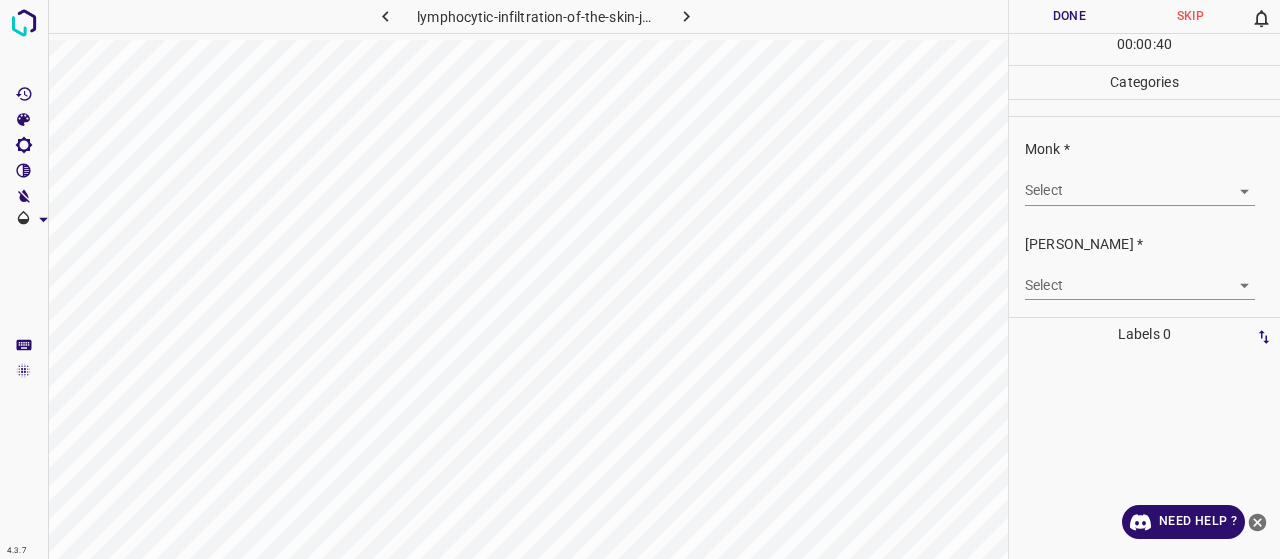 click on "4.3.7 lymphocytic-infiltration-of-the-skin-jessner-kanof28.jpg Done Skip 0 00   : 00   : 40   Categories Monk *  Select ​  Fitzpatrick *  Select ​ Labels   0 Categories 1 Monk 2  Fitzpatrick Tools Space Change between modes (Draw & Edit) I Auto labeling R Restore zoom M Zoom in N Zoom out Delete Delete selecte label Filters Z Restore filters X Saturation filter C Brightness filter V Contrast filter B Gray scale filter General O Download Need Help ? - Text - Hide - Delete" at bounding box center [640, 279] 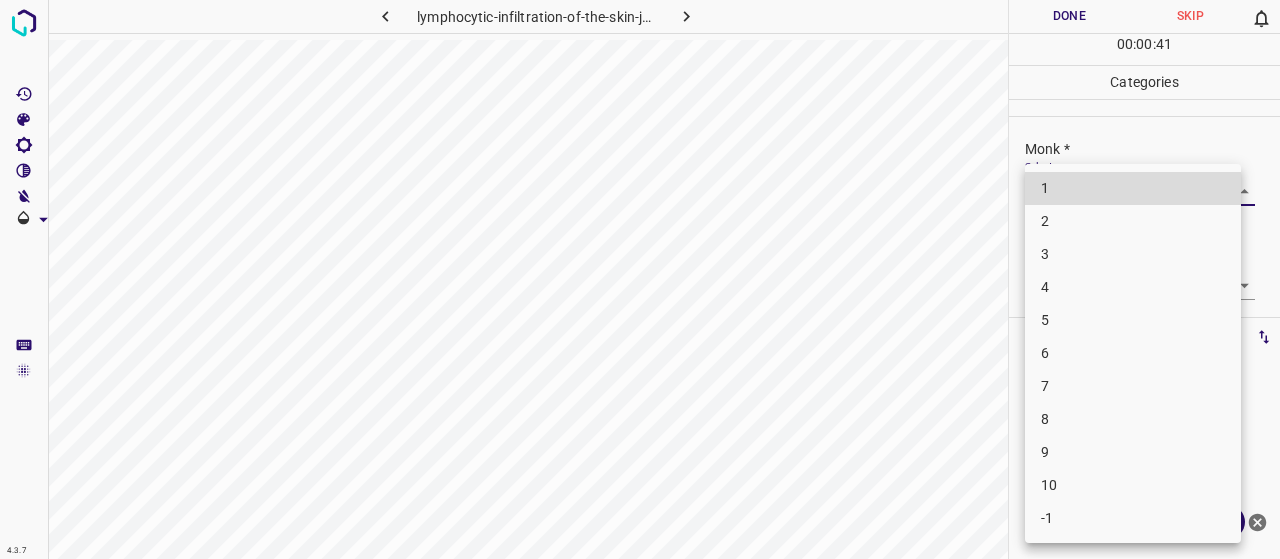 click on "5" at bounding box center (1133, 320) 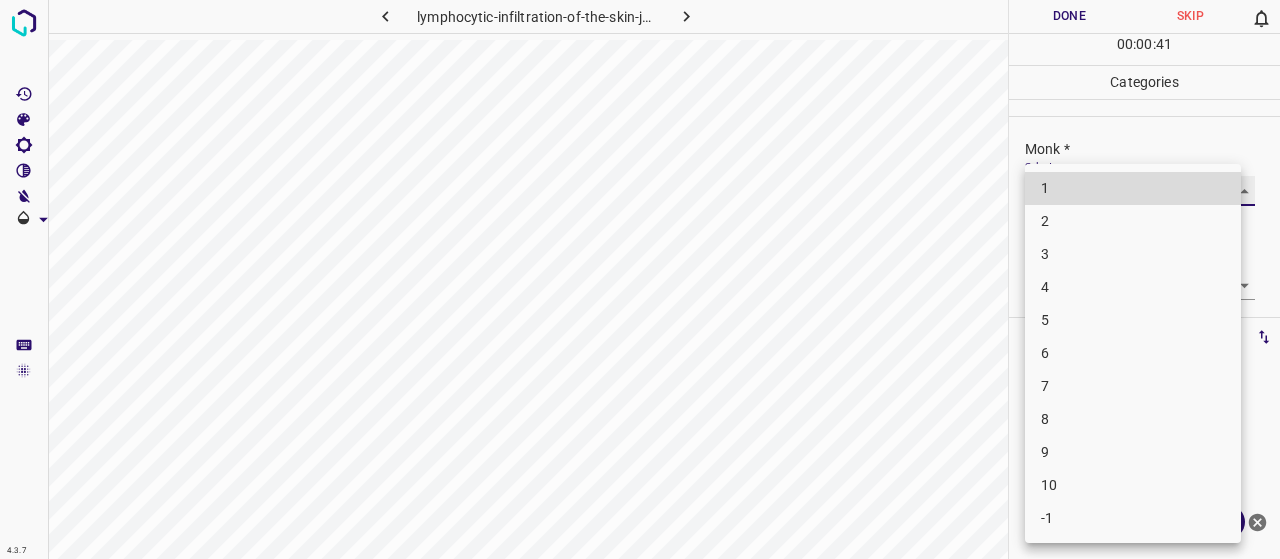 type on "5" 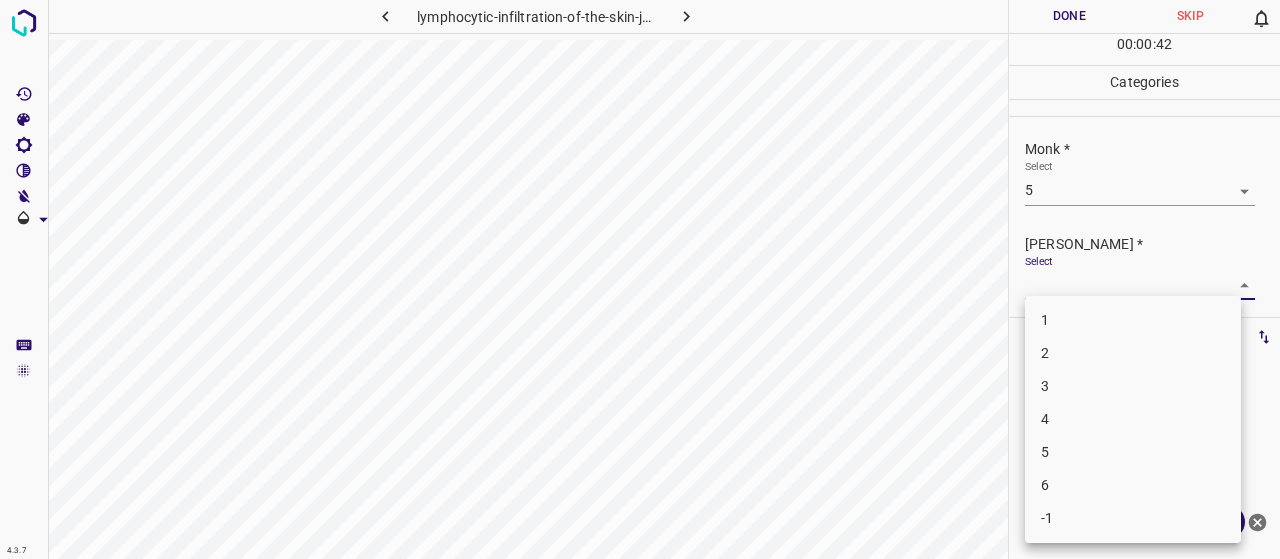 click on "4.3.7 lymphocytic-infiltration-of-the-skin-jessner-kanof28.jpg Done Skip 0 00   : 00   : 42   Categories Monk *  Select 5 5  Fitzpatrick *  Select ​ Labels   0 Categories 1 Monk 2  Fitzpatrick Tools Space Change between modes (Draw & Edit) I Auto labeling R Restore zoom M Zoom in N Zoom out Delete Delete selecte label Filters Z Restore filters X Saturation filter C Brightness filter V Contrast filter B Gray scale filter General O Download Need Help ? - Text - Hide - Delete 1 2 3 4 5 6 -1" at bounding box center [640, 279] 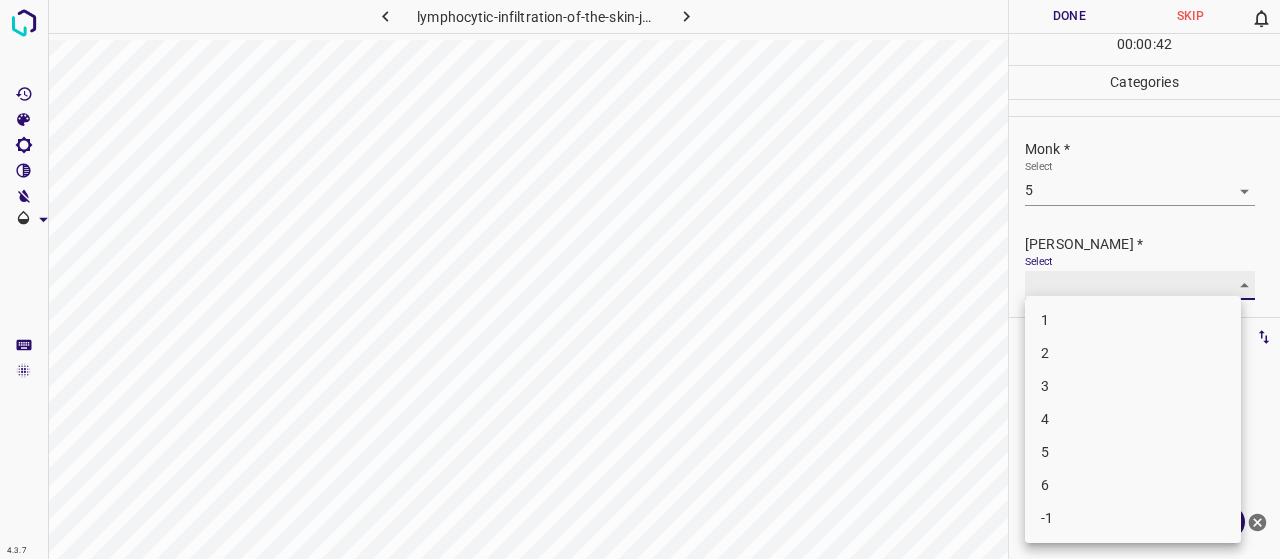 type on "3" 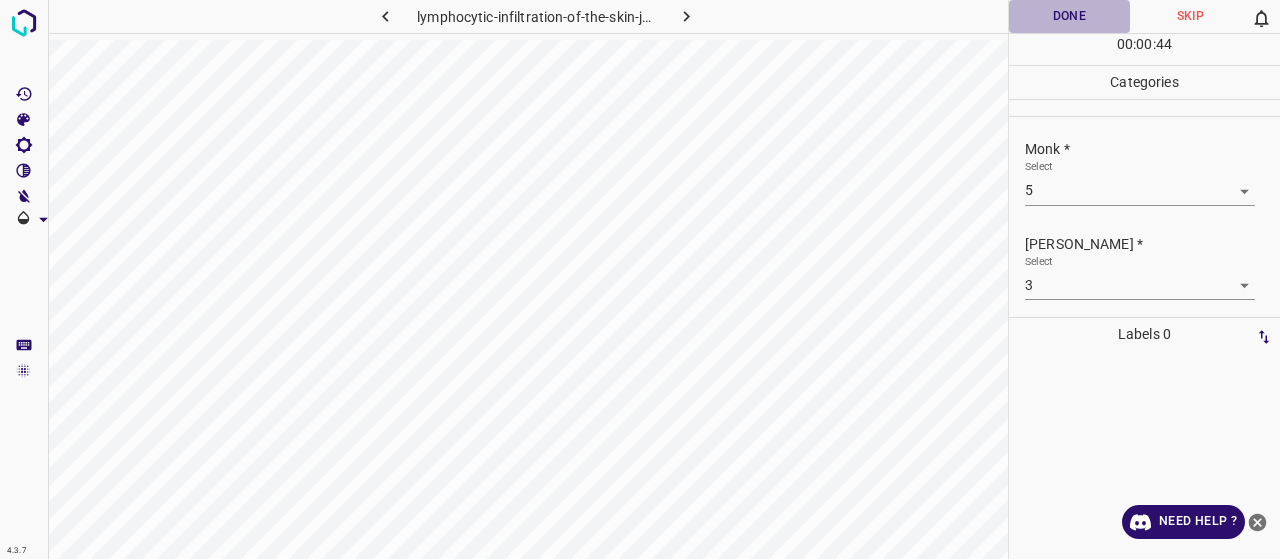 click on "Done" at bounding box center [1069, 16] 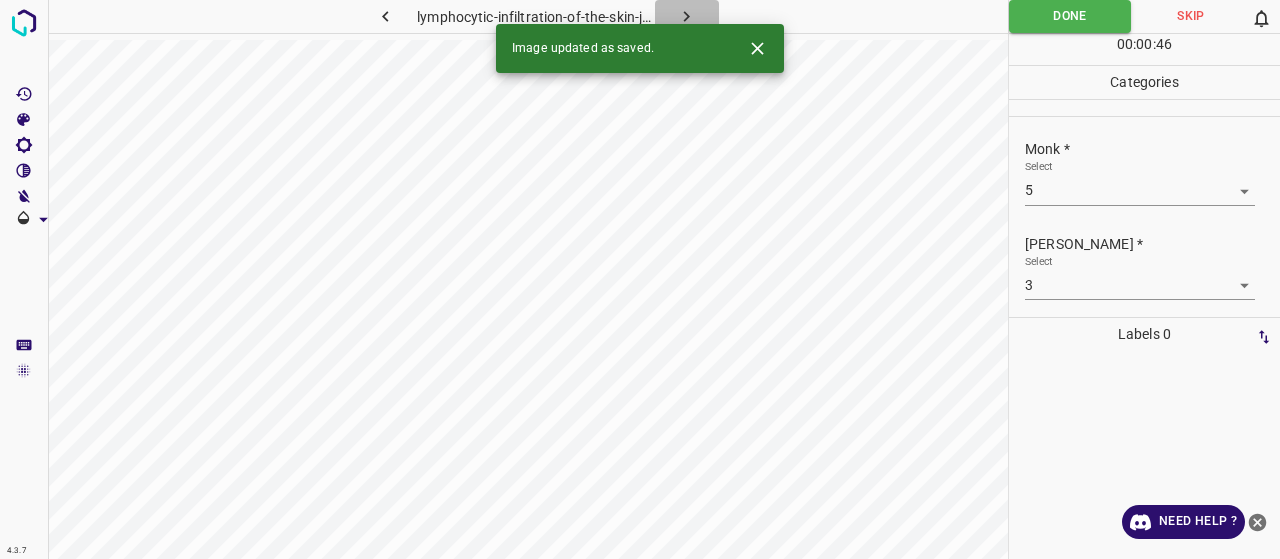 click at bounding box center (687, 16) 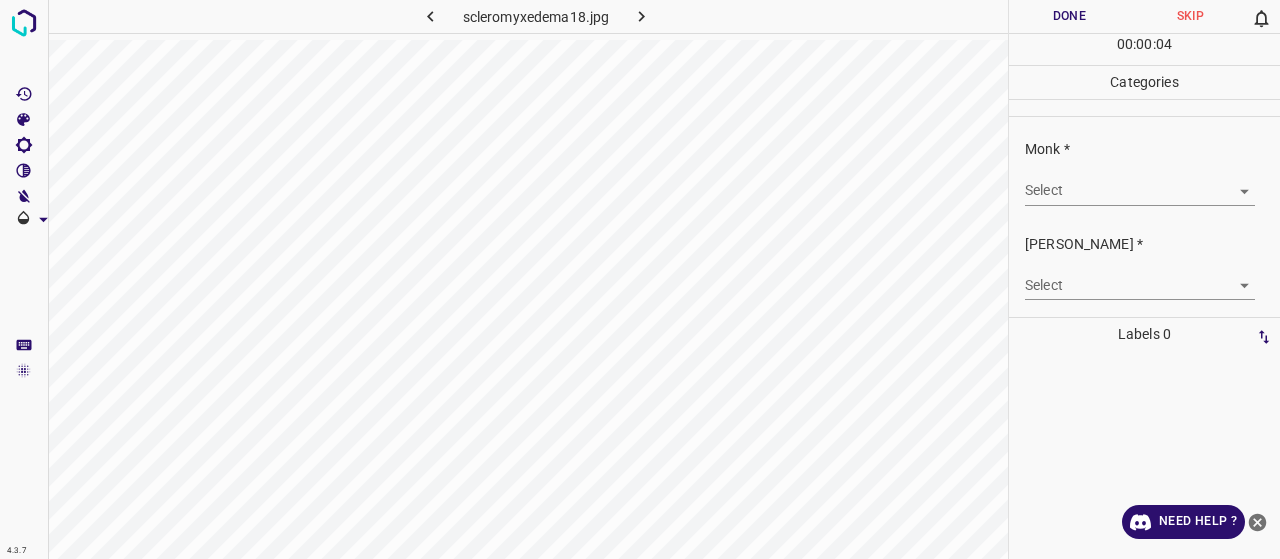 click on "4.3.7 scleromyxedema18.jpg Done Skip 0 00   : 00   : 04   Categories Monk *  Select ​  Fitzpatrick *  Select ​ Labels   0 Categories 1 Monk 2  Fitzpatrick Tools Space Change between modes (Draw & Edit) I Auto labeling R Restore zoom M Zoom in N Zoom out Delete Delete selecte label Filters Z Restore filters X Saturation filter C Brightness filter V Contrast filter B Gray scale filter General O Download Need Help ? - Text - Hide - Delete" at bounding box center (640, 279) 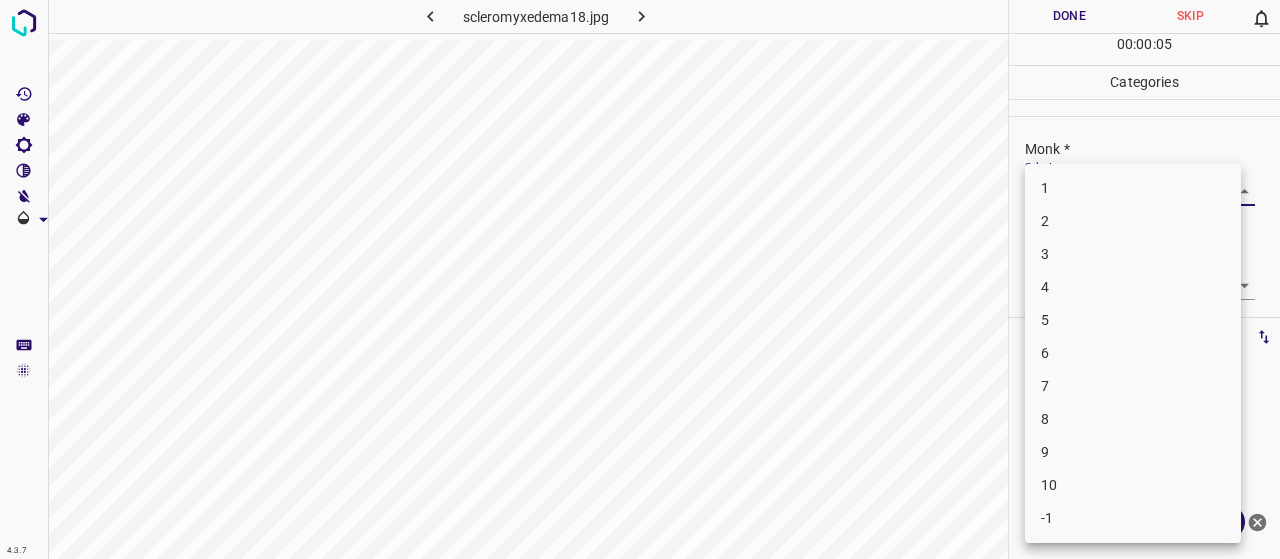 click on "8" at bounding box center (1133, 419) 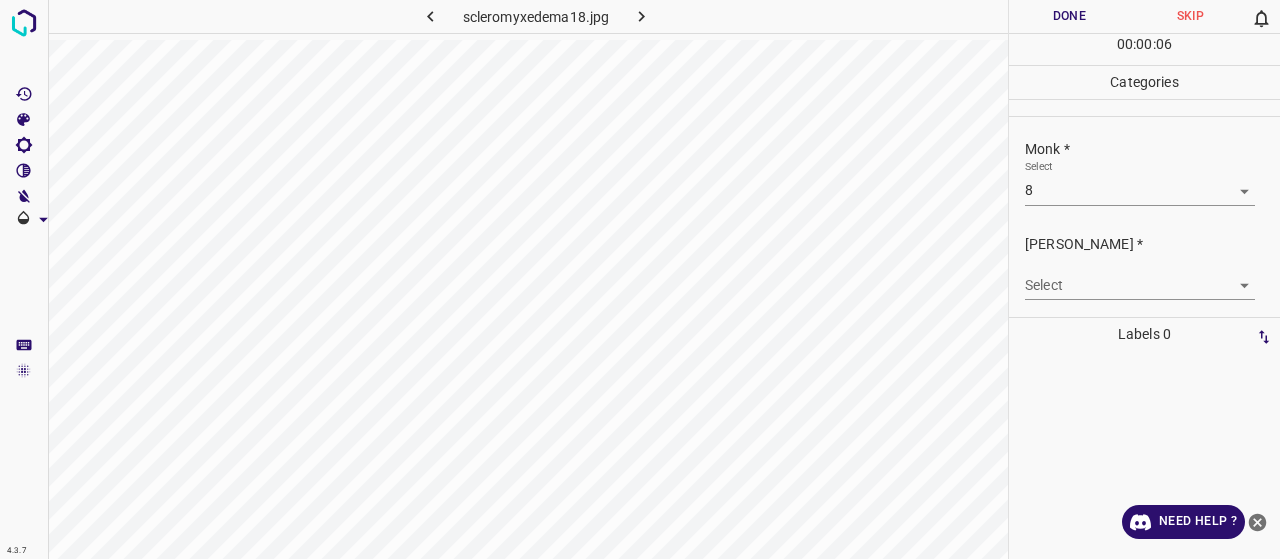 drag, startPoint x: 1063, startPoint y: 420, endPoint x: 1072, endPoint y: 452, distance: 33.24154 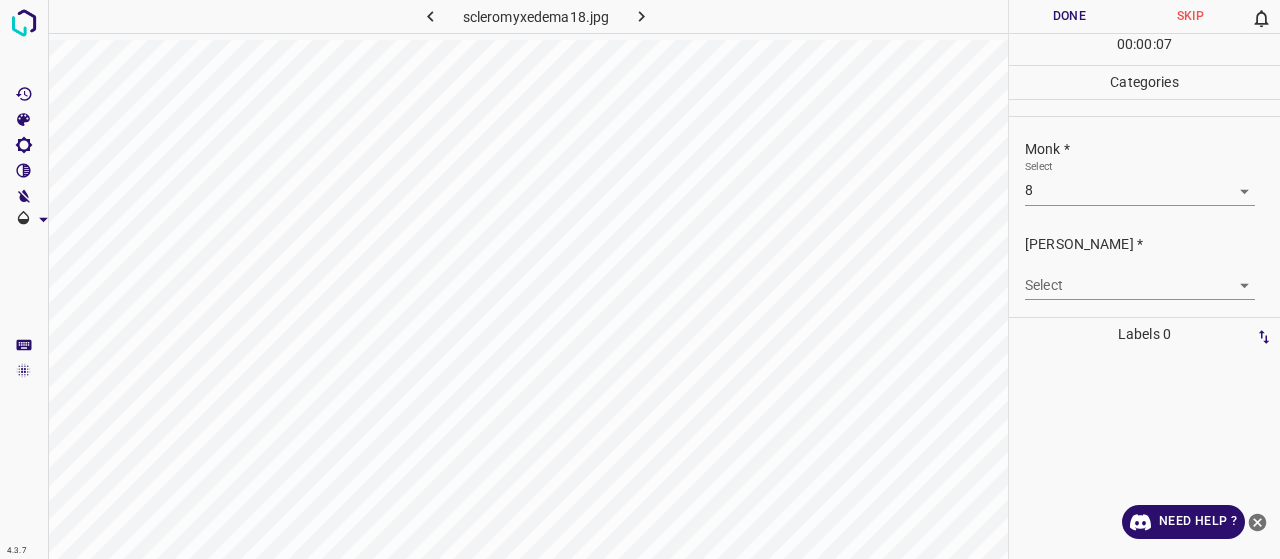 click on "Monk *  Select 8 8" at bounding box center (1144, 172) 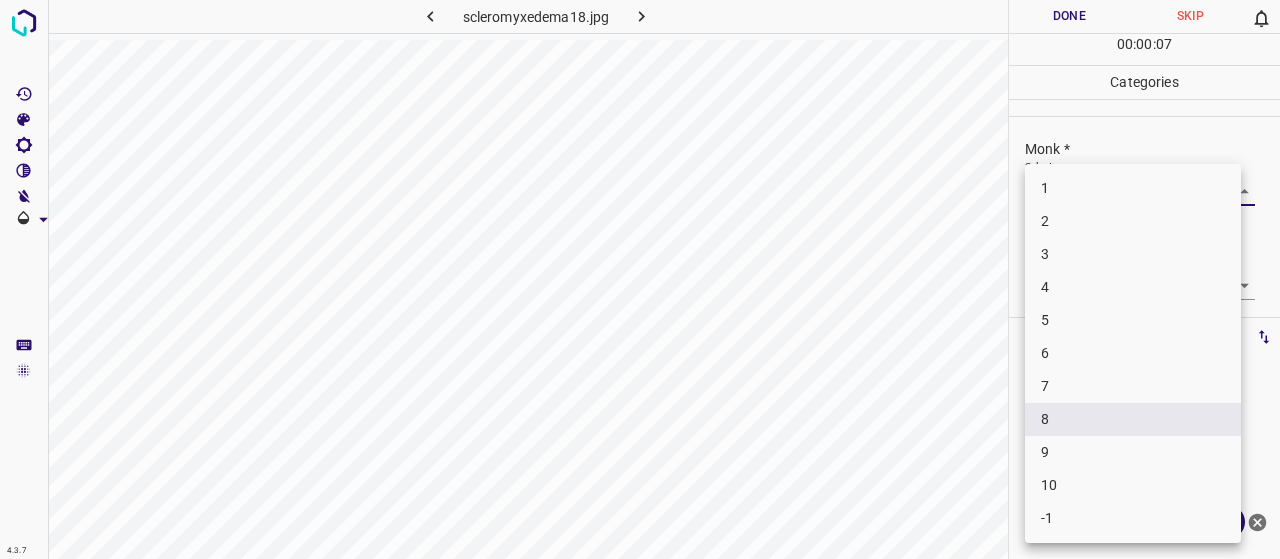 click on "4.3.7 scleromyxedema18.jpg Done Skip 0 00   : 00   : 07   Categories Monk *  Select 8 8  Fitzpatrick *  Select ​ Labels   0 Categories 1 Monk 2  Fitzpatrick Tools Space Change between modes (Draw & Edit) I Auto labeling R Restore zoom M Zoom in N Zoom out Delete Delete selecte label Filters Z Restore filters X Saturation filter C Brightness filter V Contrast filter B Gray scale filter General O Download Need Help ? - Text - Hide - Delete 1 2 3 4 5 6 7 8 9 10 -1" at bounding box center (640, 279) 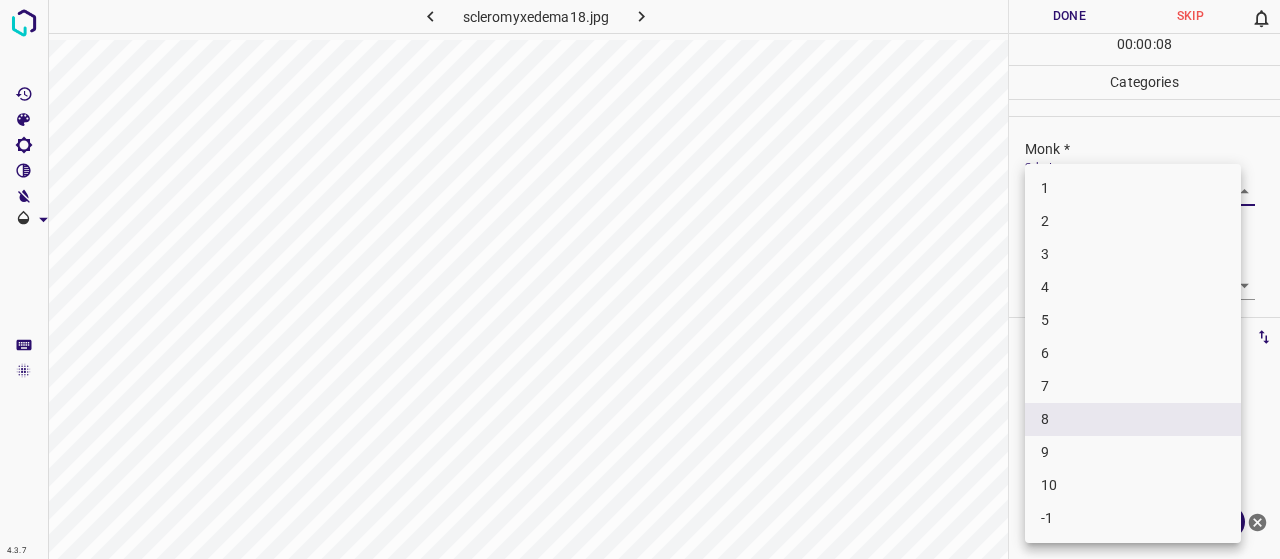 click on "9" at bounding box center (1133, 452) 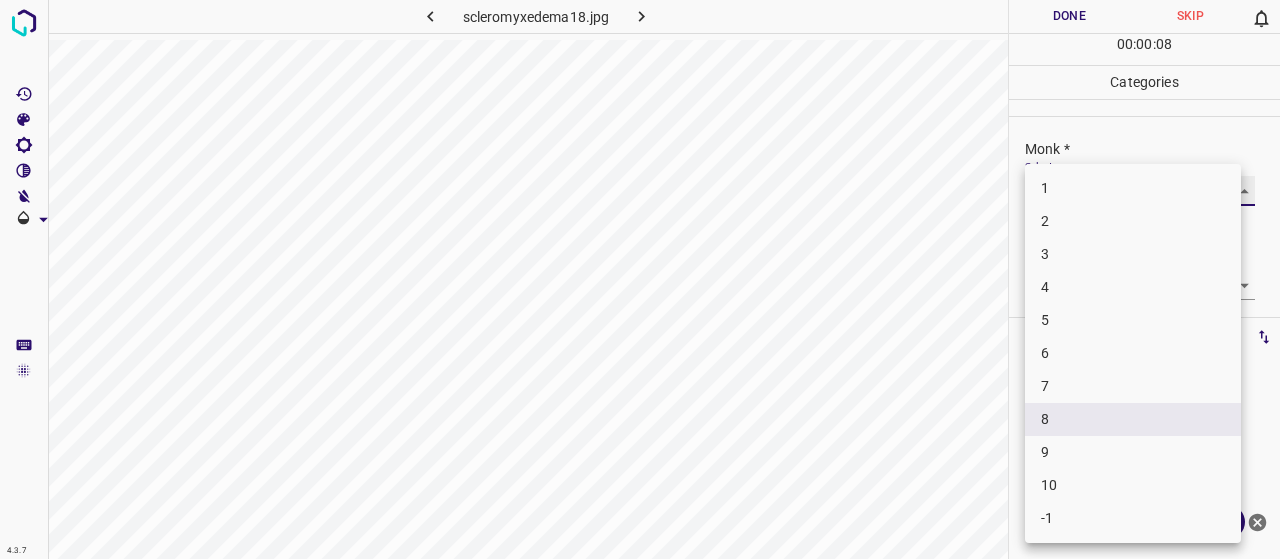 type on "9" 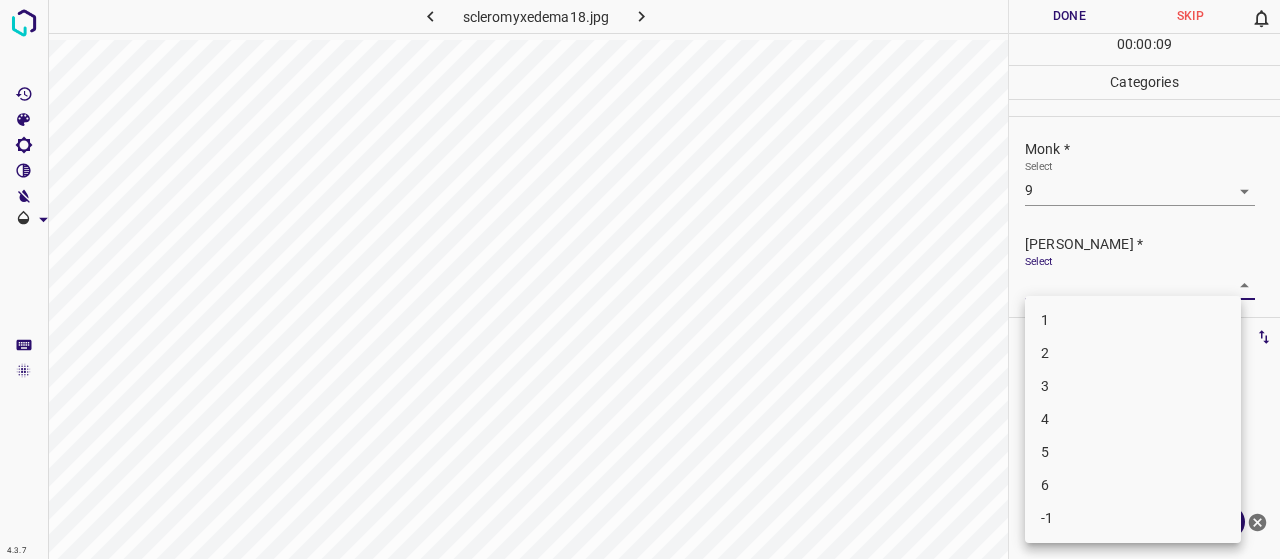 click on "4.3.7 scleromyxedema18.jpg Done Skip 0 00   : 00   : 09   Categories Monk *  Select 9 9  Fitzpatrick *  Select ​ Labels   0 Categories 1 Monk 2  Fitzpatrick Tools Space Change between modes (Draw & Edit) I Auto labeling R Restore zoom M Zoom in N Zoom out Delete Delete selecte label Filters Z Restore filters X Saturation filter C Brightness filter V Contrast filter B Gray scale filter General O Download Need Help ? - Text - Hide - Delete 1 2 3 4 5 6 -1" at bounding box center [640, 279] 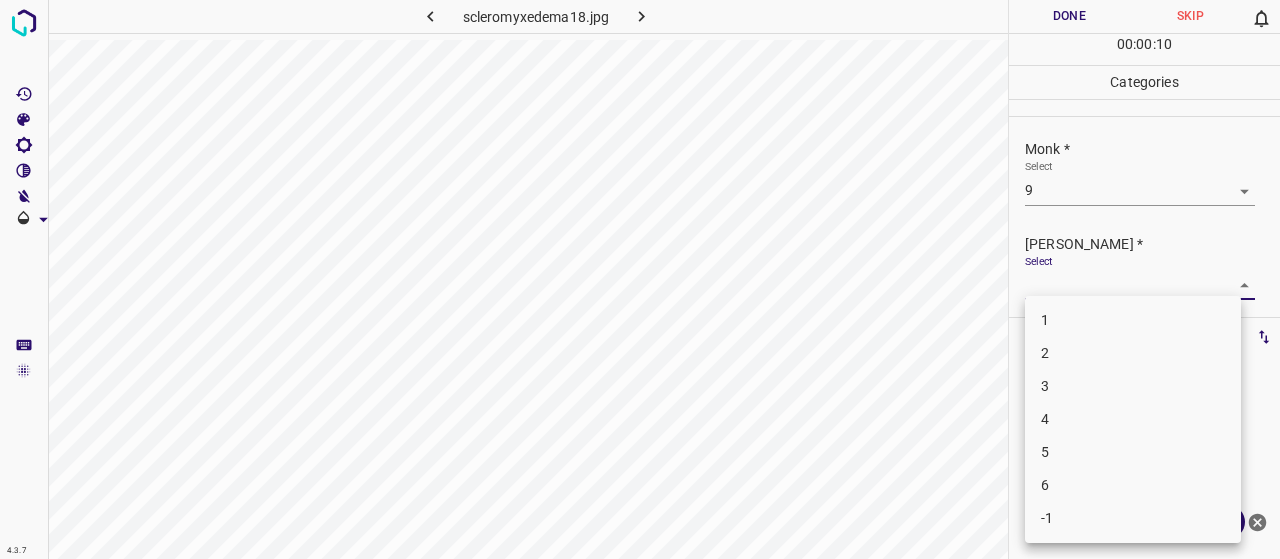 click on "6" at bounding box center [1133, 485] 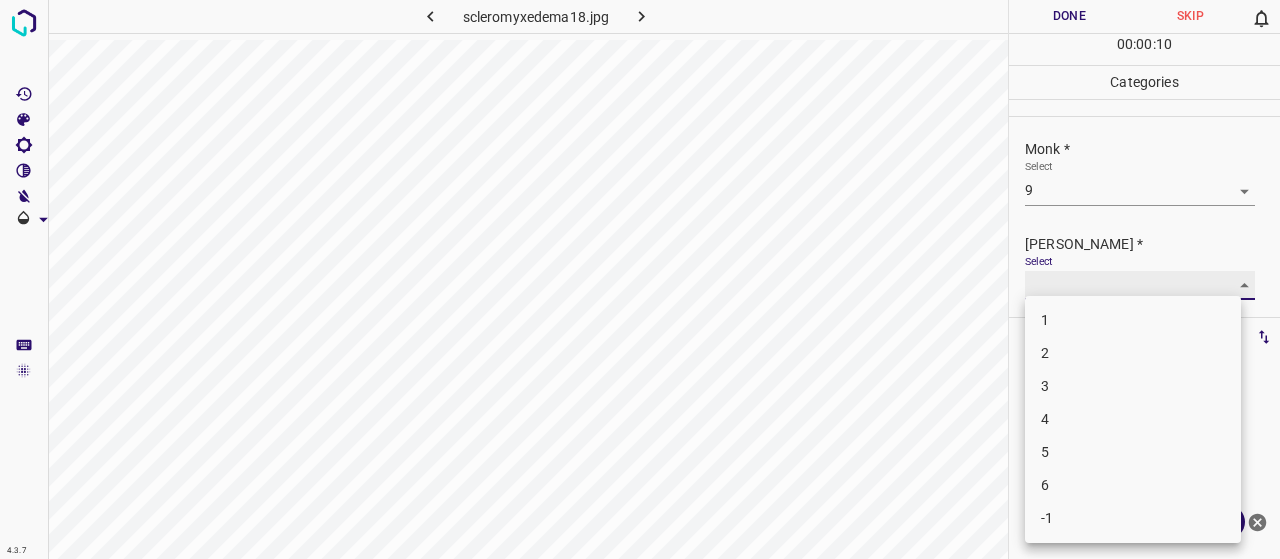 type on "6" 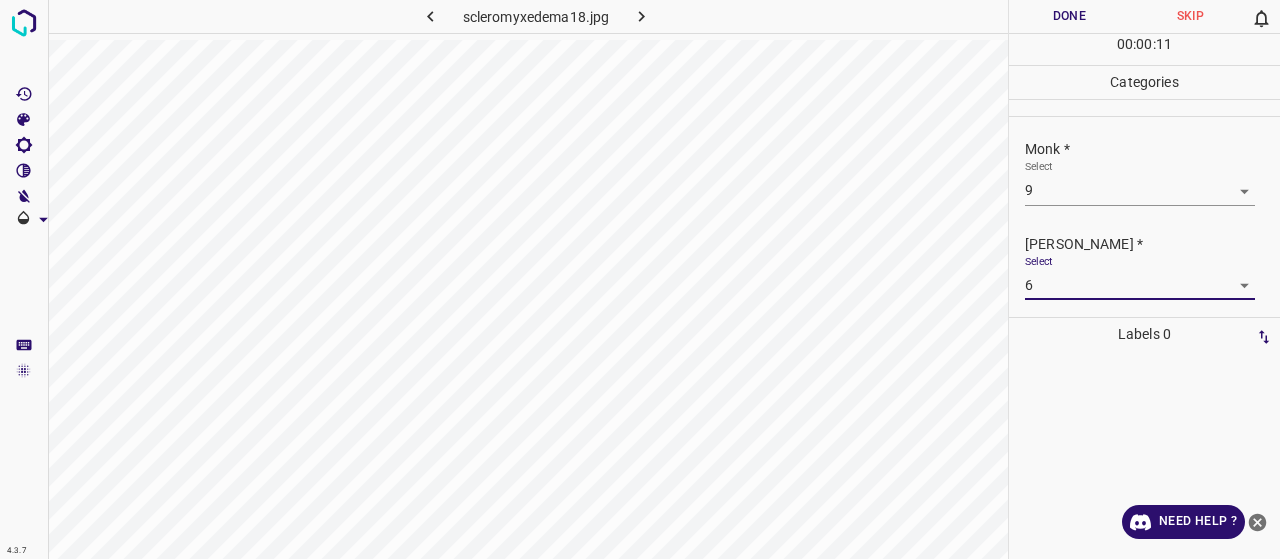 click on "Done" at bounding box center (1069, 16) 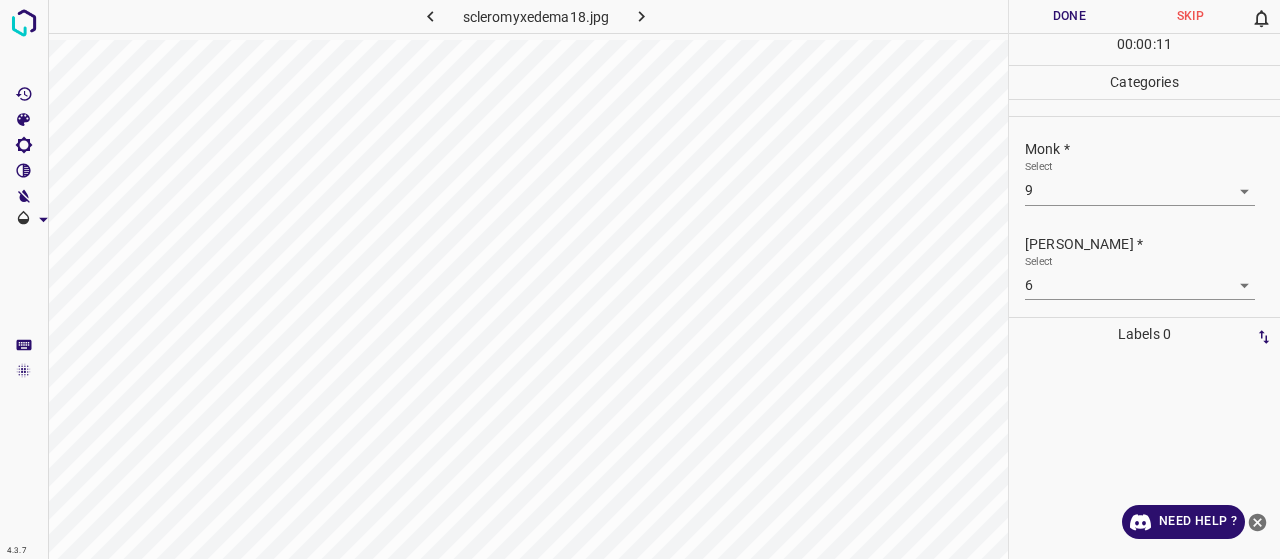 click on "Done" at bounding box center [1069, 16] 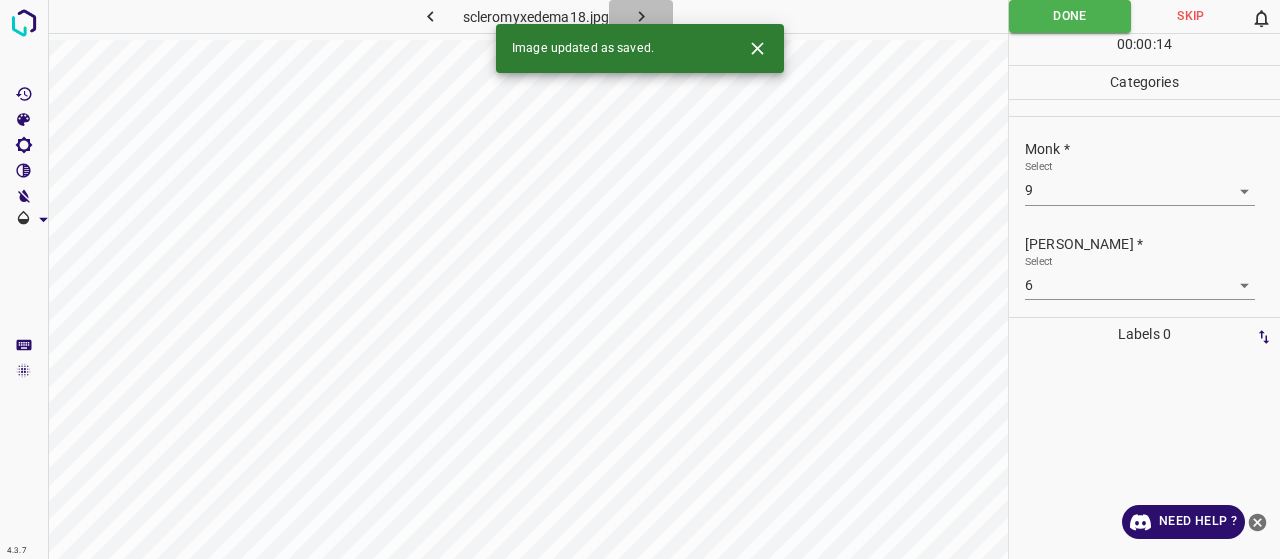 click at bounding box center (641, 16) 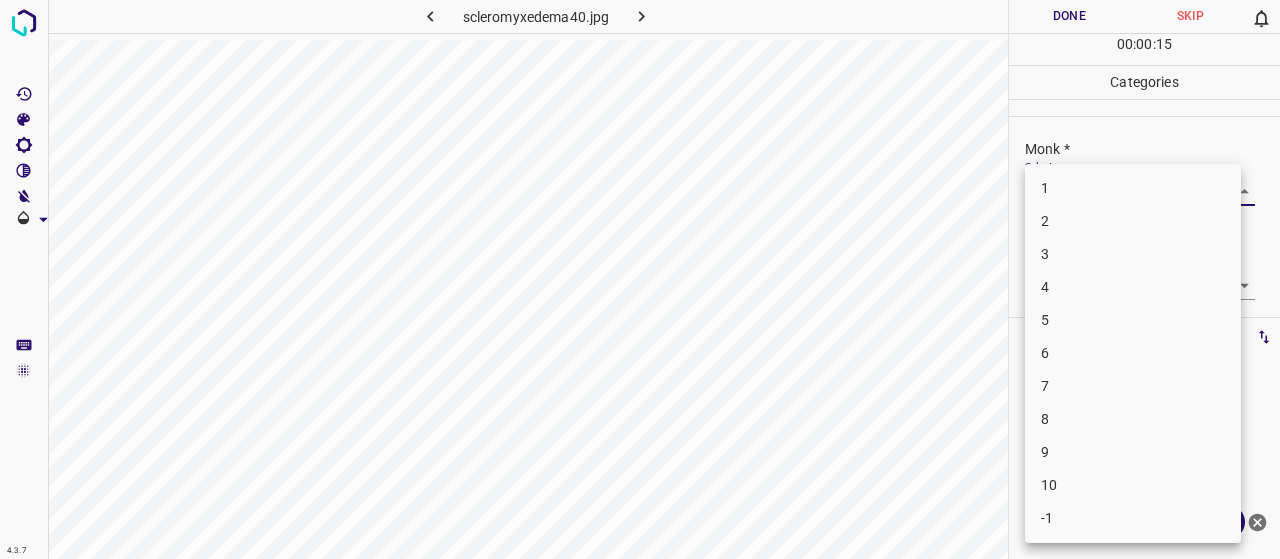 click on "4.3.7 scleromyxedema40.jpg Done Skip 0 00   : 00   : 15   Categories Monk *  Select ​  Fitzpatrick *  Select ​ Labels   0 Categories 1 Monk 2  Fitzpatrick Tools Space Change between modes (Draw & Edit) I Auto labeling R Restore zoom M Zoom in N Zoom out Delete Delete selecte label Filters Z Restore filters X Saturation filter C Brightness filter V Contrast filter B Gray scale filter General O Download Need Help ? - Text - Hide - Delete 1 2 3 4 5 6 7 8 9 10 -1" at bounding box center [640, 279] 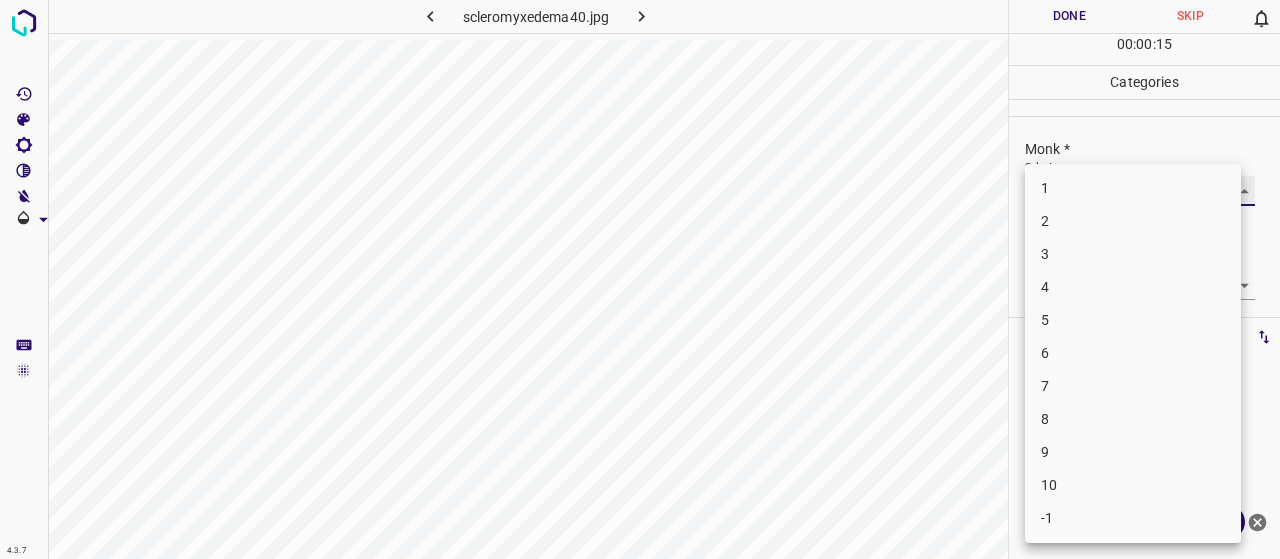 type on "6" 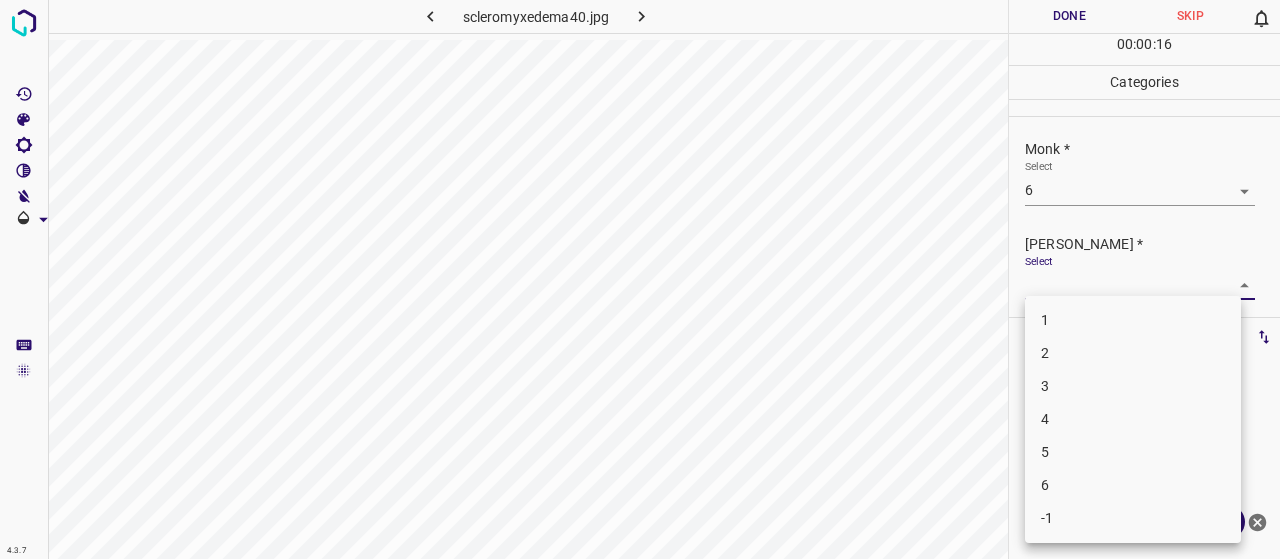click on "4.3.7 scleromyxedema40.jpg Done Skip 0 00   : 00   : 16   Categories Monk *  Select 6 6  Fitzpatrick *  Select ​ Labels   0 Categories 1 Monk 2  Fitzpatrick Tools Space Change between modes (Draw & Edit) I Auto labeling R Restore zoom M Zoom in N Zoom out Delete Delete selecte label Filters Z Restore filters X Saturation filter C Brightness filter V Contrast filter B Gray scale filter General O Download Need Help ? - Text - Hide - Delete 1 2 3 4 5 6 -1" at bounding box center [640, 279] 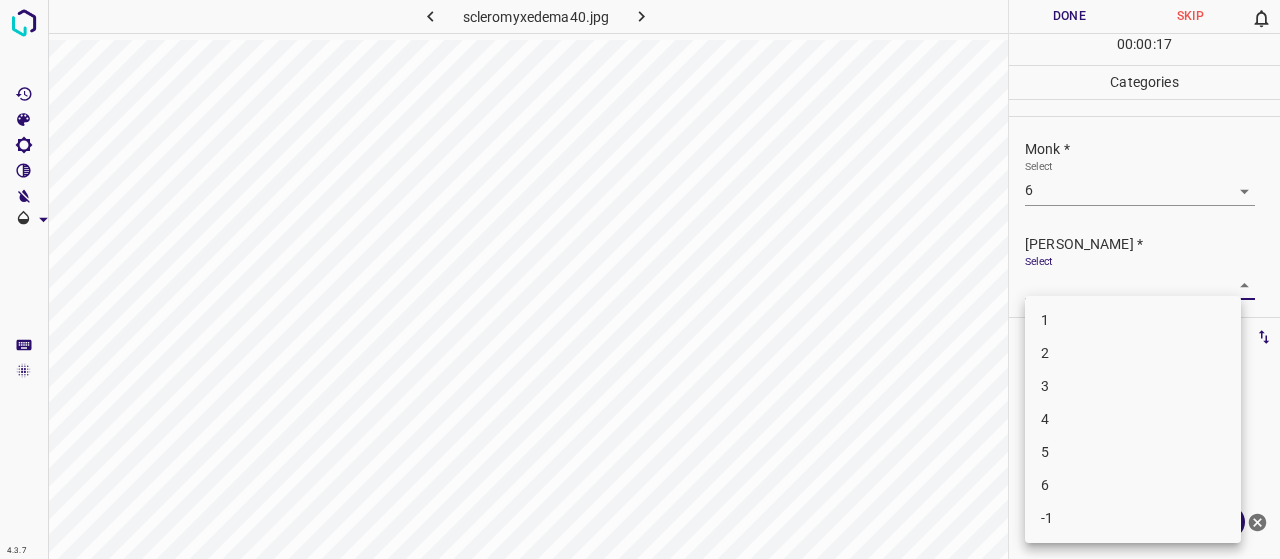click on "4" at bounding box center (1133, 419) 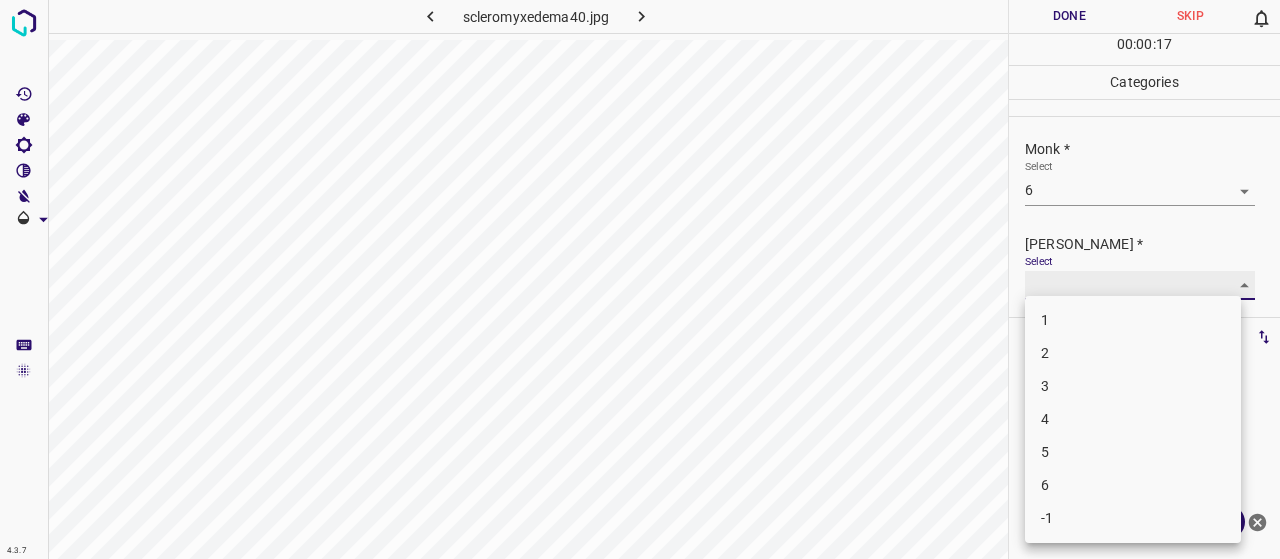 type on "4" 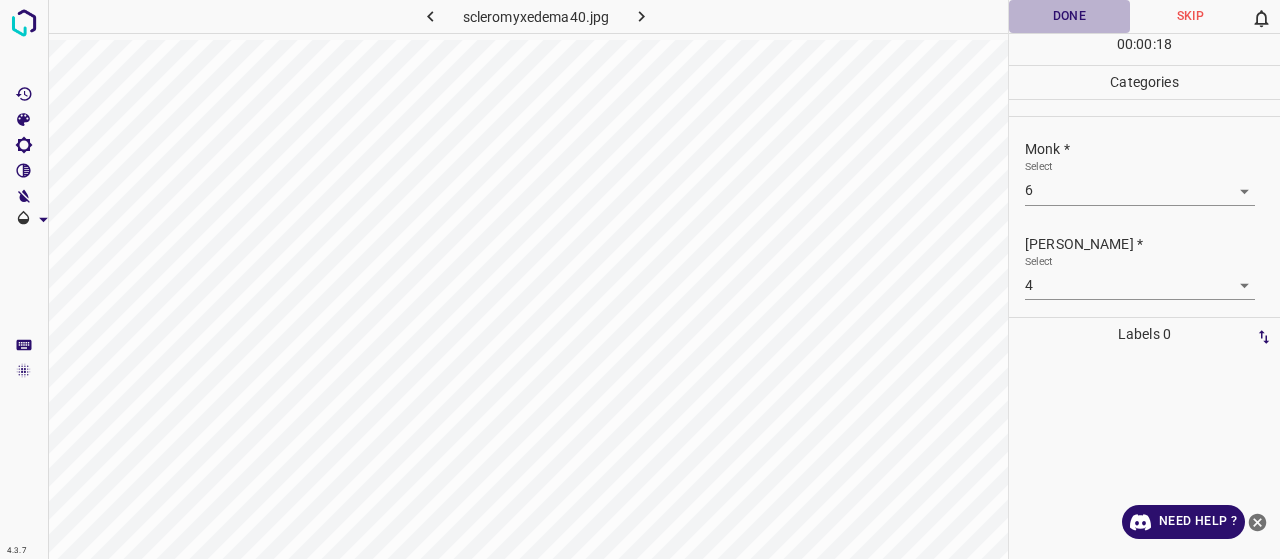 click on "Done" at bounding box center [1069, 16] 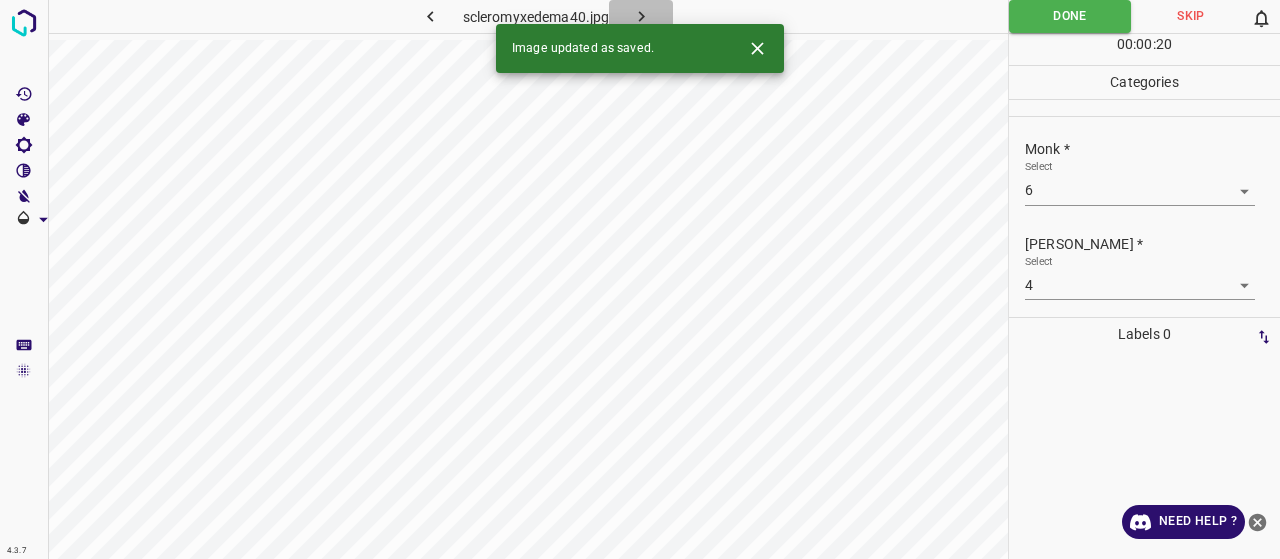 click 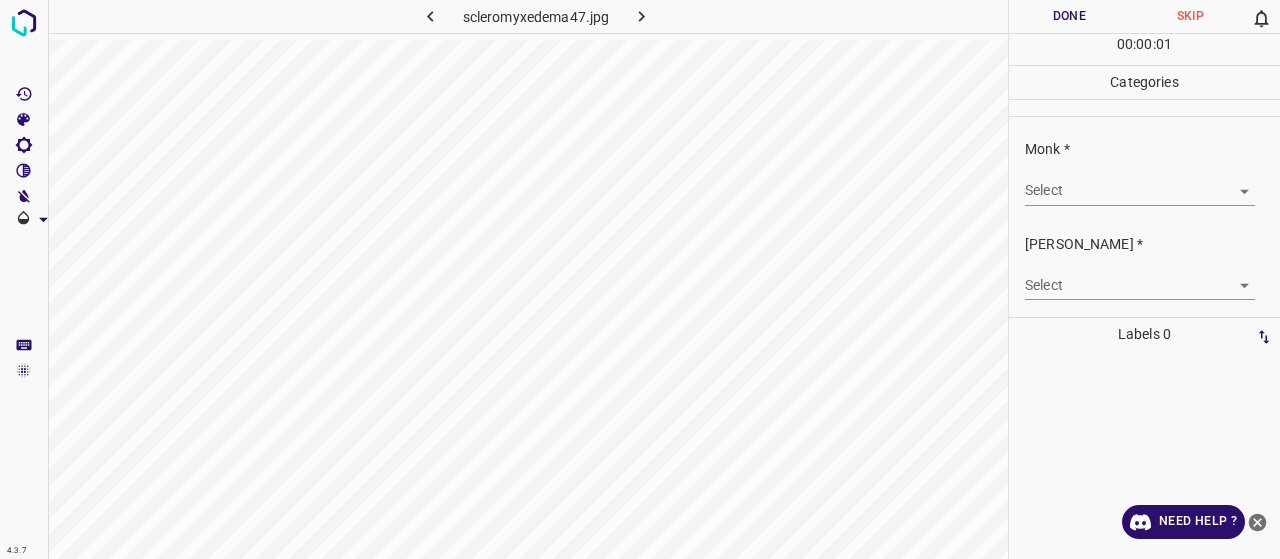 click on "4.3.7 scleromyxedema47.jpg Done Skip 0 00   : 00   : 01   Categories Monk *  Select ​  Fitzpatrick *  Select ​ Labels   0 Categories 1 Monk 2  Fitzpatrick Tools Space Change between modes (Draw & Edit) I Auto labeling R Restore zoom M Zoom in N Zoom out Delete Delete selecte label Filters Z Restore filters X Saturation filter C Brightness filter V Contrast filter B Gray scale filter General O Download Need Help ? - Text - Hide - Delete" at bounding box center (640, 279) 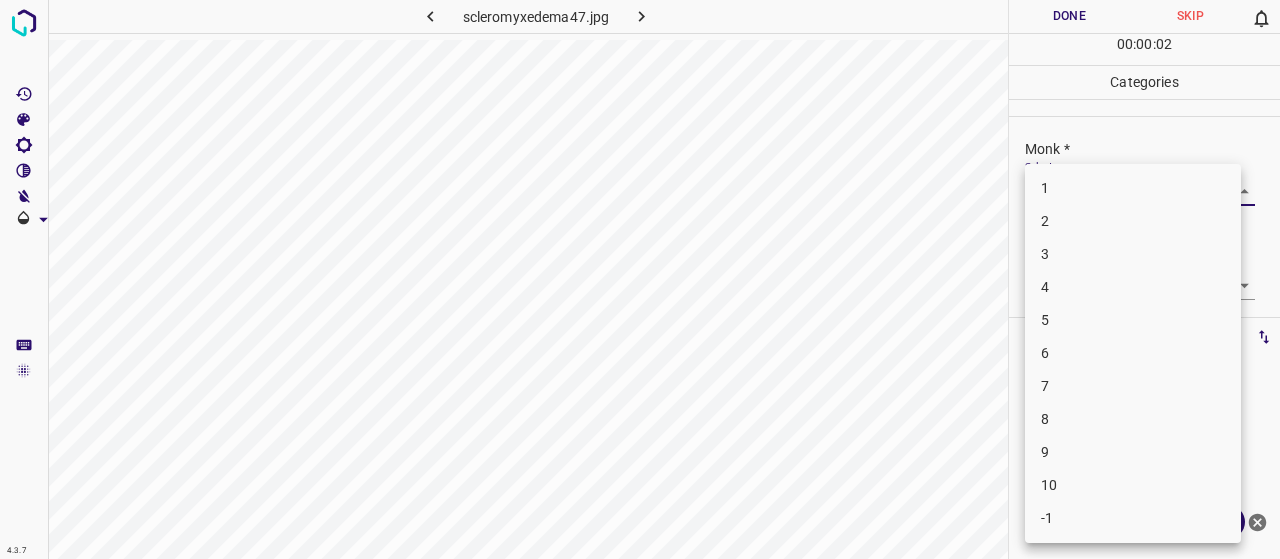 click on "5" at bounding box center [1133, 320] 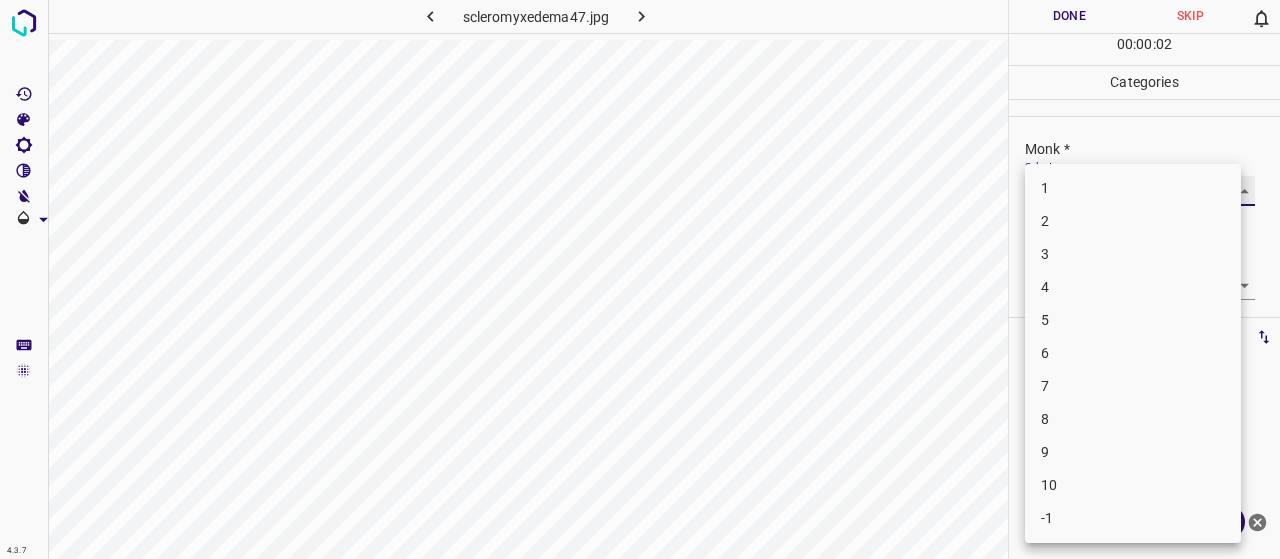 type on "5" 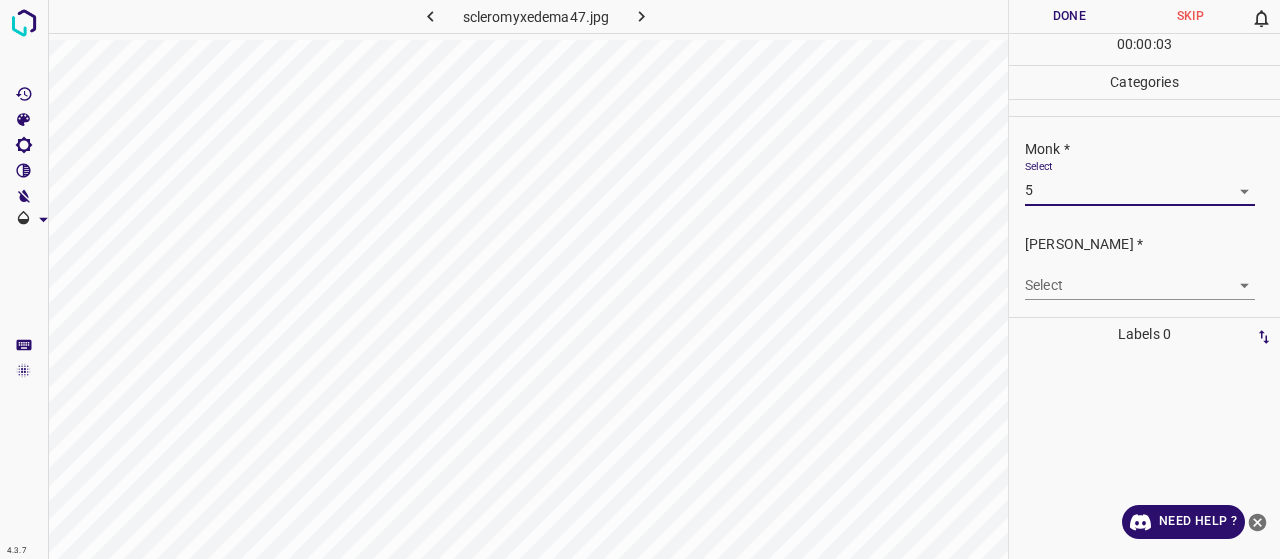 click on "4.3.7 scleromyxedema47.jpg Done Skip 0 00   : 00   : 03   Categories Monk *  Select 5 5  Fitzpatrick *  Select ​ Labels   0 Categories 1 Monk 2  Fitzpatrick Tools Space Change between modes (Draw & Edit) I Auto labeling R Restore zoom M Zoom in N Zoom out Delete Delete selecte label Filters Z Restore filters X Saturation filter C Brightness filter V Contrast filter B Gray scale filter General O Download Need Help ? - Text - Hide - Delete" at bounding box center [640, 279] 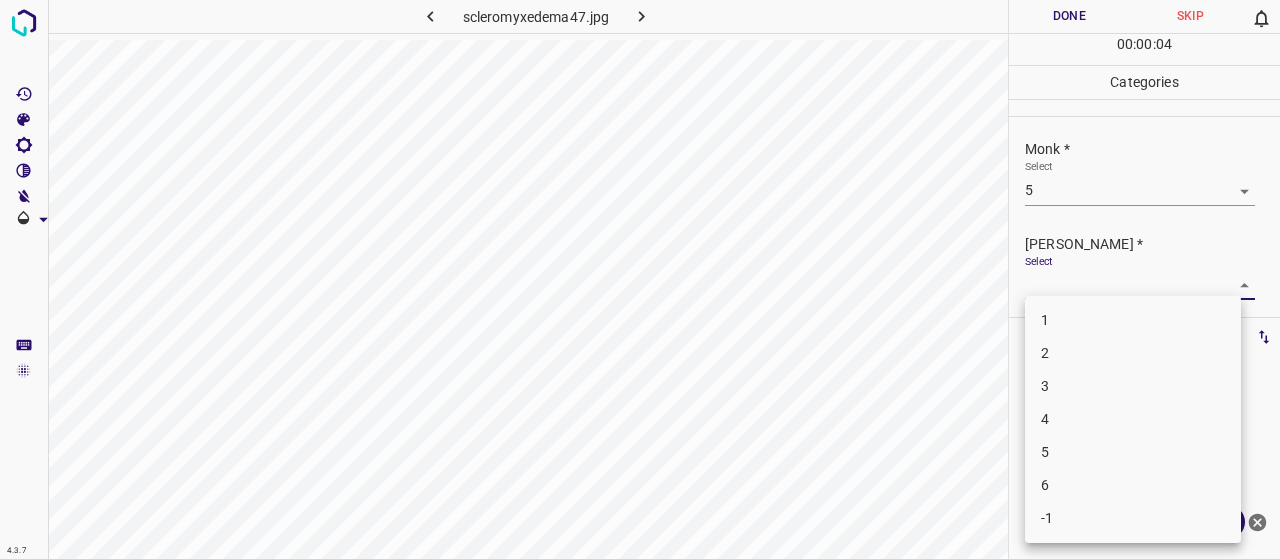 click on "3" at bounding box center [1133, 386] 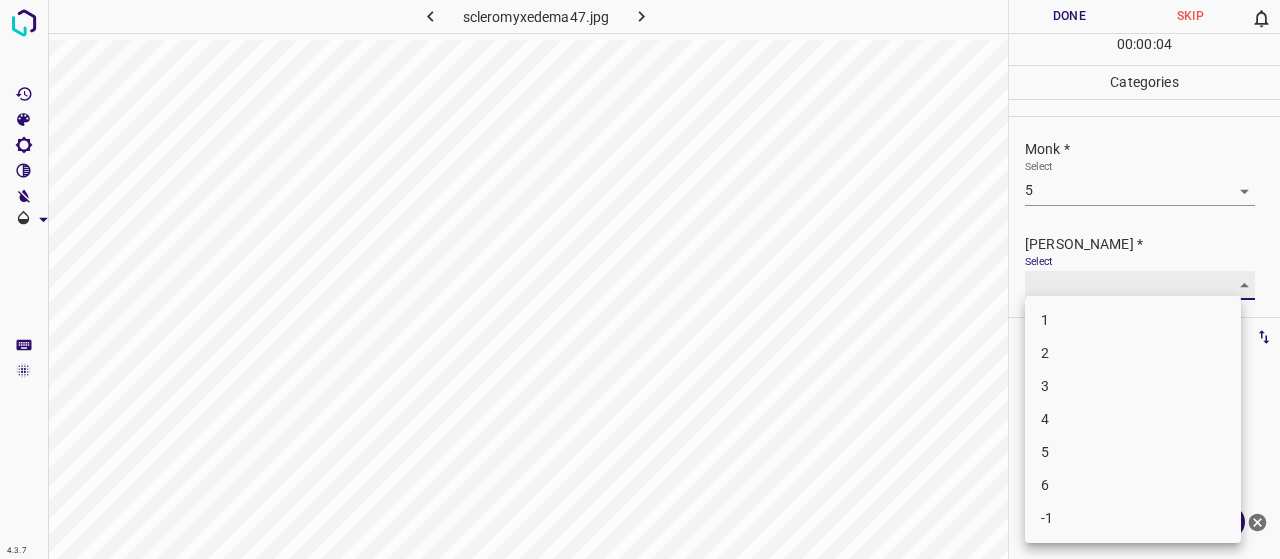 type on "3" 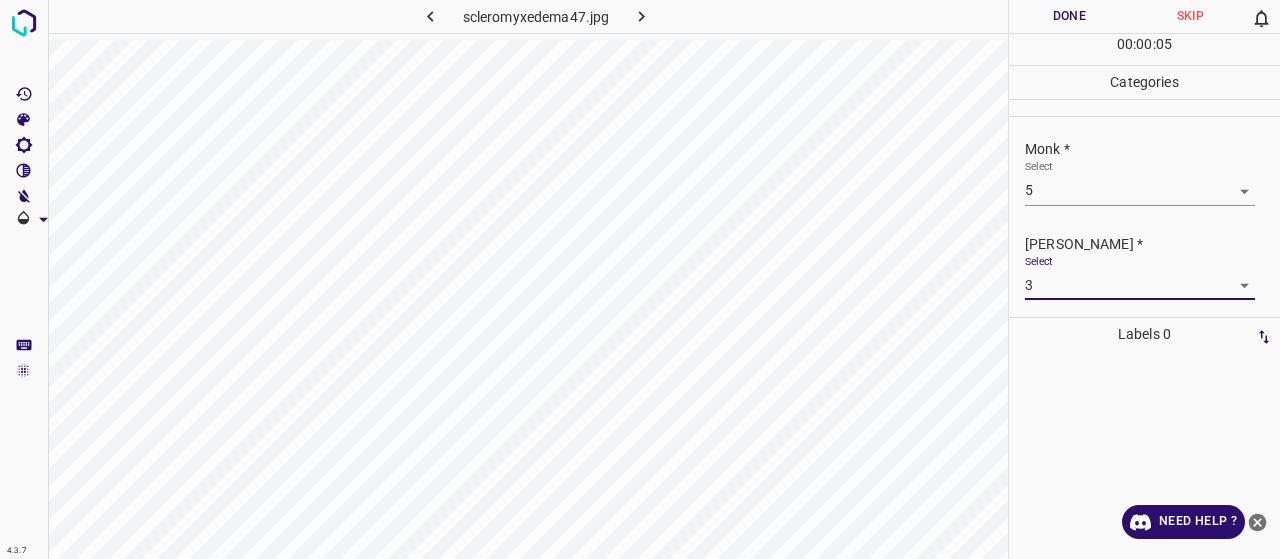 click on "Done" at bounding box center (1069, 16) 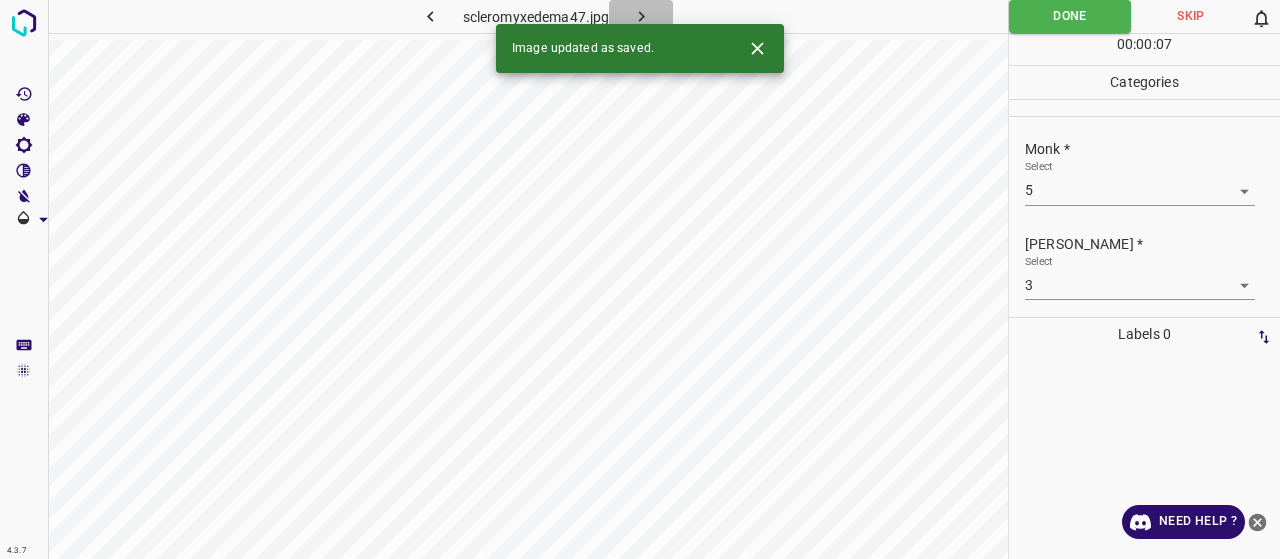 click at bounding box center (641, 16) 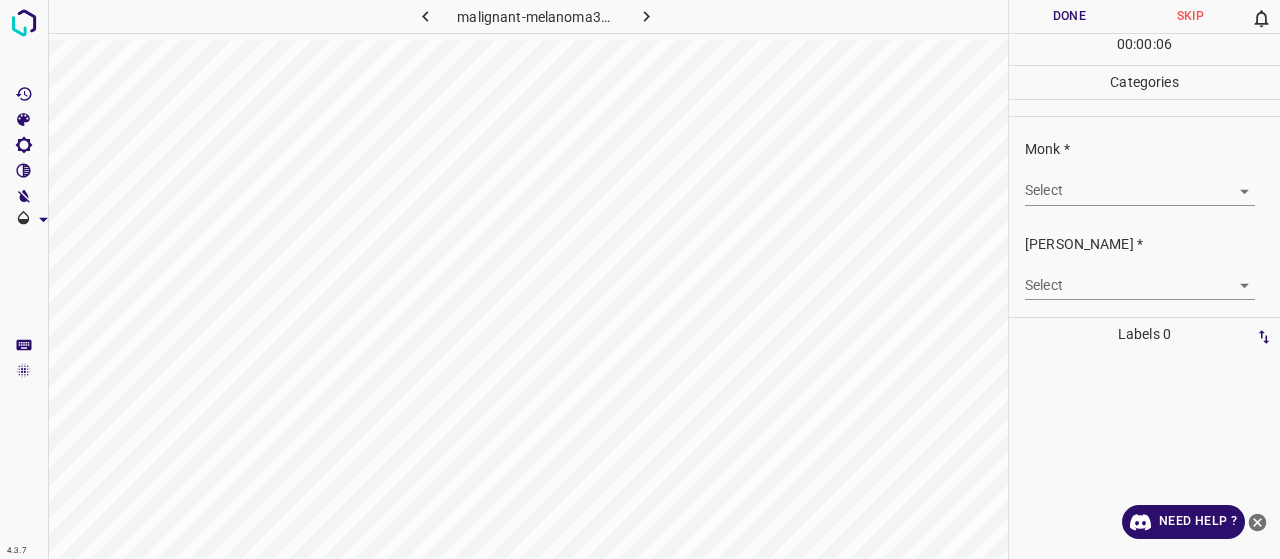 click on "4.3.7 malignant-melanoma35.jpg Done Skip 0 00   : 00   : 06   Categories Monk *  Select ​  Fitzpatrick *  Select ​ Labels   0 Categories 1 Monk 2  Fitzpatrick Tools Space Change between modes (Draw & Edit) I Auto labeling R Restore zoom M Zoom in N Zoom out Delete Delete selecte label Filters Z Restore filters X Saturation filter C Brightness filter V Contrast filter B Gray scale filter General O Download Need Help ? - Text - Hide - Delete" at bounding box center (640, 279) 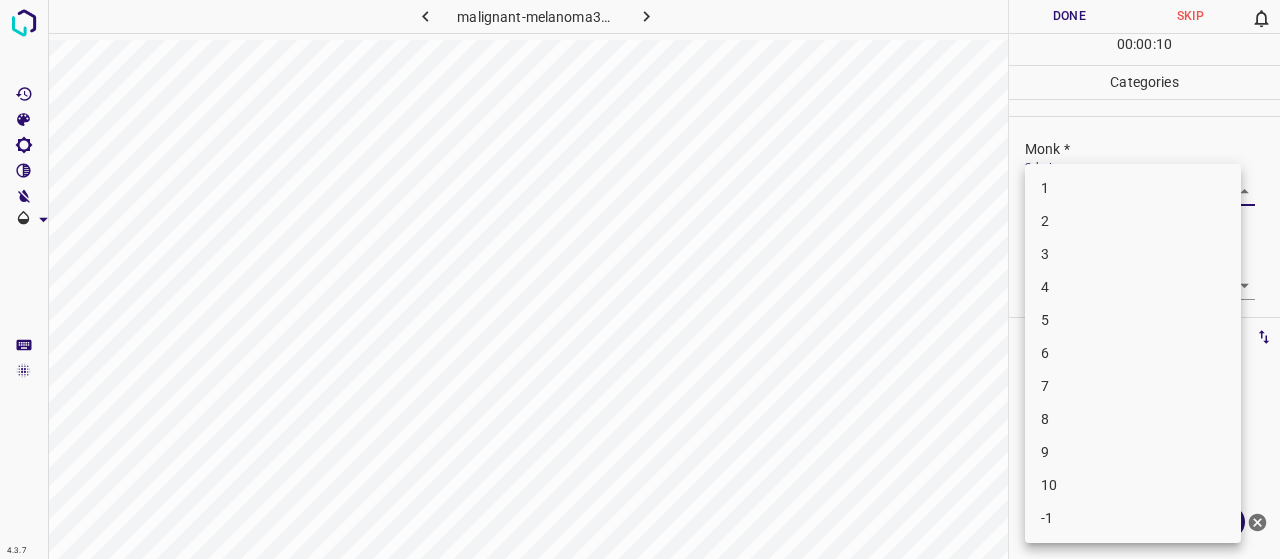 click on "3" at bounding box center (1133, 254) 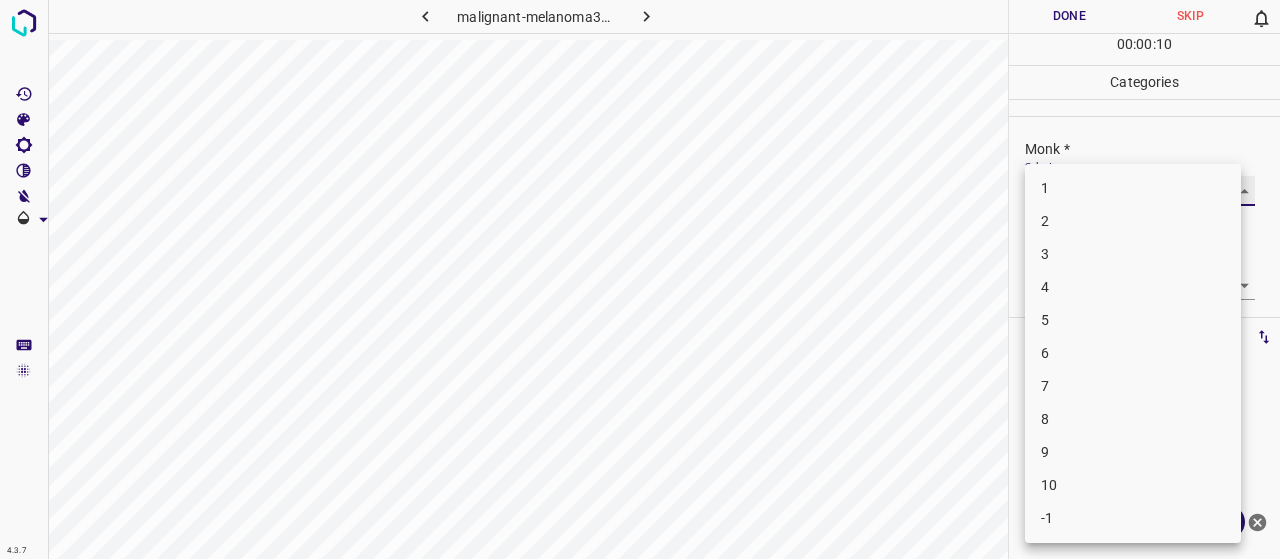 type on "3" 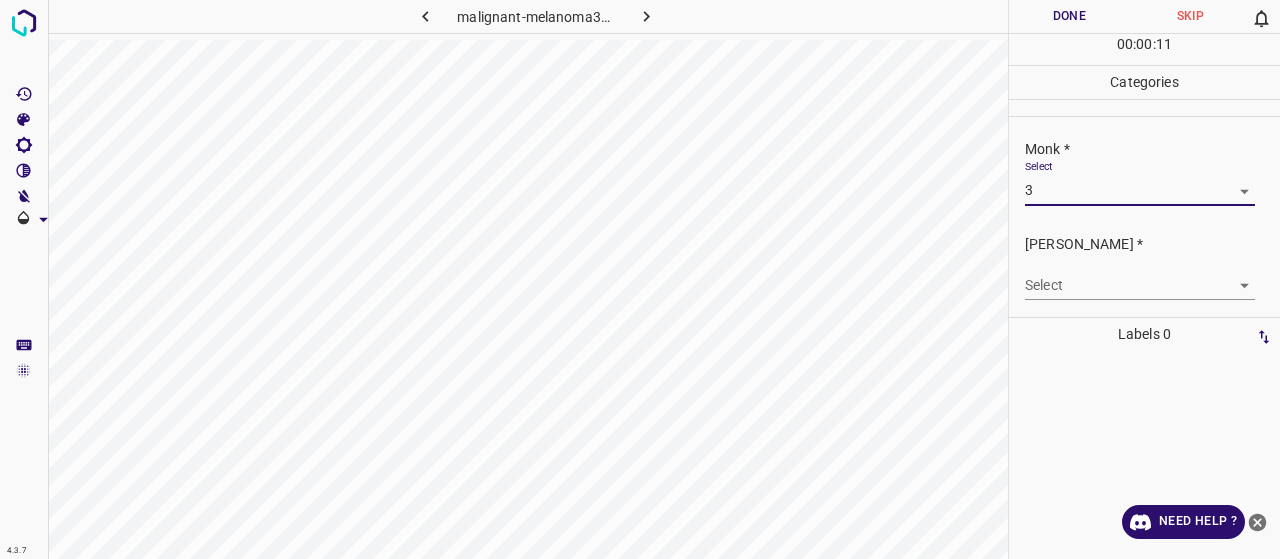 click on "Fitzpatrick *  Select ​" at bounding box center [1144, 267] 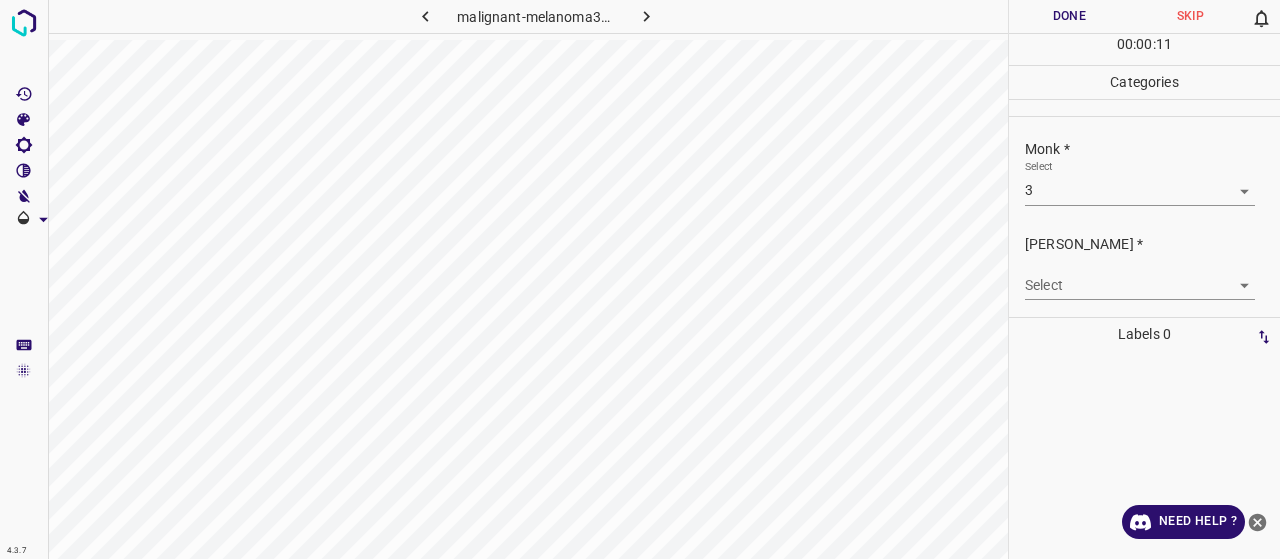 click on "4.3.7 malignant-melanoma35.jpg Done Skip 0 00   : 00   : 11   Categories Monk *  Select 3 3  Fitzpatrick *  Select ​ Labels   0 Categories 1 Monk 2  Fitzpatrick Tools Space Change between modes (Draw & Edit) I Auto labeling R Restore zoom M Zoom in N Zoom out Delete Delete selecte label Filters Z Restore filters X Saturation filter C Brightness filter V Contrast filter B Gray scale filter General O Download Need Help ? - Text - Hide - Delete" at bounding box center (640, 279) 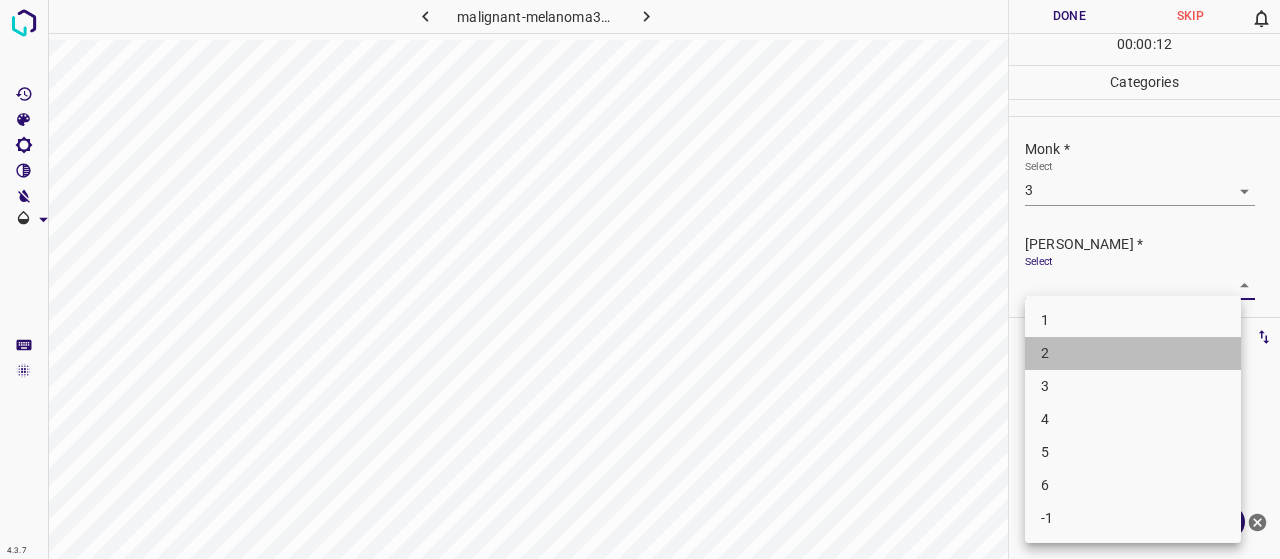 click on "2" at bounding box center (1133, 353) 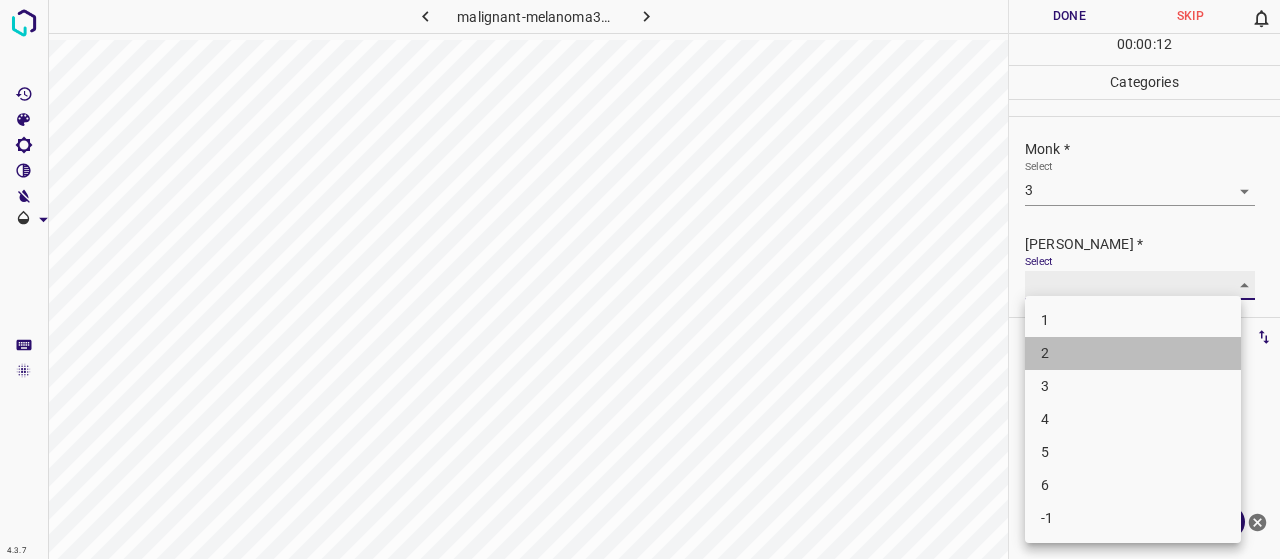 type on "2" 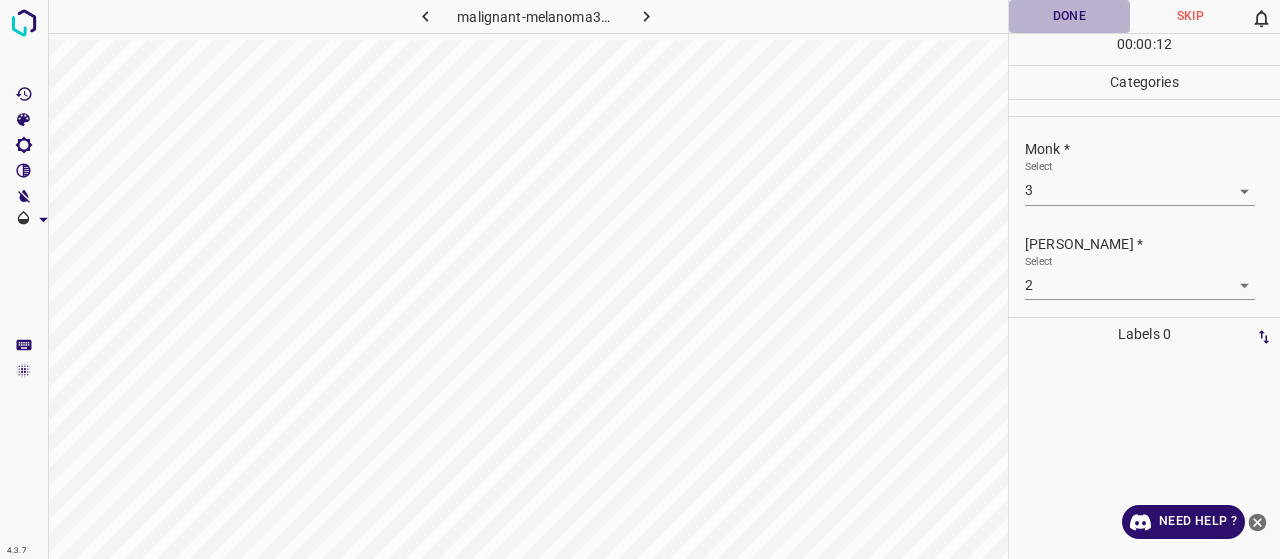 click on "Done" at bounding box center [1069, 16] 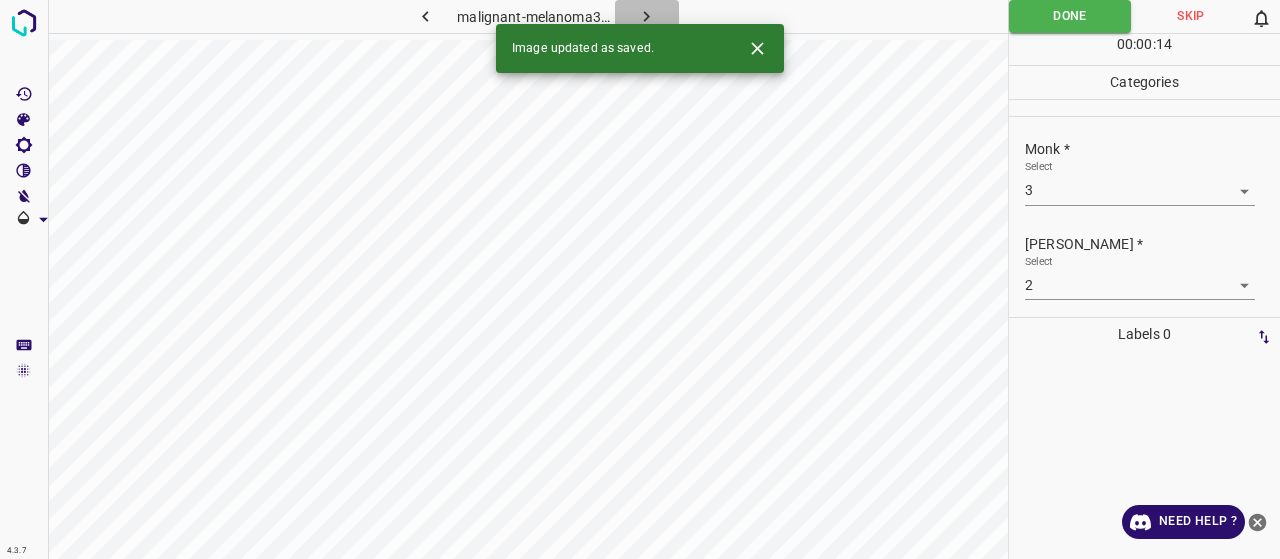 click 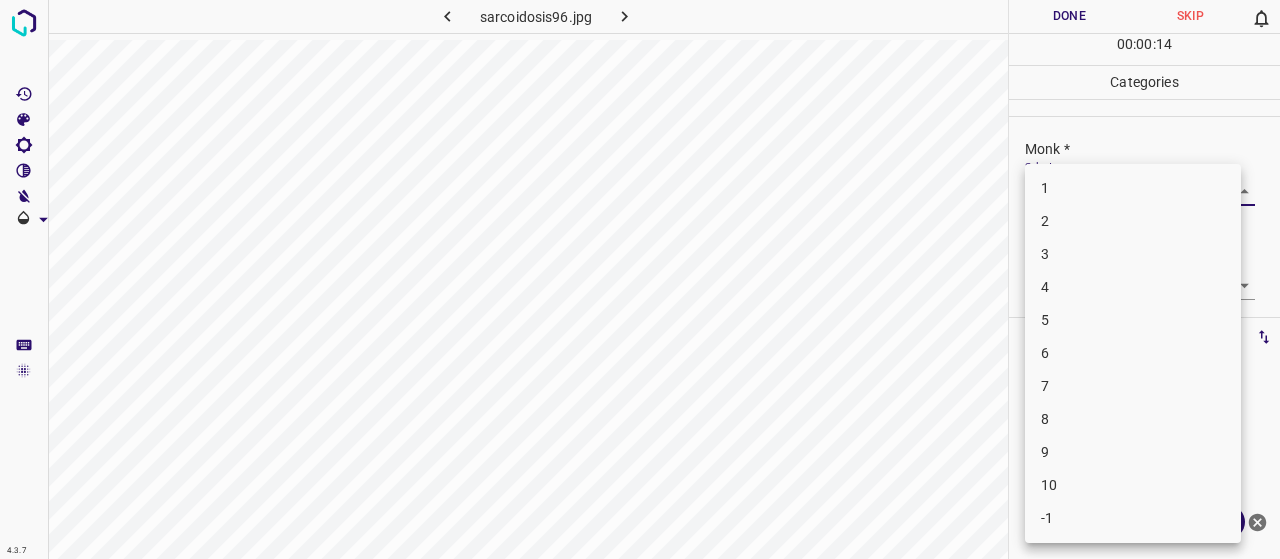 click on "4.3.7 sarcoidosis96.jpg Done Skip 0 00   : 00   : 14   Categories Monk *  Select ​  Fitzpatrick *  Select ​ Labels   0 Categories 1 Monk 2  Fitzpatrick Tools Space Change between modes (Draw & Edit) I Auto labeling R Restore zoom M Zoom in N Zoom out Delete Delete selecte label Filters Z Restore filters X Saturation filter C Brightness filter V Contrast filter B Gray scale filter General O Download Need Help ? - Text - Hide - Delete 1 2 3 4 5 6 7 8 9 10 -1" at bounding box center [640, 279] 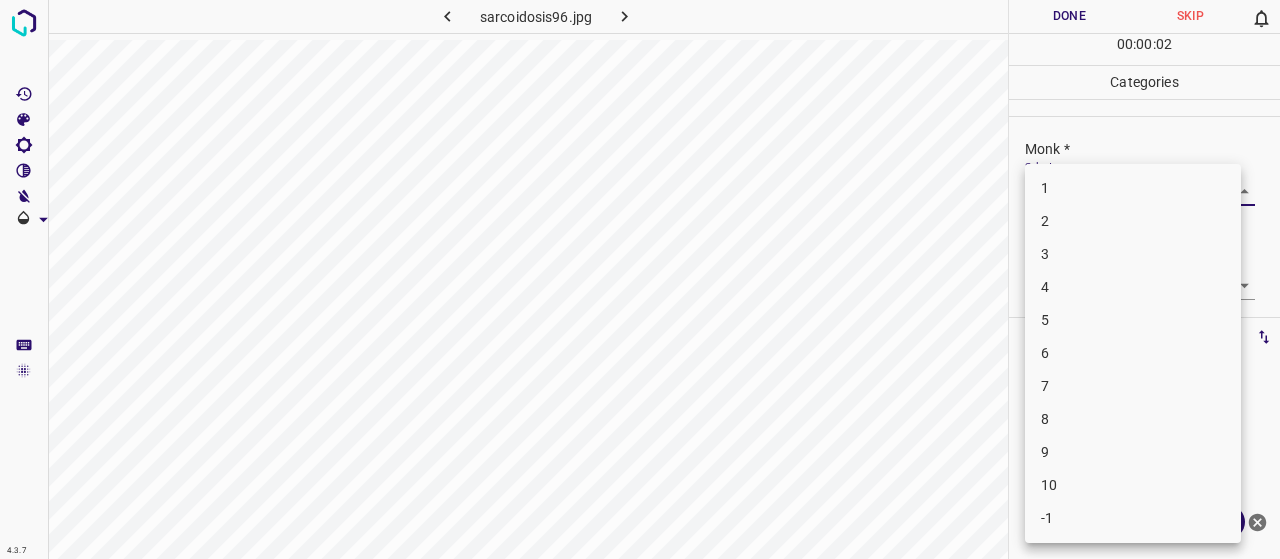 click on "2" at bounding box center (1133, 221) 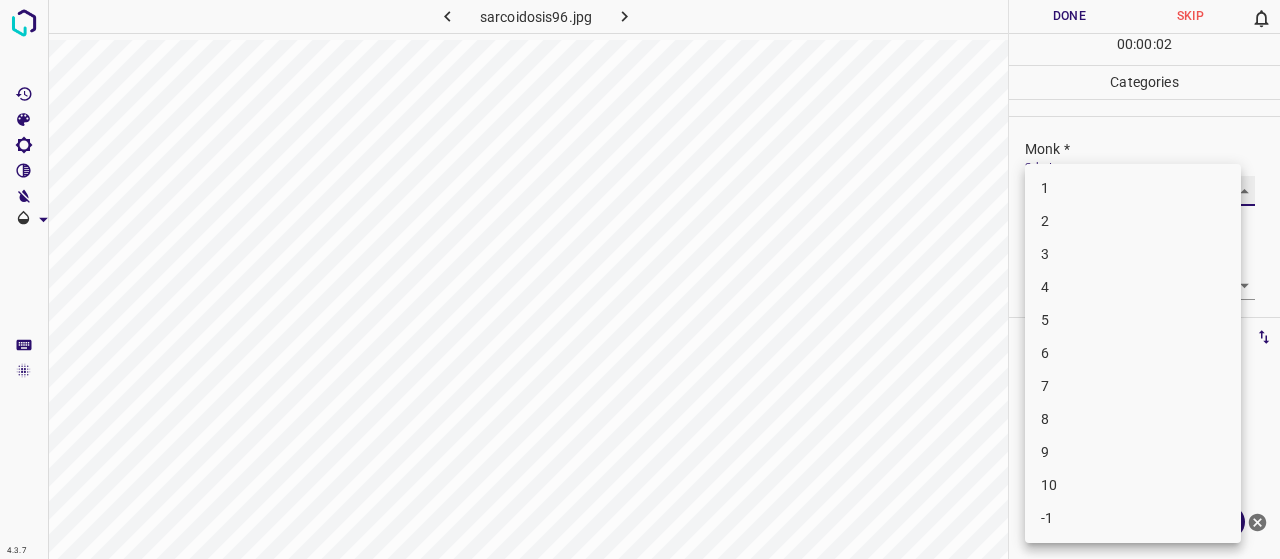 type on "2" 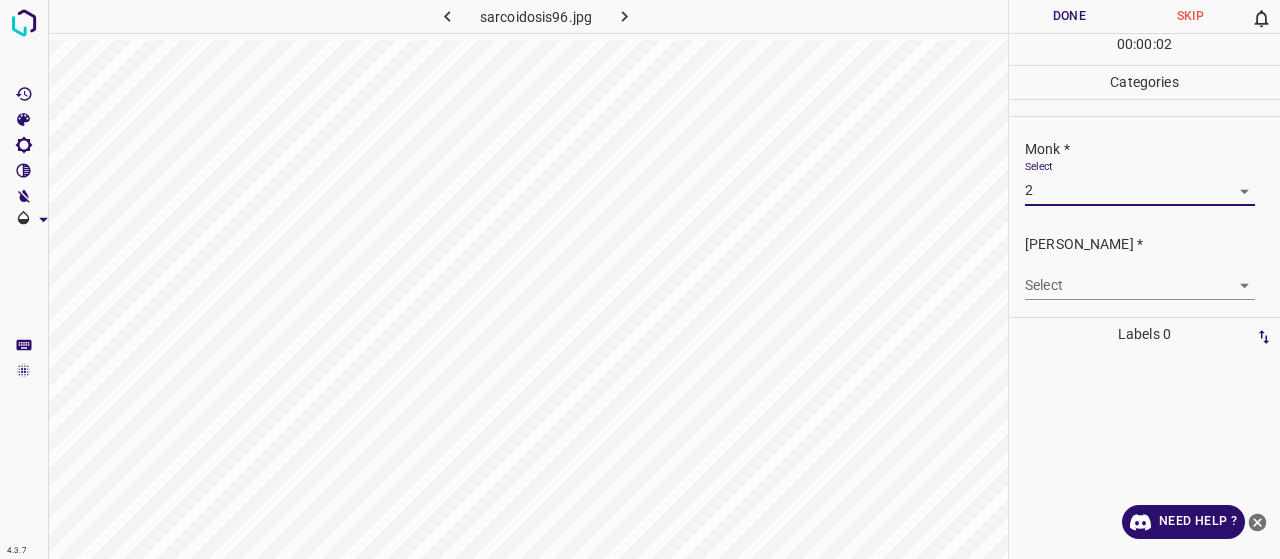 click on "4.3.7 sarcoidosis96.jpg Done Skip 0 00   : 00   : 02   Categories Monk *  Select 2 2  Fitzpatrick *  Select ​ Labels   0 Categories 1 Monk 2  Fitzpatrick Tools Space Change between modes (Draw & Edit) I Auto labeling R Restore zoom M Zoom in N Zoom out Delete Delete selecte label Filters Z Restore filters X Saturation filter C Brightness filter V Contrast filter B Gray scale filter General O Download Need Help ? - Text - Hide - Delete 1 2 3 4 5 6 7 8 9 10 -1" at bounding box center (640, 279) 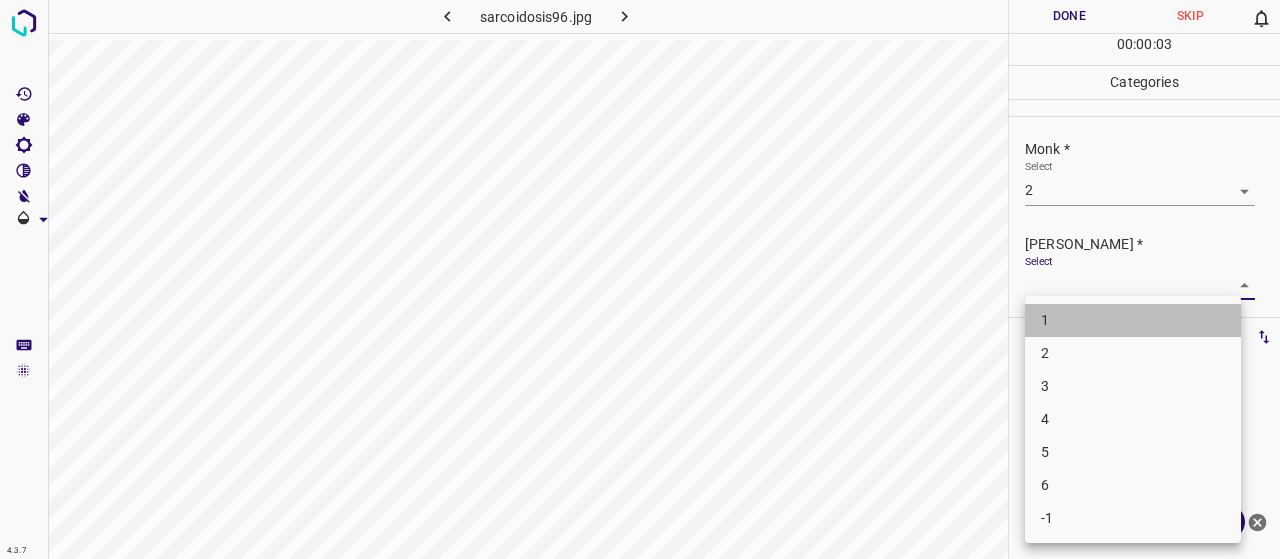 click on "1" at bounding box center [1133, 320] 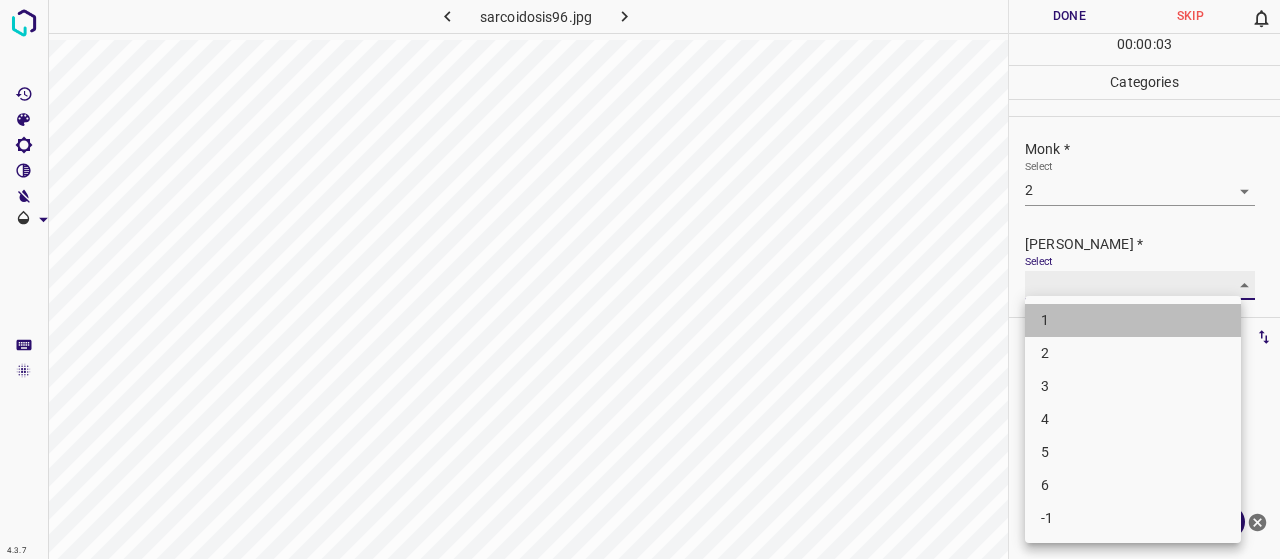 type on "1" 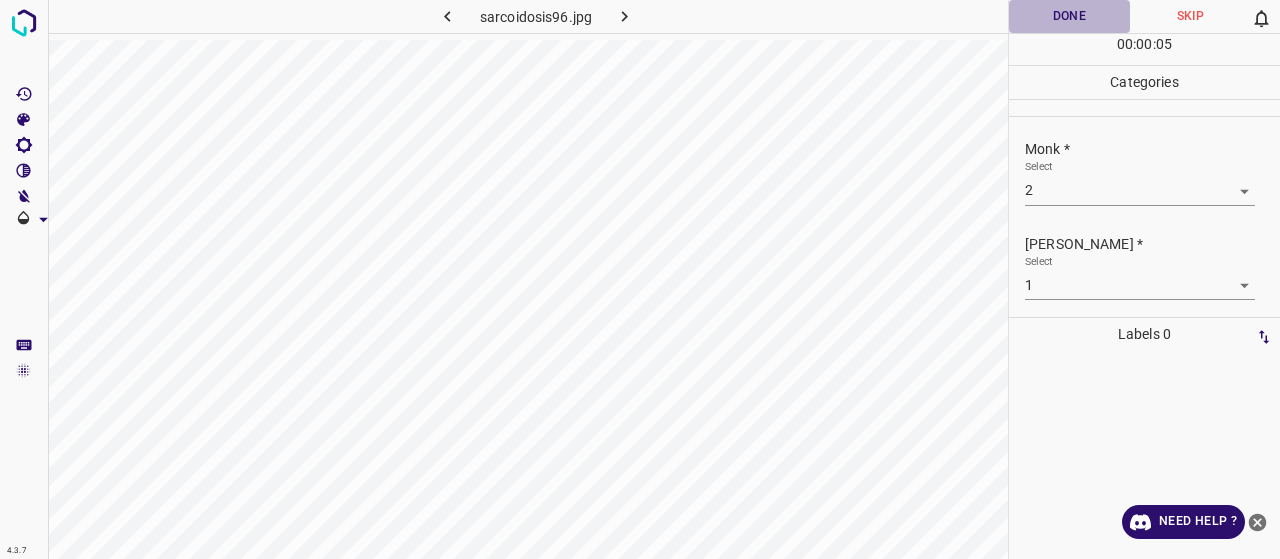 click on "Done" at bounding box center [1069, 16] 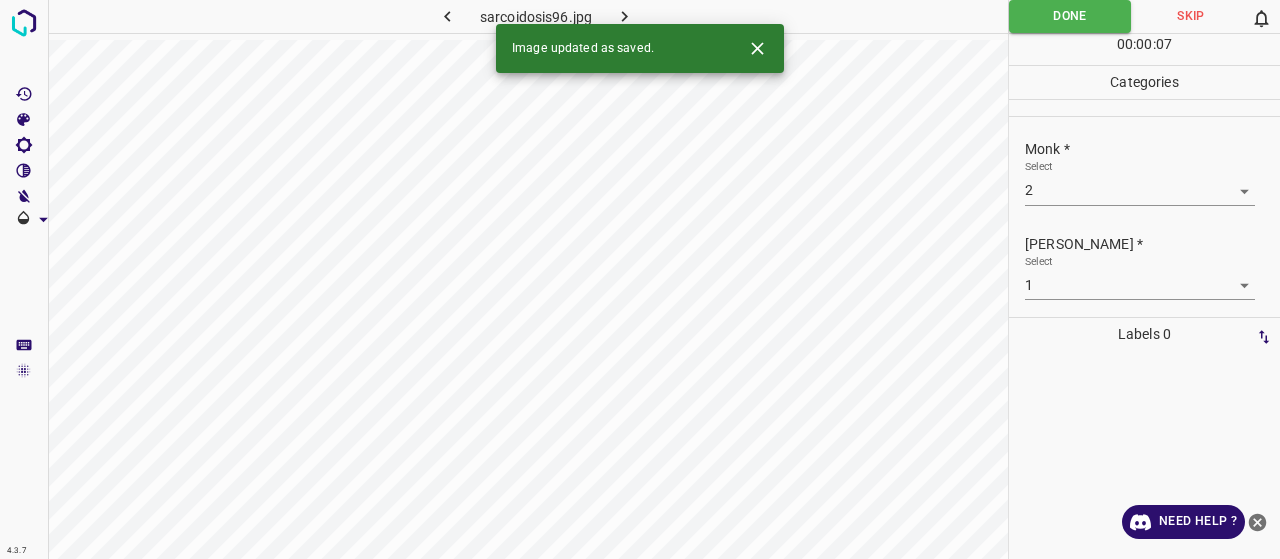 click at bounding box center (624, 16) 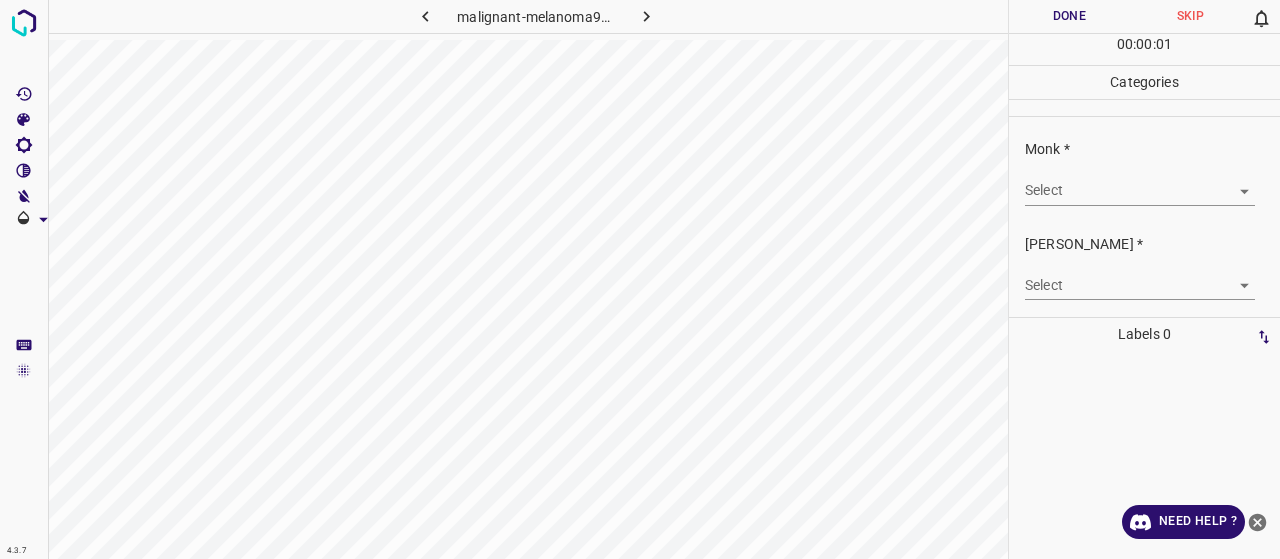 click on "4.3.7 malignant-melanoma91.jpg Done Skip 0 00   : 00   : 01   Categories Monk *  Select ​  Fitzpatrick *  Select ​ Labels   0 Categories 1 Monk 2  Fitzpatrick Tools Space Change between modes (Draw & Edit) I Auto labeling R Restore zoom M Zoom in N Zoom out Delete Delete selecte label Filters Z Restore filters X Saturation filter C Brightness filter V Contrast filter B Gray scale filter General O Download Need Help ? - Text - Hide - Delete" at bounding box center [640, 279] 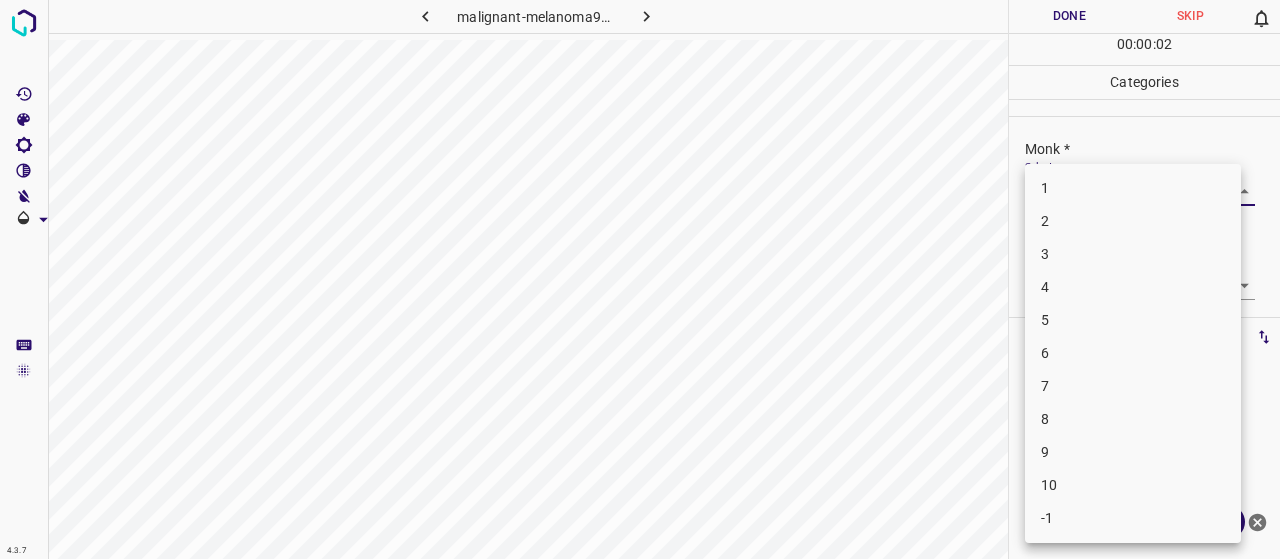 click on "2" at bounding box center (1133, 221) 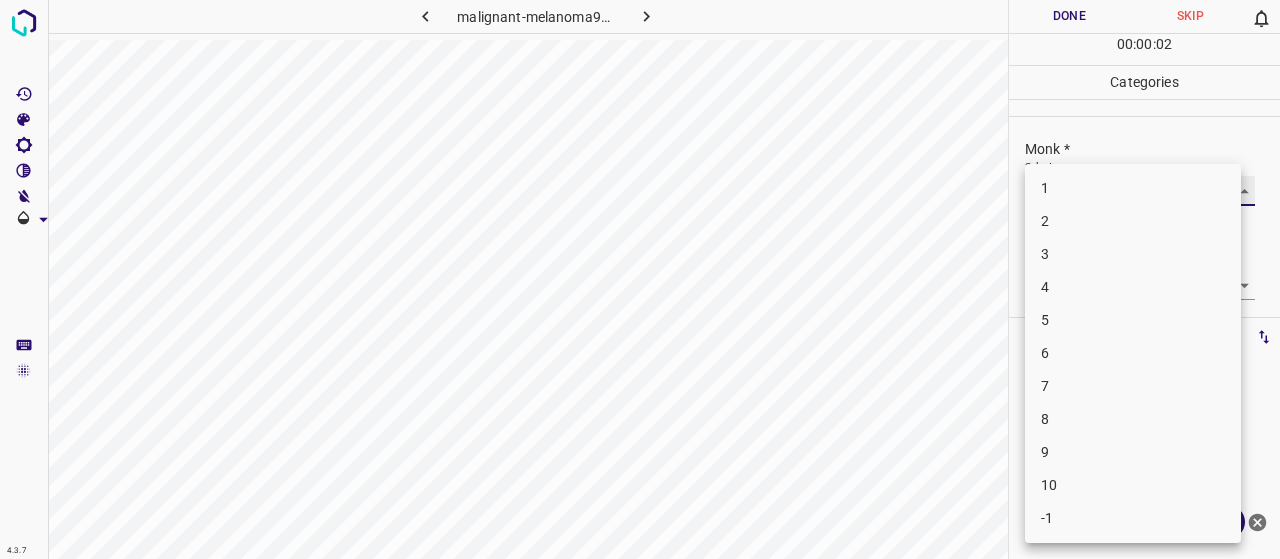 type on "2" 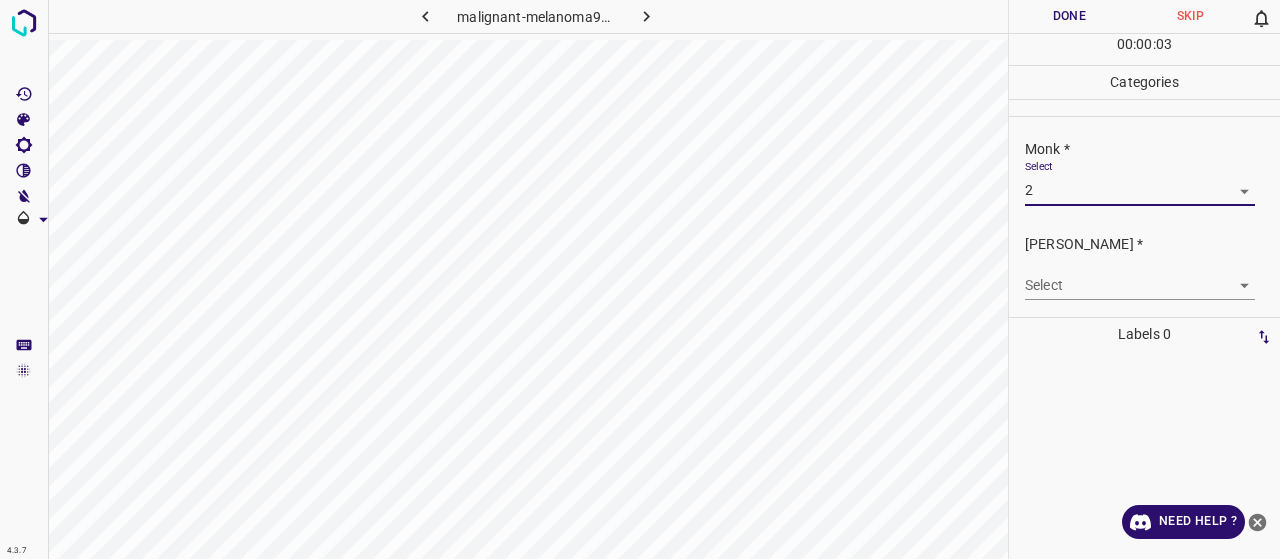 click on "4.3.7 malignant-melanoma91.jpg Done Skip 0 00   : 00   : 03   Categories Monk *  Select 2 2  Fitzpatrick *  Select ​ Labels   0 Categories 1 Monk 2  Fitzpatrick Tools Space Change between modes (Draw & Edit) I Auto labeling R Restore zoom M Zoom in N Zoom out Delete Delete selecte label Filters Z Restore filters X Saturation filter C Brightness filter V Contrast filter B Gray scale filter General O Download Need Help ? - Text - Hide - Delete 1 2 3 4 5 6 7 8 9 10 -1" at bounding box center [640, 279] 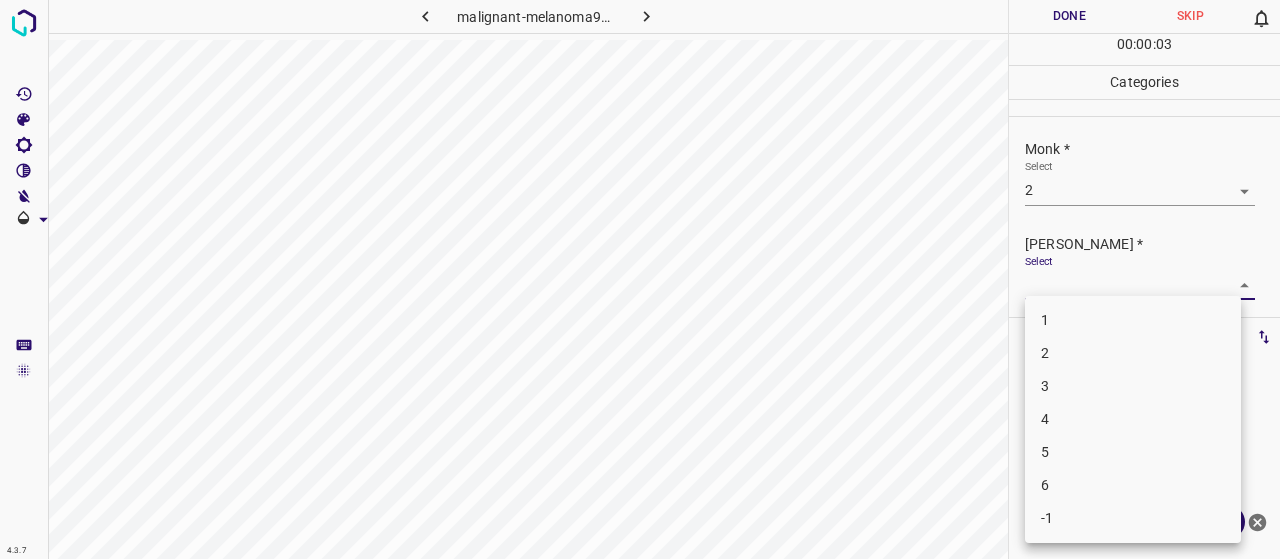 click on "1" at bounding box center [1133, 320] 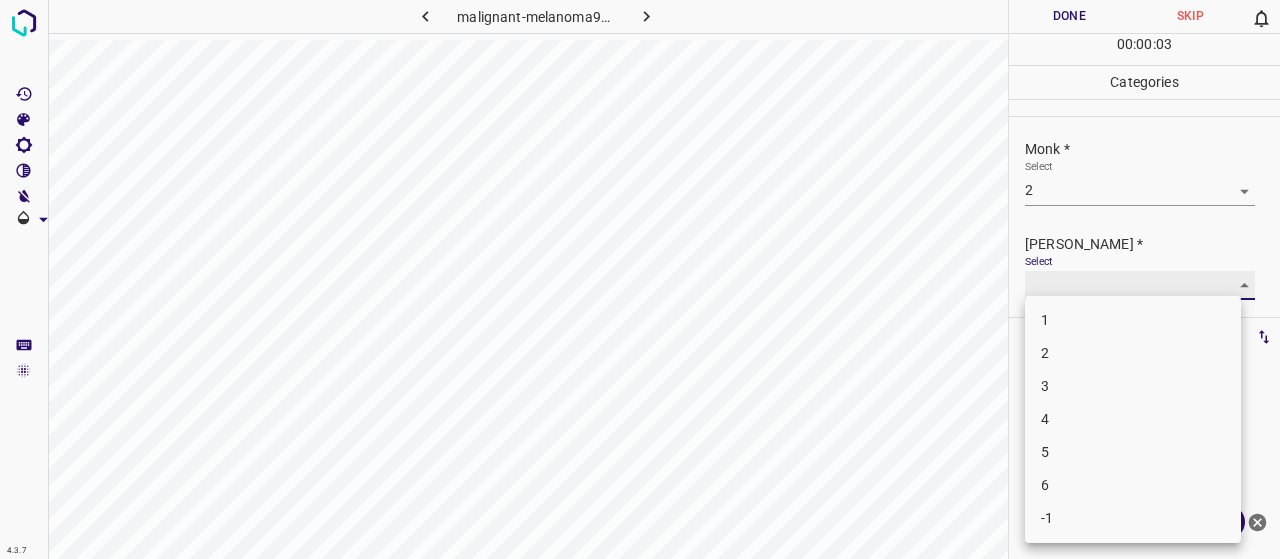 type on "1" 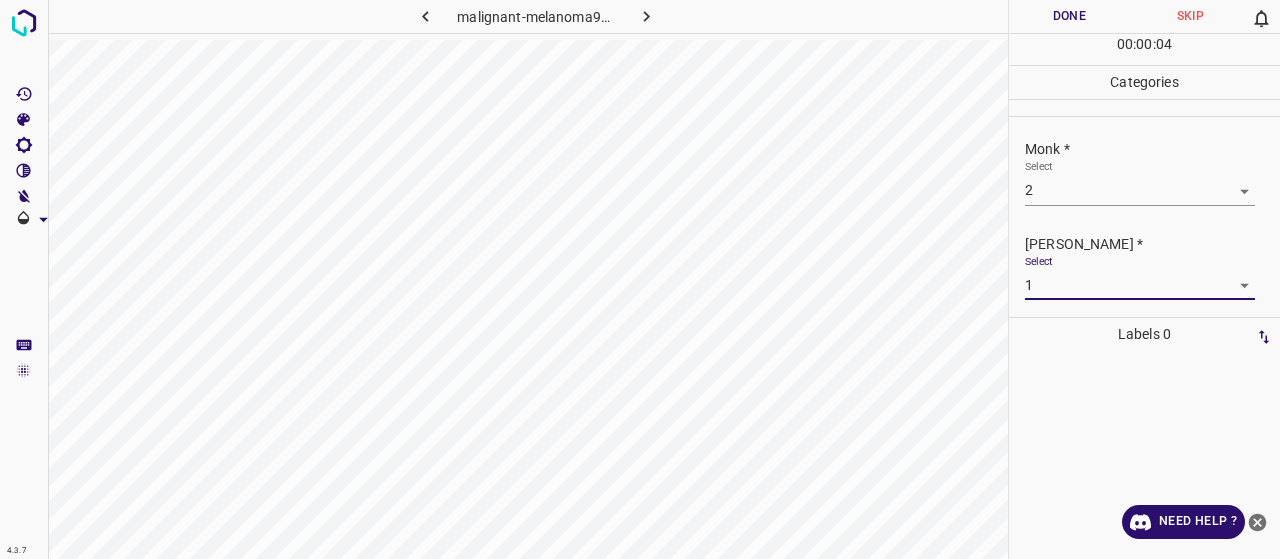 click on "Done" at bounding box center [1069, 16] 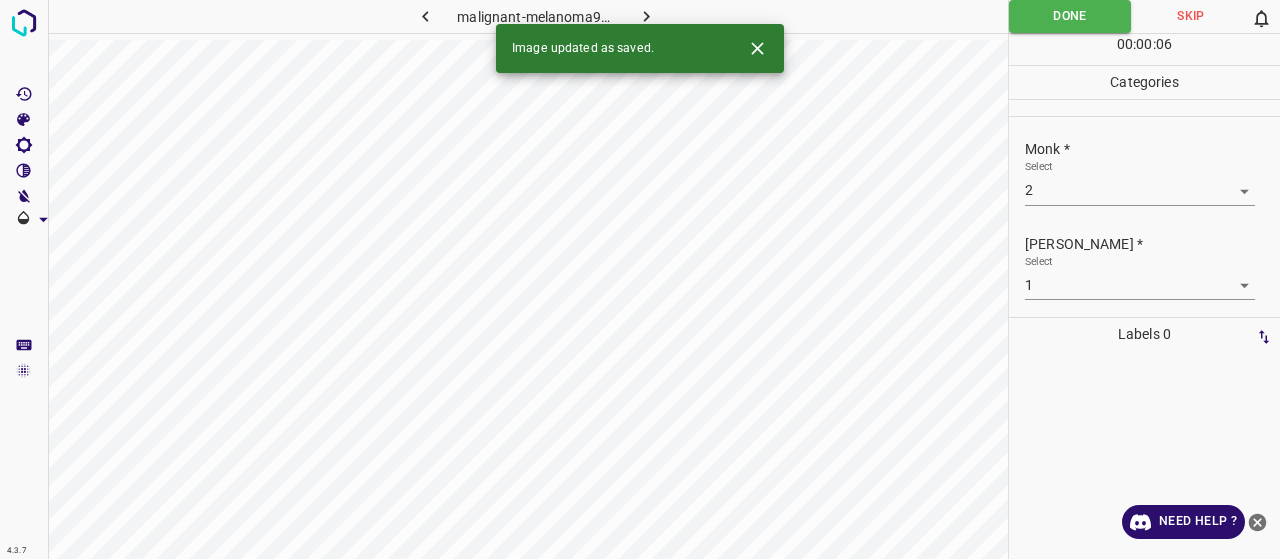 click 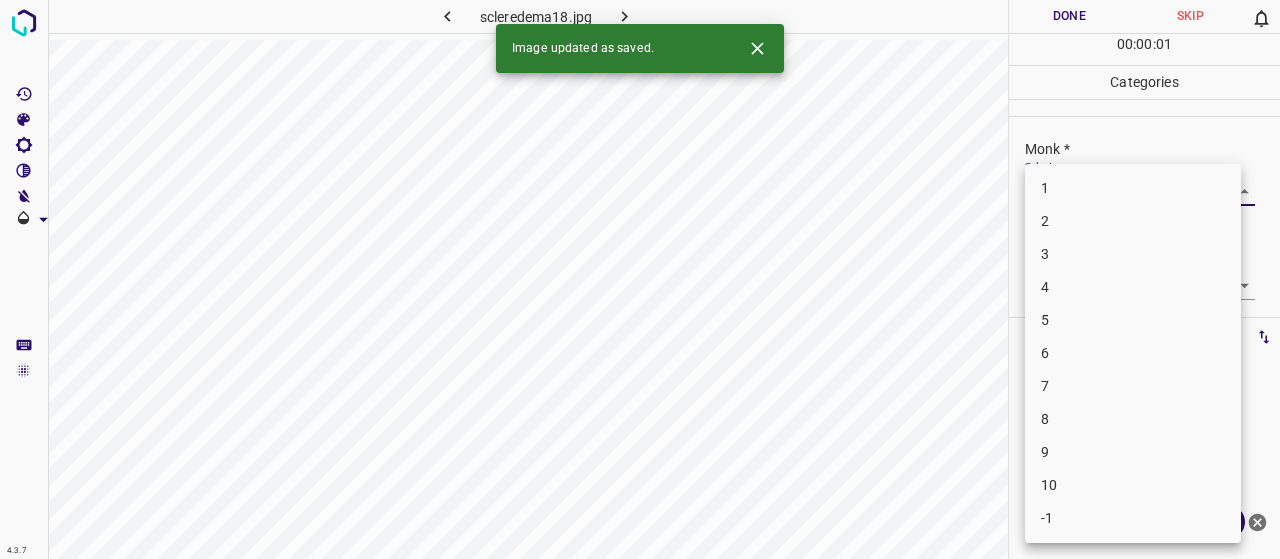 click on "4.3.7 scleredema18.jpg Done Skip 0 00   : 00   : 01   Categories Monk *  Select ​  Fitzpatrick *  Select ​ Labels   0 Categories 1 Monk 2  Fitzpatrick Tools Space Change between modes (Draw & Edit) I Auto labeling R Restore zoom M Zoom in N Zoom out Delete Delete selecte label Filters Z Restore filters X Saturation filter C Brightness filter V Contrast filter B Gray scale filter General O Download Image updated as saved. Need Help ? - Text - Hide - Delete 1 2 3 4 5 6 7 8 9 10 -1" at bounding box center [640, 279] 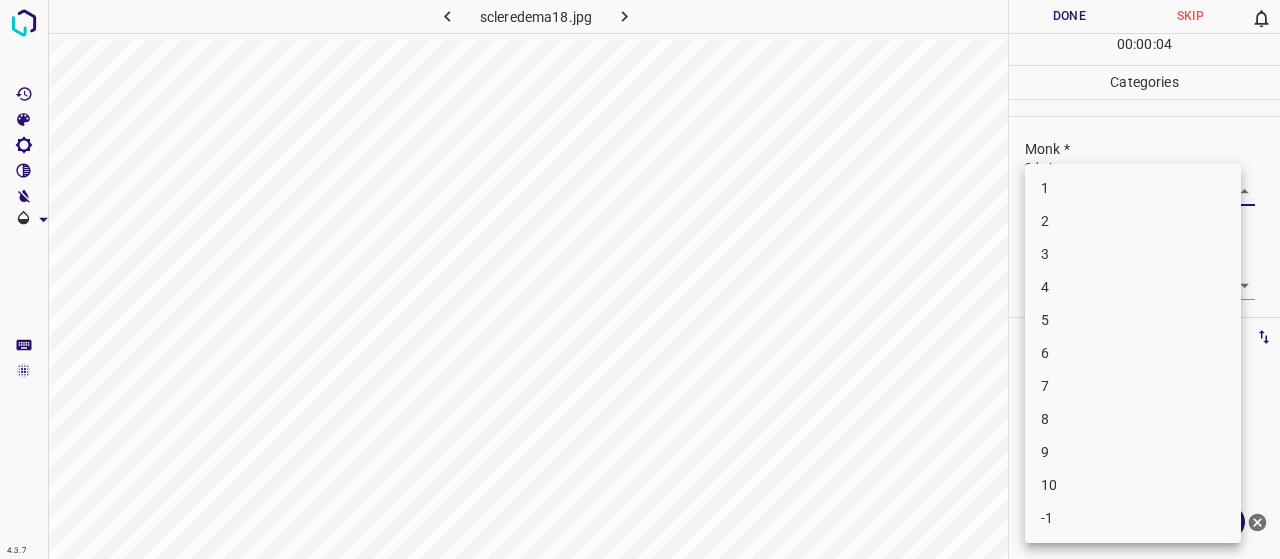 click on "3" at bounding box center [1133, 254] 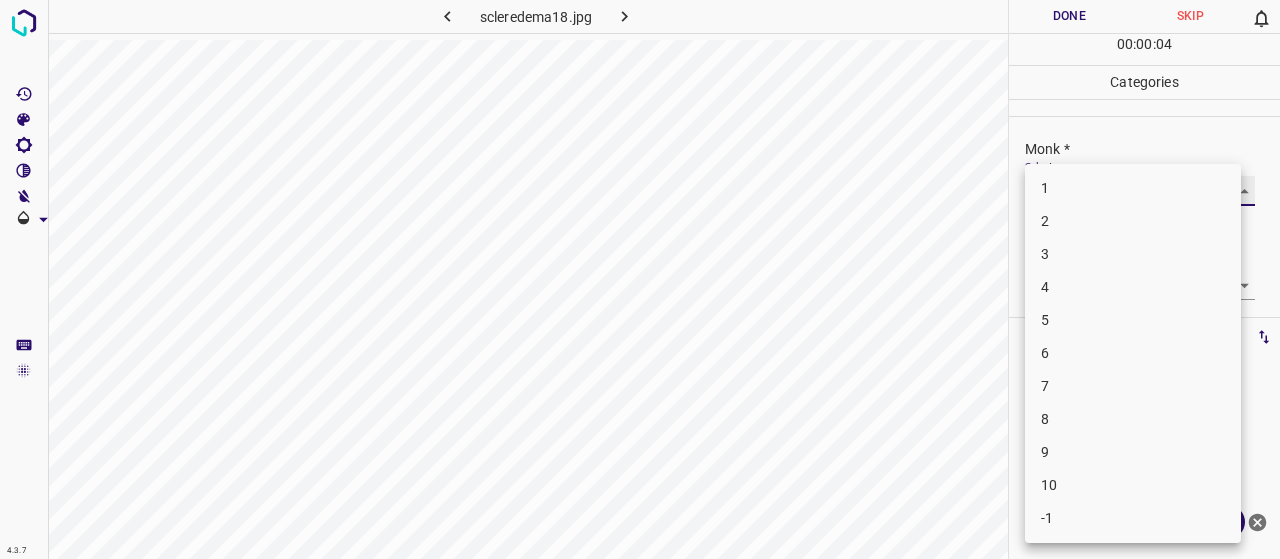 type on "3" 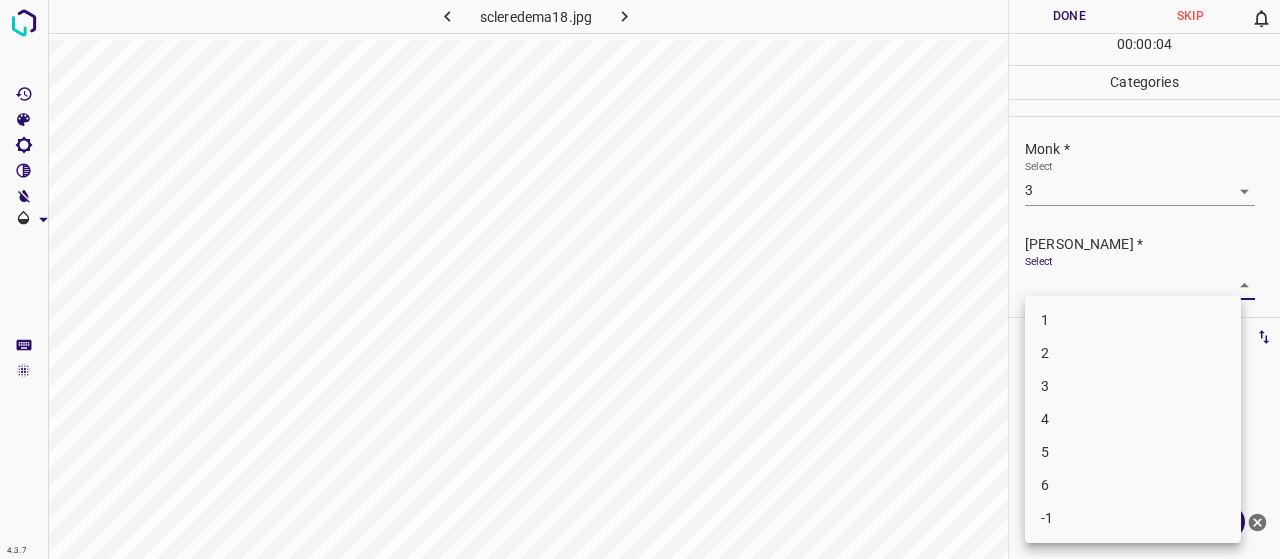 click on "4.3.7 scleredema18.jpg Done Skip 0 00   : 00   : 04   Categories Monk *  Select 3 3  Fitzpatrick *  Select ​ Labels   0 Categories 1 Monk 2  Fitzpatrick Tools Space Change between modes (Draw & Edit) I Auto labeling R Restore zoom M Zoom in N Zoom out Delete Delete selecte label Filters Z Restore filters X Saturation filter C Brightness filter V Contrast filter B Gray scale filter General O Download Need Help ? - Text - Hide - Delete 1 2 3 4 5 6 -1" at bounding box center [640, 279] 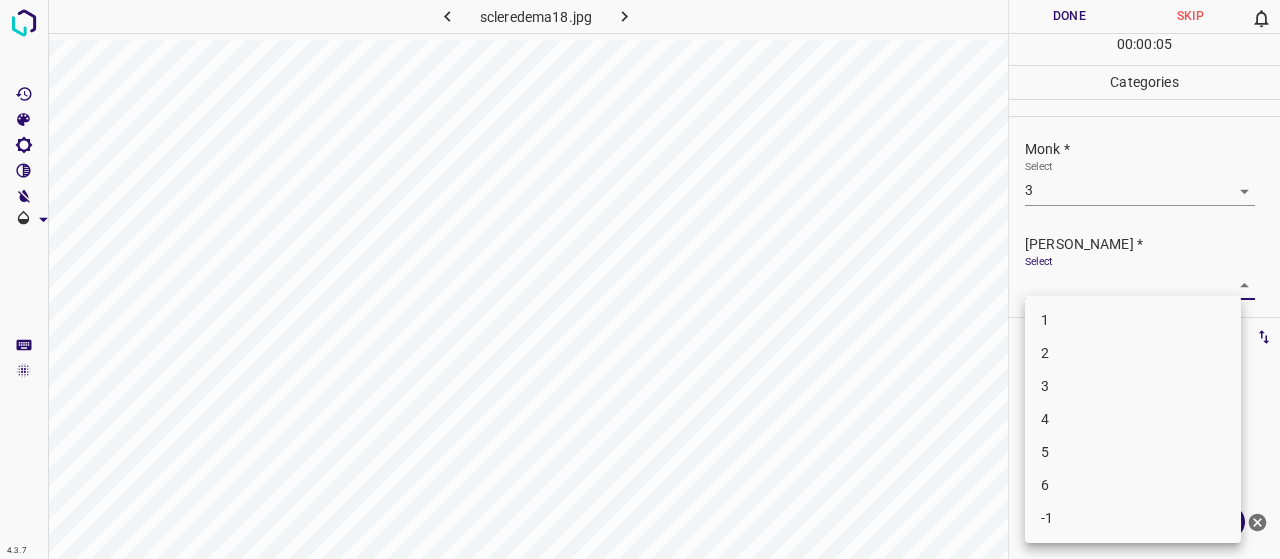 click on "2" at bounding box center [1133, 353] 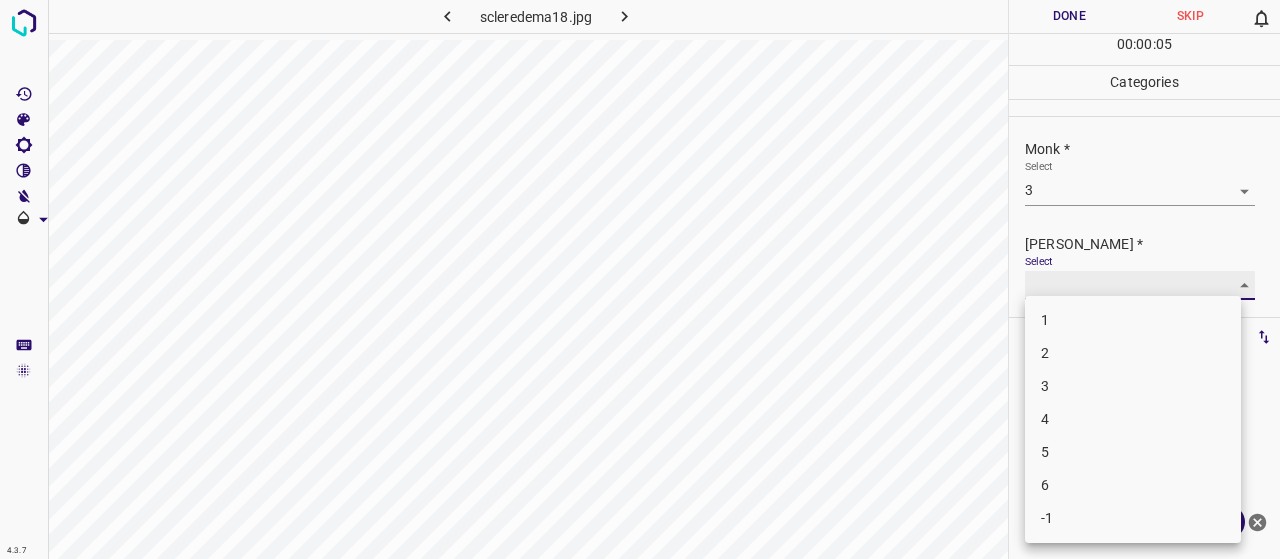 type on "2" 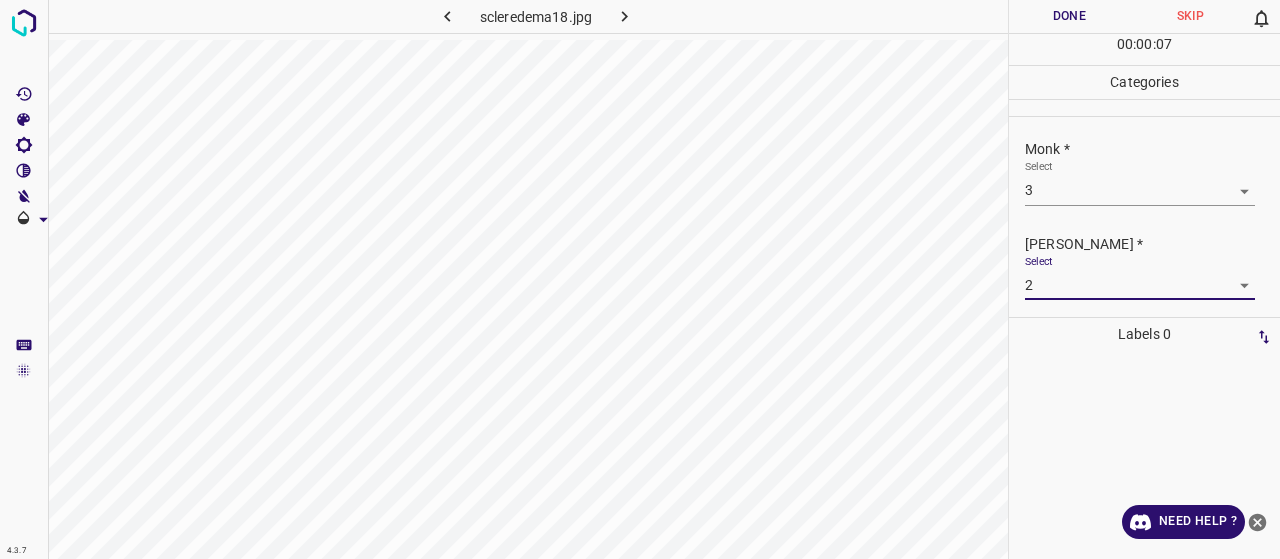click on "Done" at bounding box center (1069, 16) 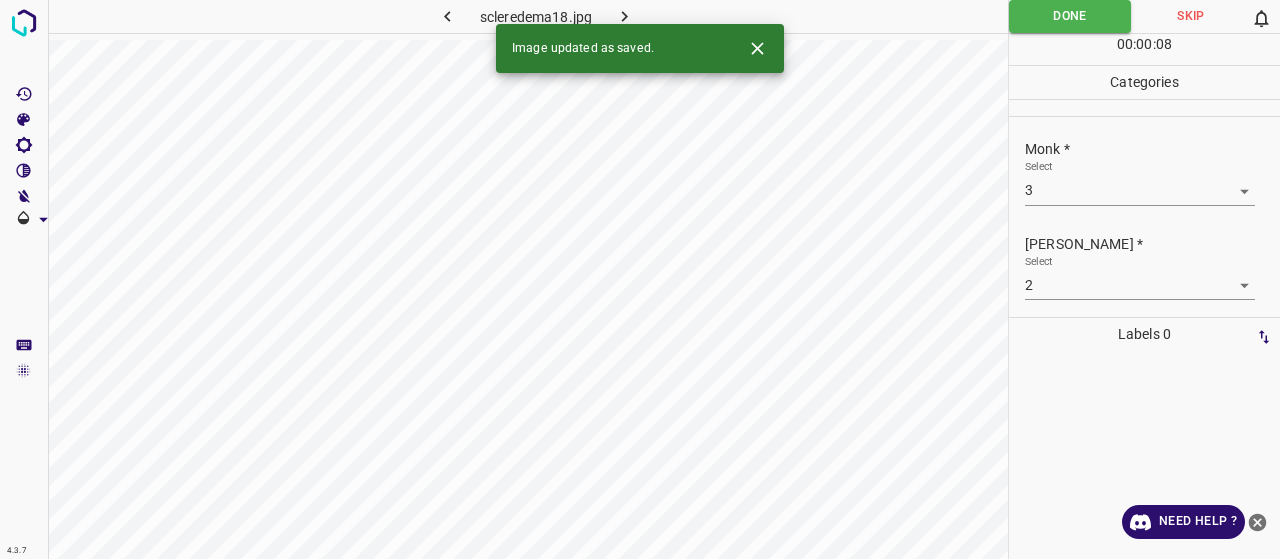 click 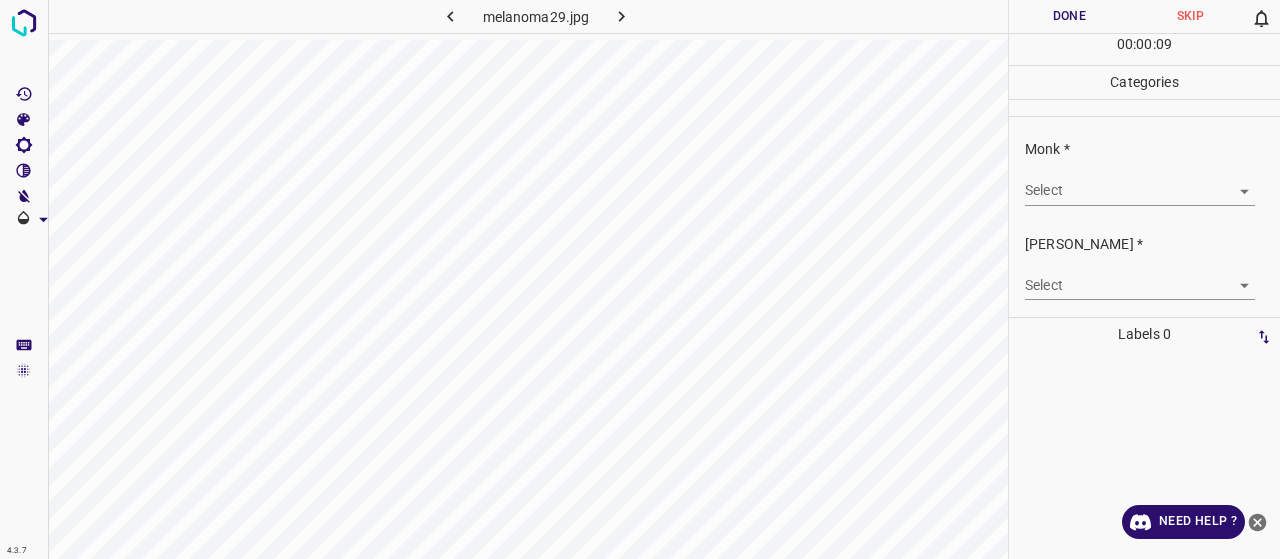 click on "4.3.7 melanoma29.jpg Done Skip 0 00   : 00   : 09   Categories Monk *  Select ​  Fitzpatrick *  Select ​ Labels   0 Categories 1 Monk 2  Fitzpatrick Tools Space Change between modes (Draw & Edit) I Auto labeling R Restore zoom M Zoom in N Zoom out Delete Delete selecte label Filters Z Restore filters X Saturation filter C Brightness filter V Contrast filter B Gray scale filter General O Download Need Help ? - Text - Hide - Delete" at bounding box center [640, 279] 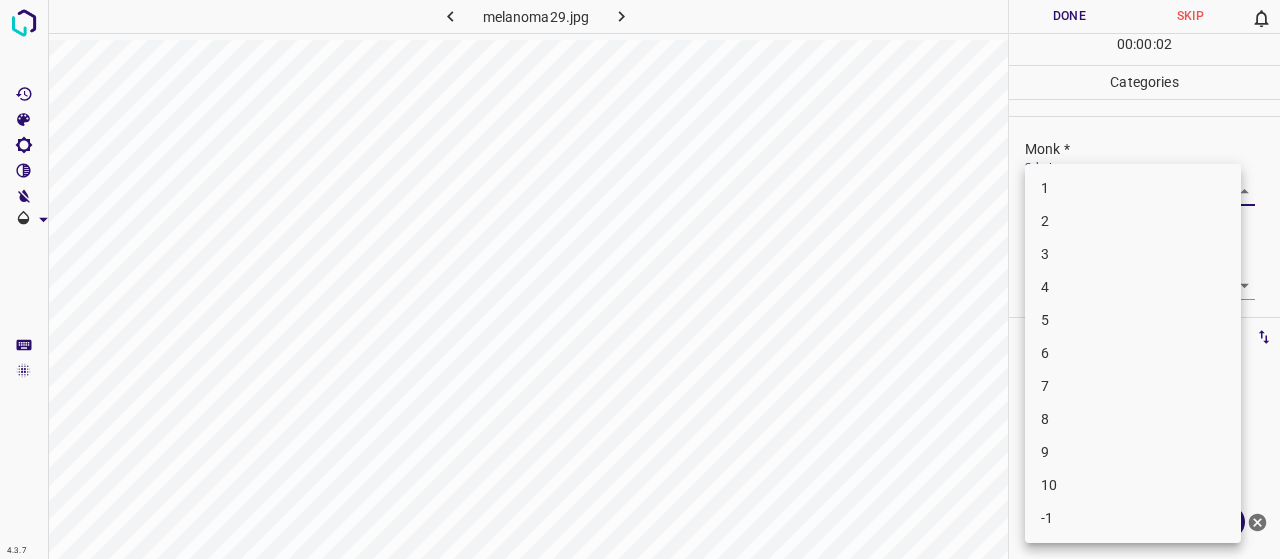 click on "3" at bounding box center [1133, 254] 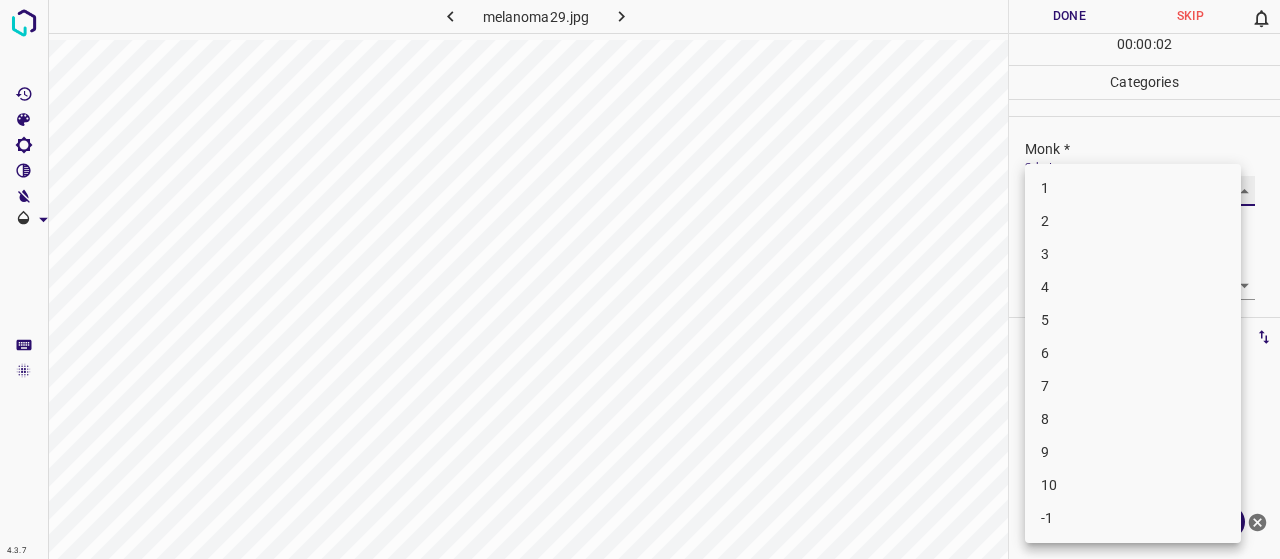 type on "3" 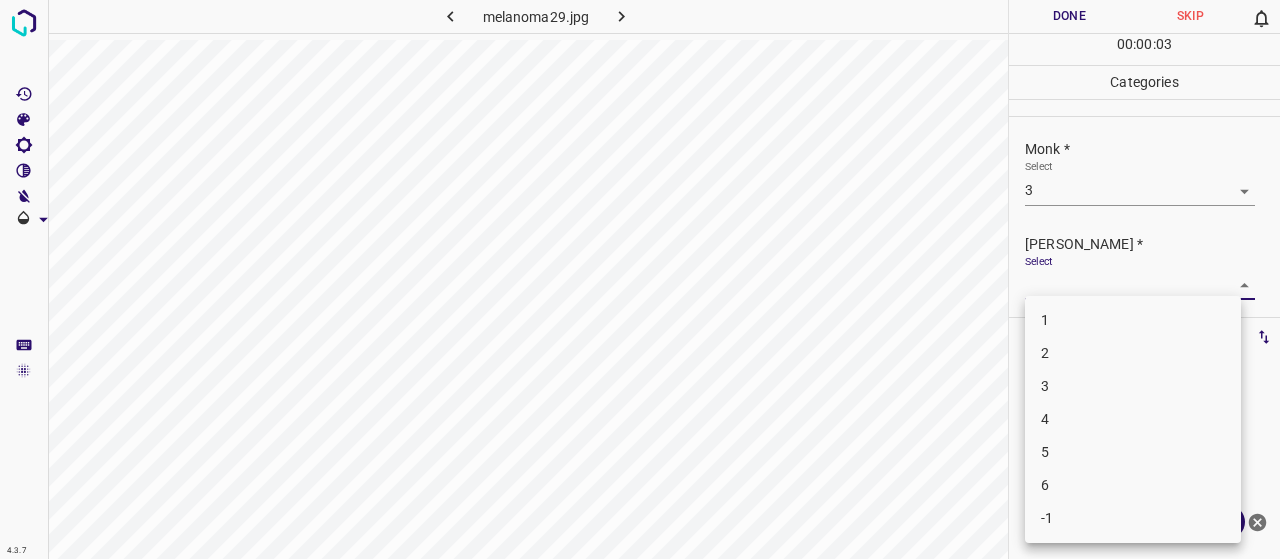 click on "4.3.7 melanoma29.jpg Done Skip 0 00   : 00   : 03   Categories Monk *  Select 3 3  Fitzpatrick *  Select ​ Labels   0 Categories 1 Monk 2  Fitzpatrick Tools Space Change between modes (Draw & Edit) I Auto labeling R Restore zoom M Zoom in N Zoom out Delete Delete selecte label Filters Z Restore filters X Saturation filter C Brightness filter V Contrast filter B Gray scale filter General O Download Need Help ? - Text - Hide - Delete 1 2 3 4 5 6 -1" at bounding box center [640, 279] 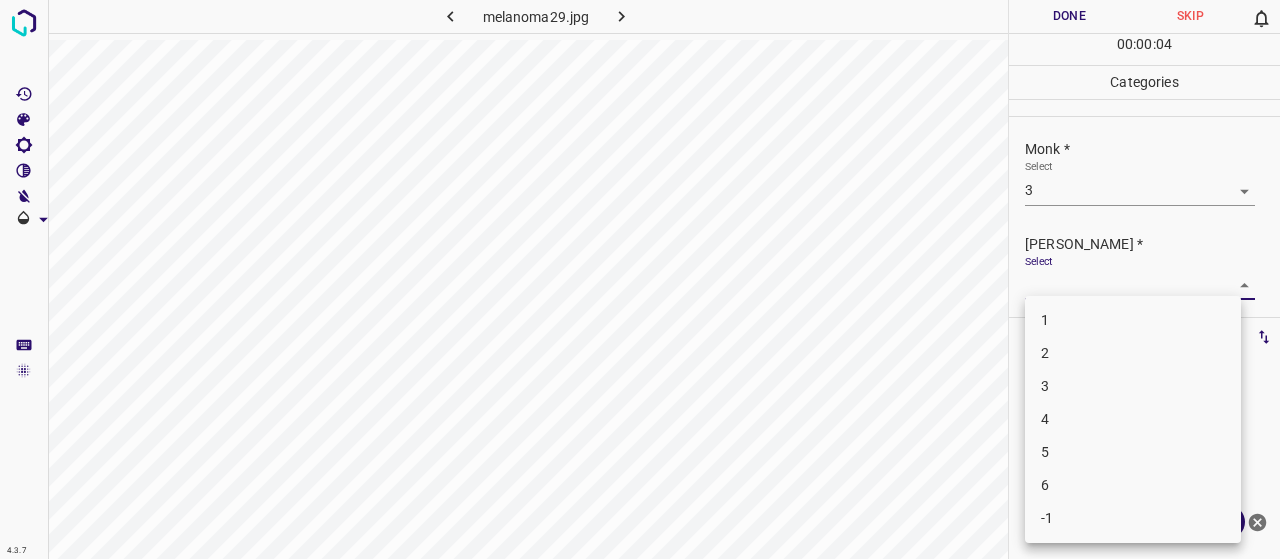click on "2" at bounding box center [1133, 353] 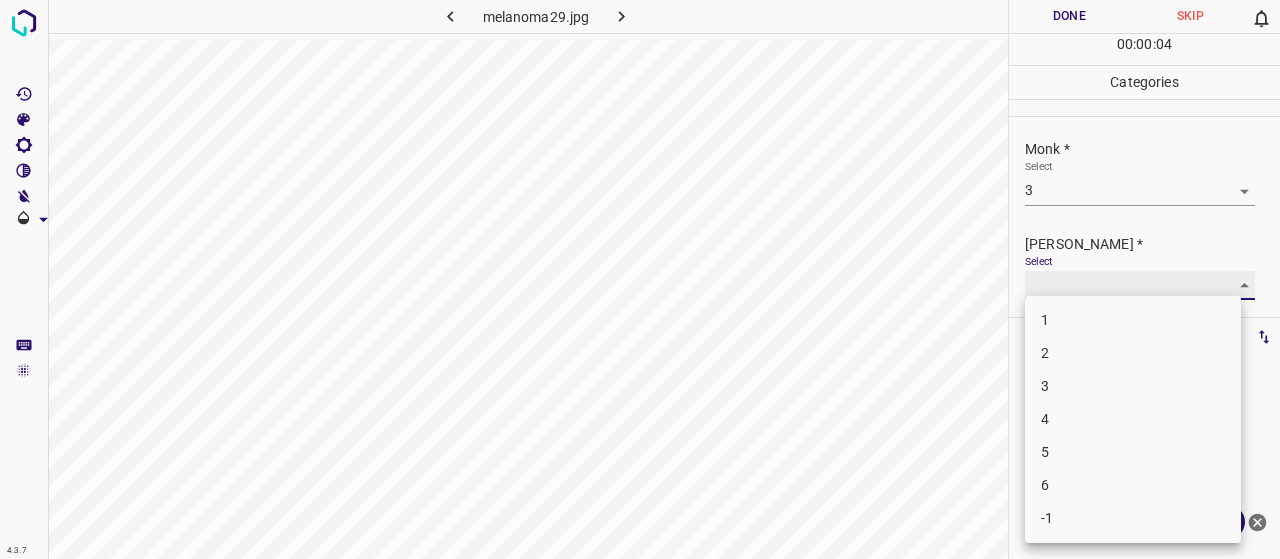 type on "2" 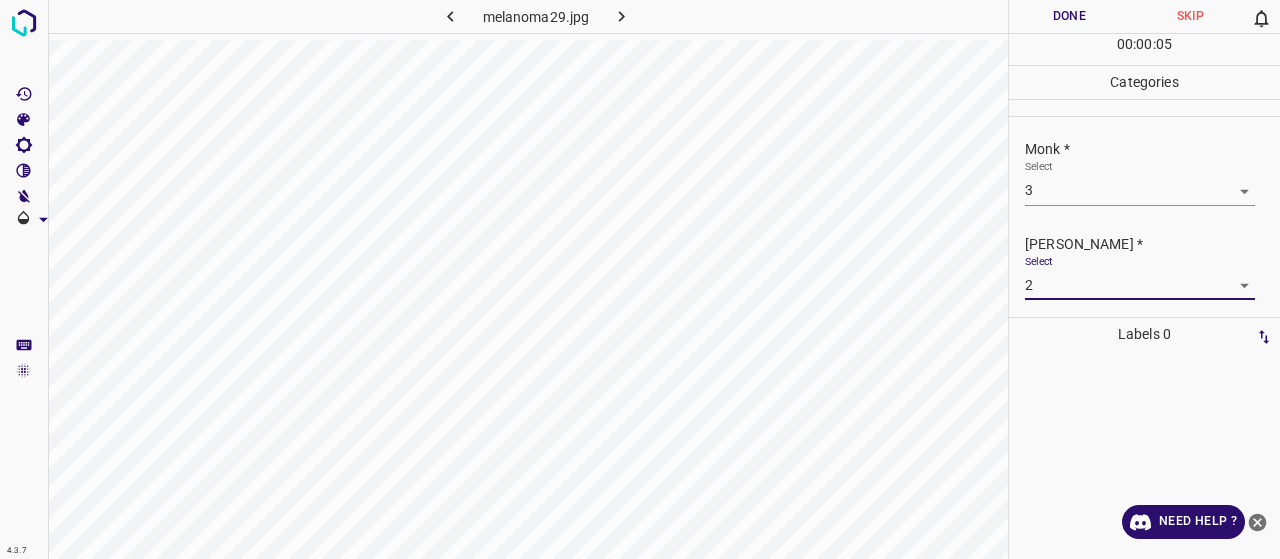 click on "Done" at bounding box center (1069, 16) 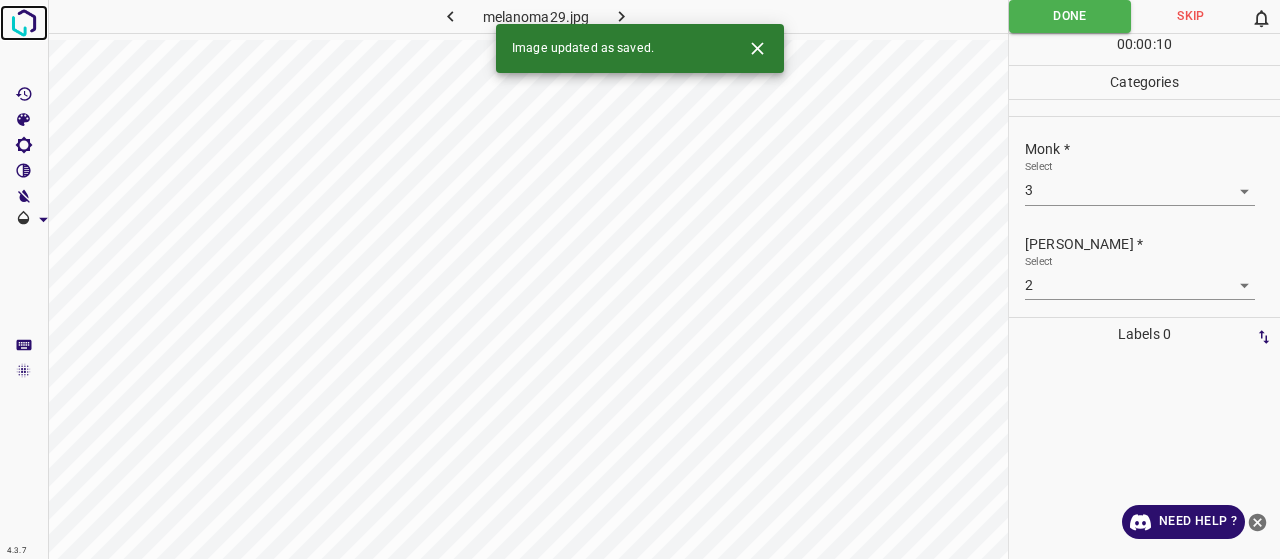 click at bounding box center [24, 23] 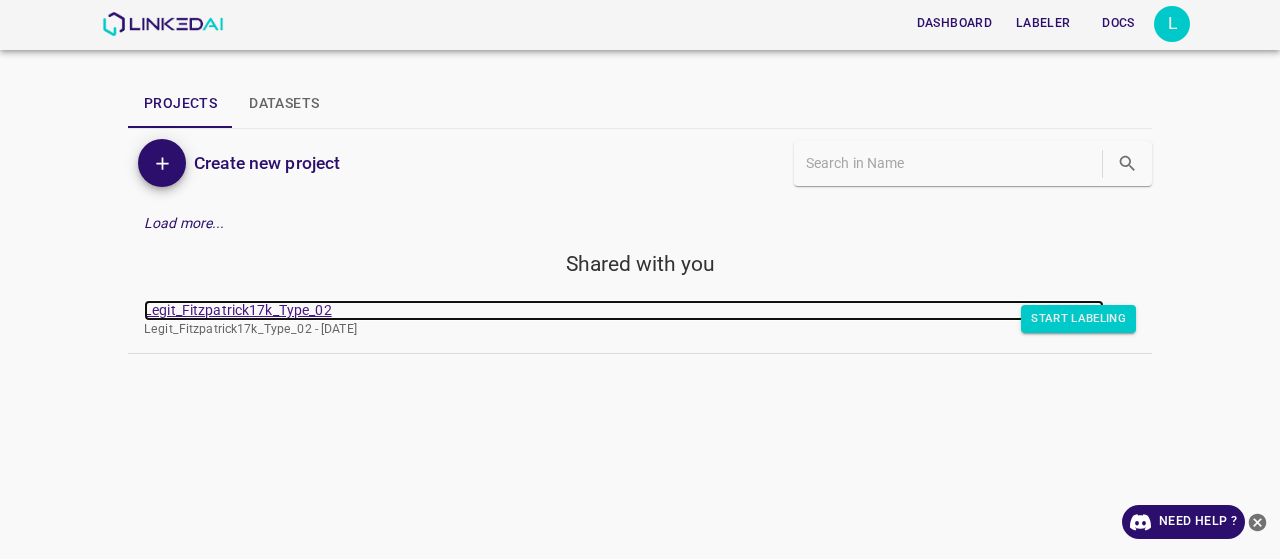 click on "Legit_Fitzpatrick17k_Type_02" at bounding box center [624, 310] 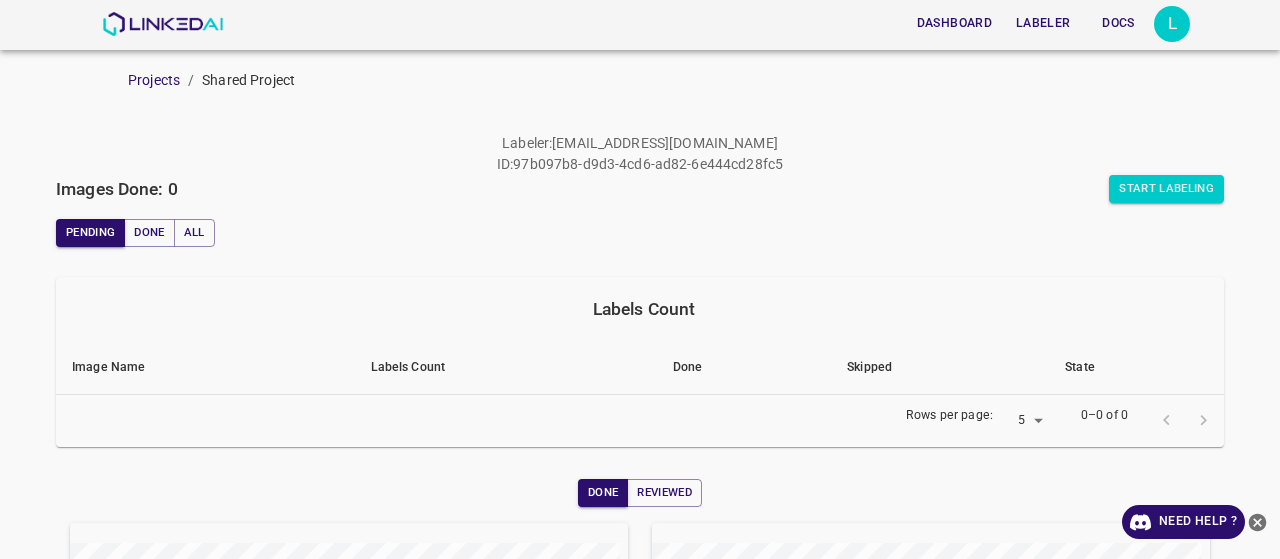 scroll, scrollTop: 0, scrollLeft: 0, axis: both 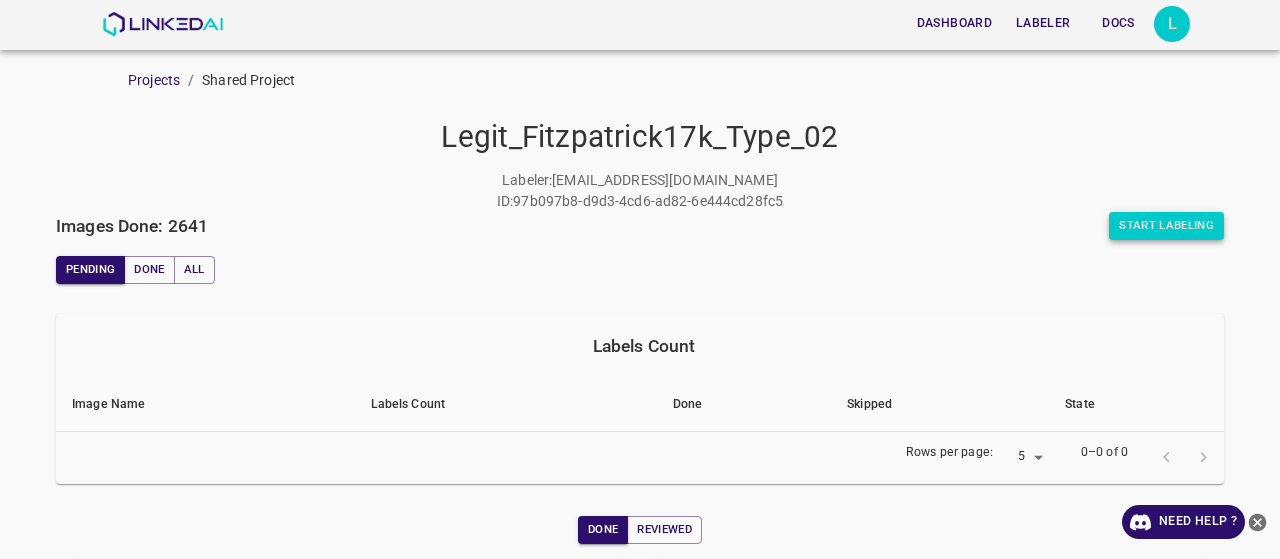 click on "Start Labeling" at bounding box center [1166, 226] 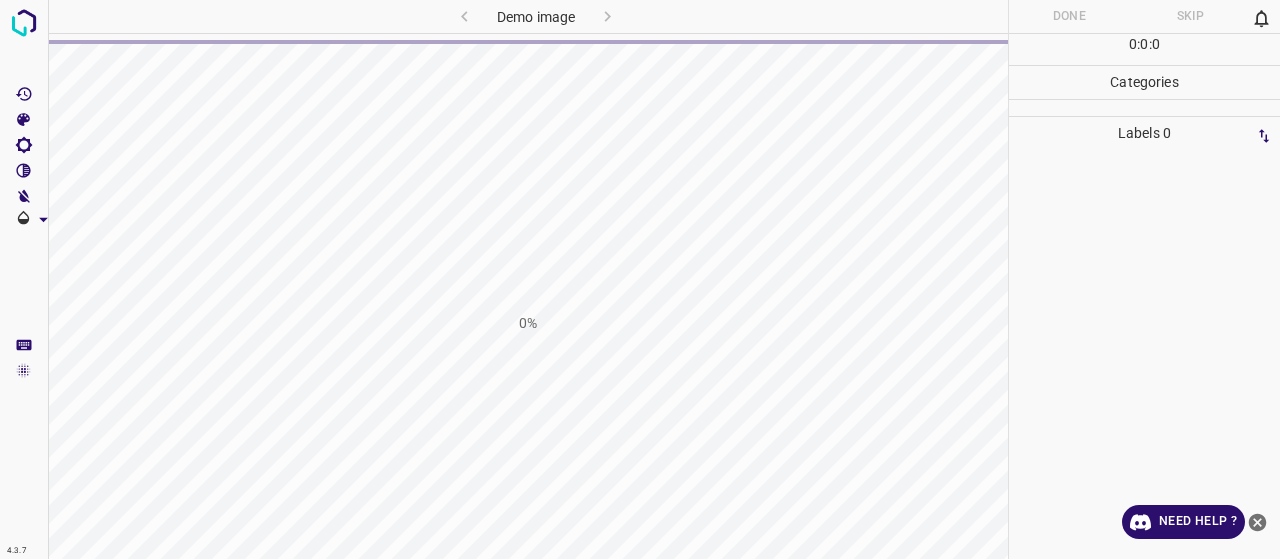 scroll, scrollTop: 0, scrollLeft: 0, axis: both 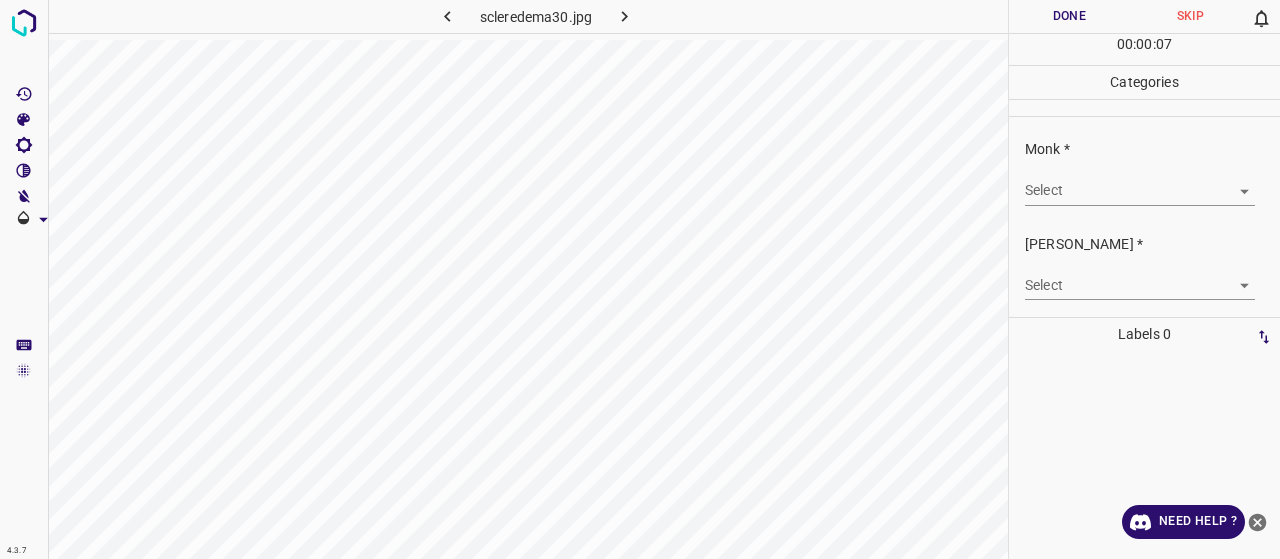 click on "4.3.7 scleredema30.jpg Done Skip 0 00   : 00   : 07   Categories Monk *  Select ​  Fitzpatrick *  Select ​ Labels   0 Categories 1 Monk 2  Fitzpatrick Tools Space Change between modes (Draw & Edit) I Auto labeling R Restore zoom M Zoom in N Zoom out Delete Delete selecte label Filters Z Restore filters X Saturation filter C Brightness filter V Contrast filter B Gray scale filter General O Download Need Help ? - Text - Hide - Delete" at bounding box center [640, 279] 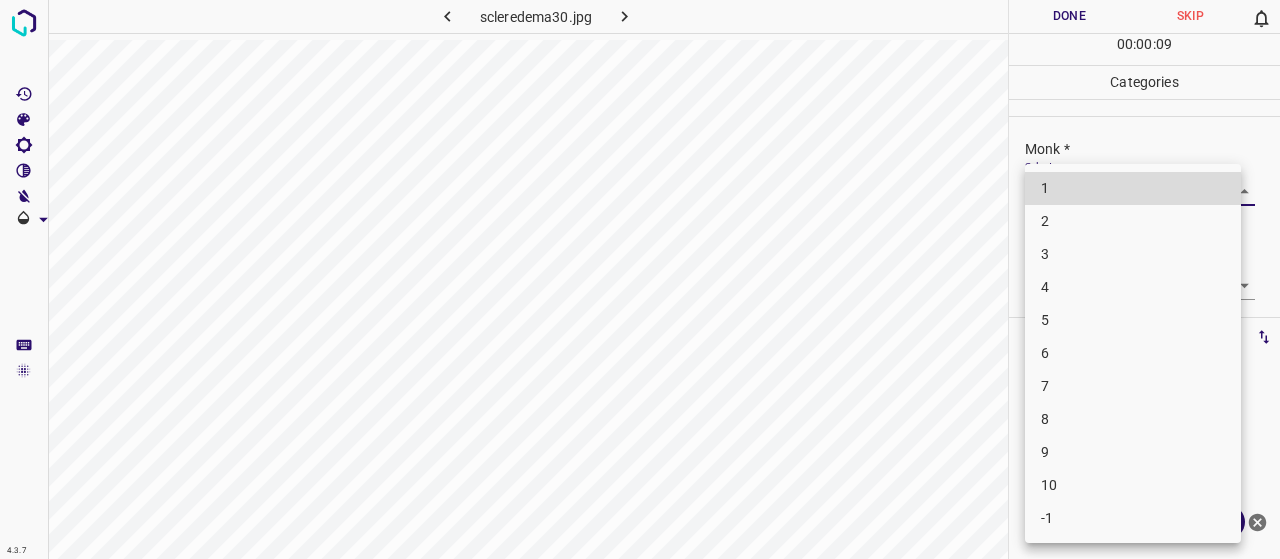 click on "5" at bounding box center [1133, 320] 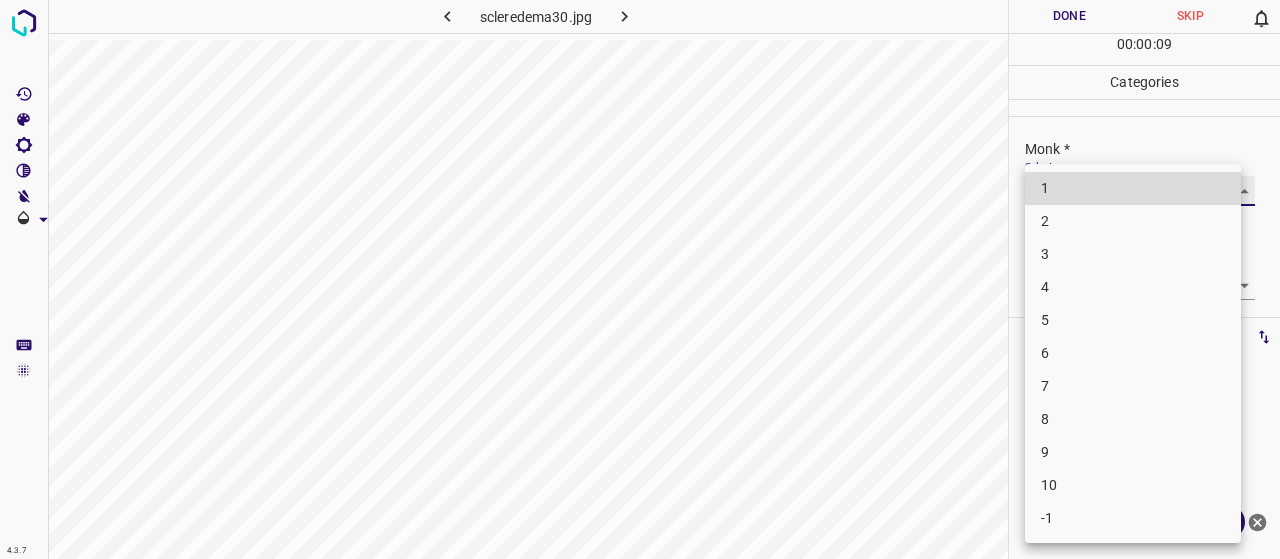 type on "5" 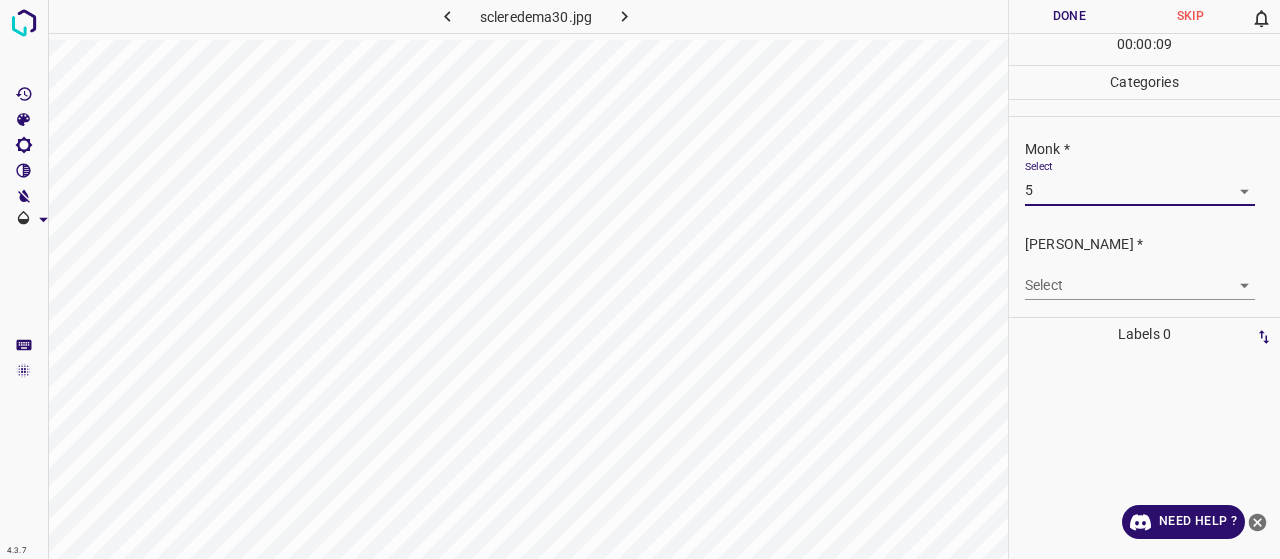 click on "4.3.7 scleredema30.jpg Done Skip 0 00   : 00   : 09   Categories Monk *  Select 5 5  Fitzpatrick *  Select ​ Labels   0 Categories 1 Monk 2  Fitzpatrick Tools Space Change between modes (Draw & Edit) I Auto labeling R Restore zoom M Zoom in N Zoom out Delete Delete selecte label Filters Z Restore filters X Saturation filter C Brightness filter V Contrast filter B Gray scale filter General O Download Need Help ? - Text - Hide - Delete" at bounding box center (640, 279) 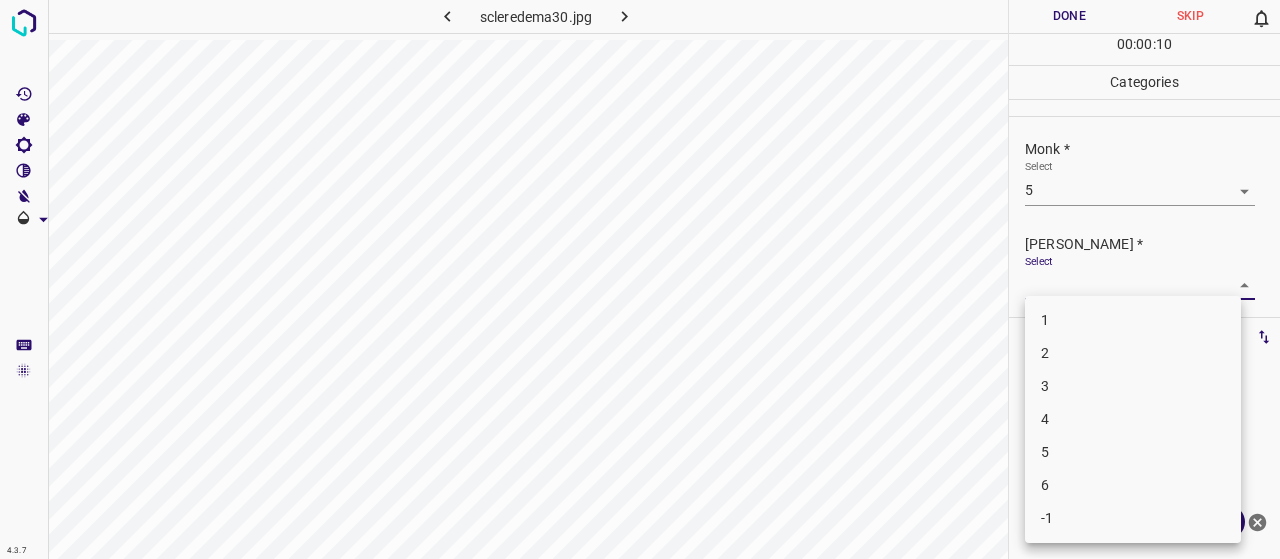 click on "3" at bounding box center [1133, 386] 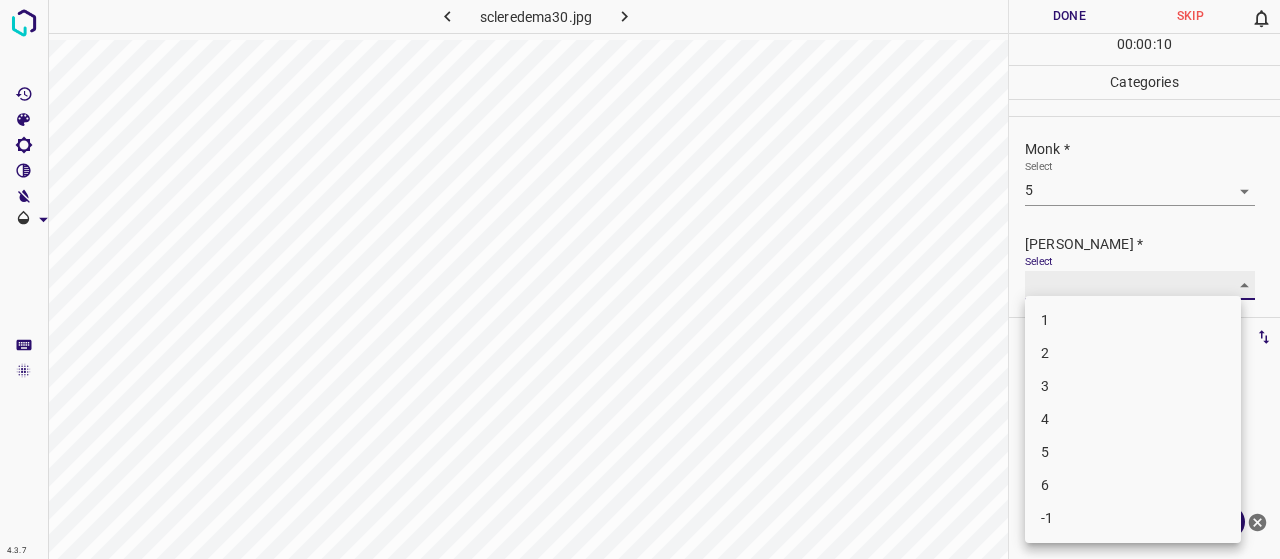 type on "3" 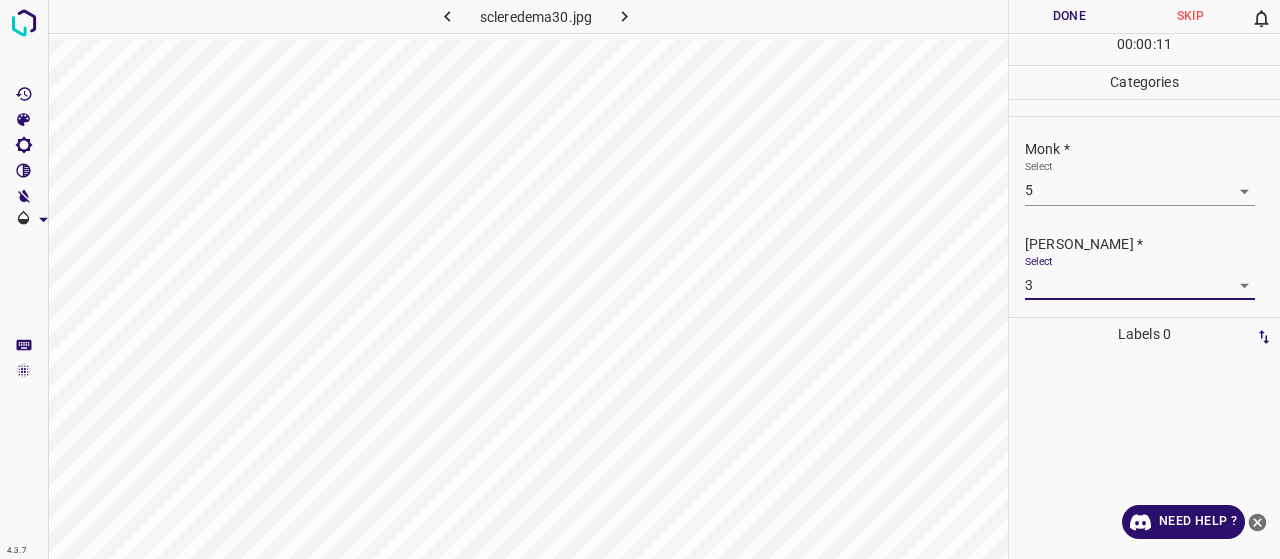 click on "Done" at bounding box center [1069, 16] 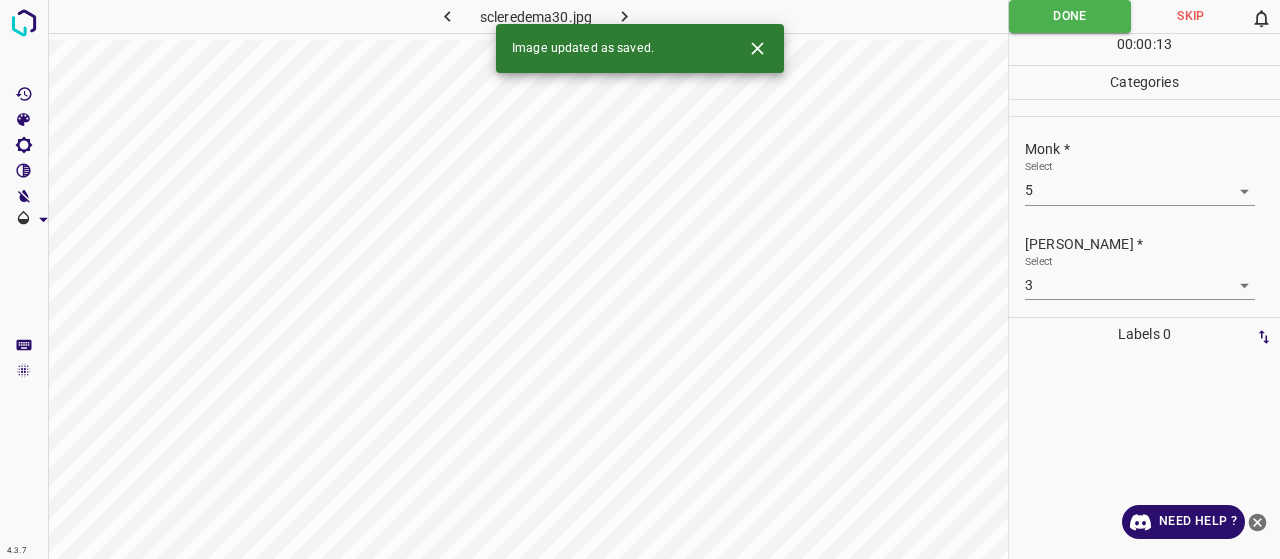 click at bounding box center (624, 16) 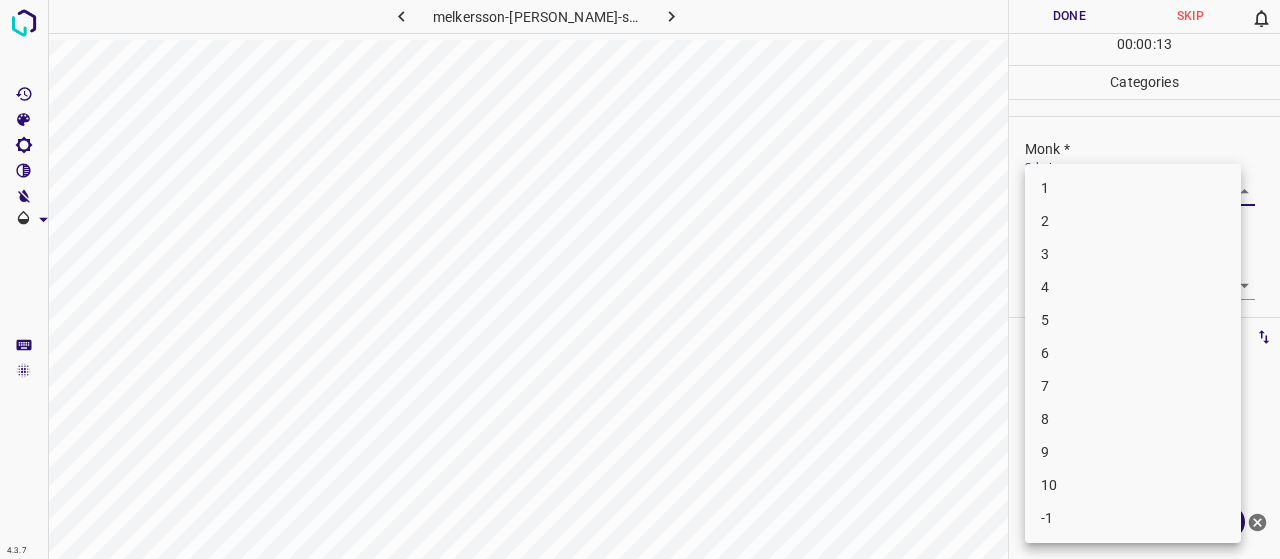 click on "4.3.7 melkersson-rosenthal-syndrome5.jpg Done Skip 0 00   : 00   : 13   Categories Monk *  Select ​  Fitzpatrick *  Select ​ Labels   0 Categories 1 Monk 2  Fitzpatrick Tools Space Change between modes (Draw & Edit) I Auto labeling R Restore zoom M Zoom in N Zoom out Delete Delete selecte label Filters Z Restore filters X Saturation filter C Brightness filter V Contrast filter B Gray scale filter General O Download Need Help ? - Text - Hide - Delete 1 2 3 4 5 6 7 8 9 10 -1" at bounding box center (640, 279) 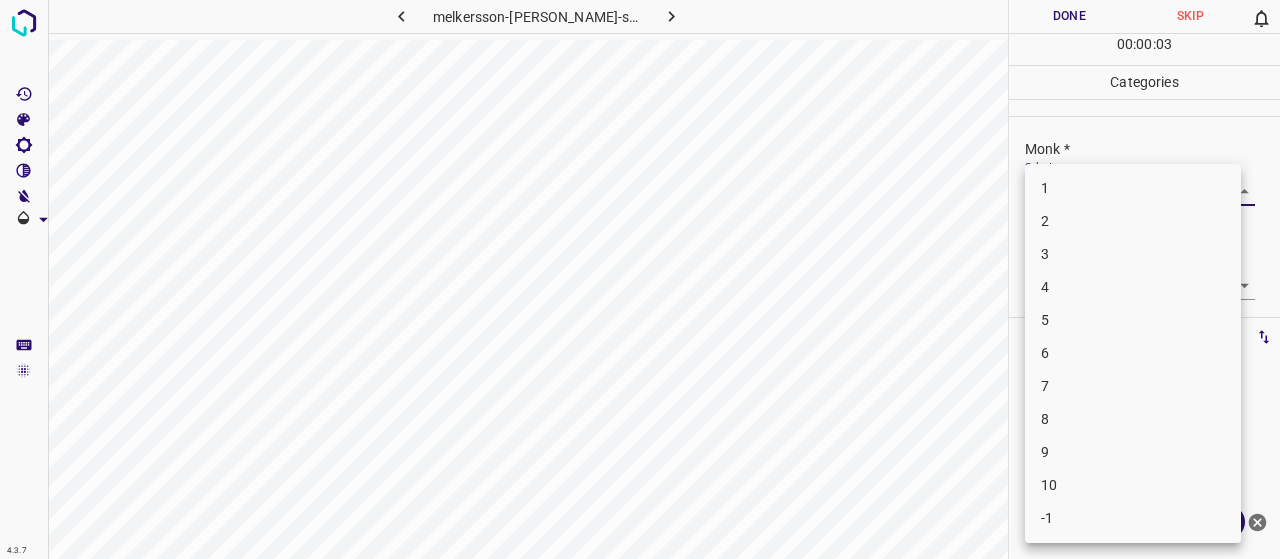 click on "3" at bounding box center (1133, 254) 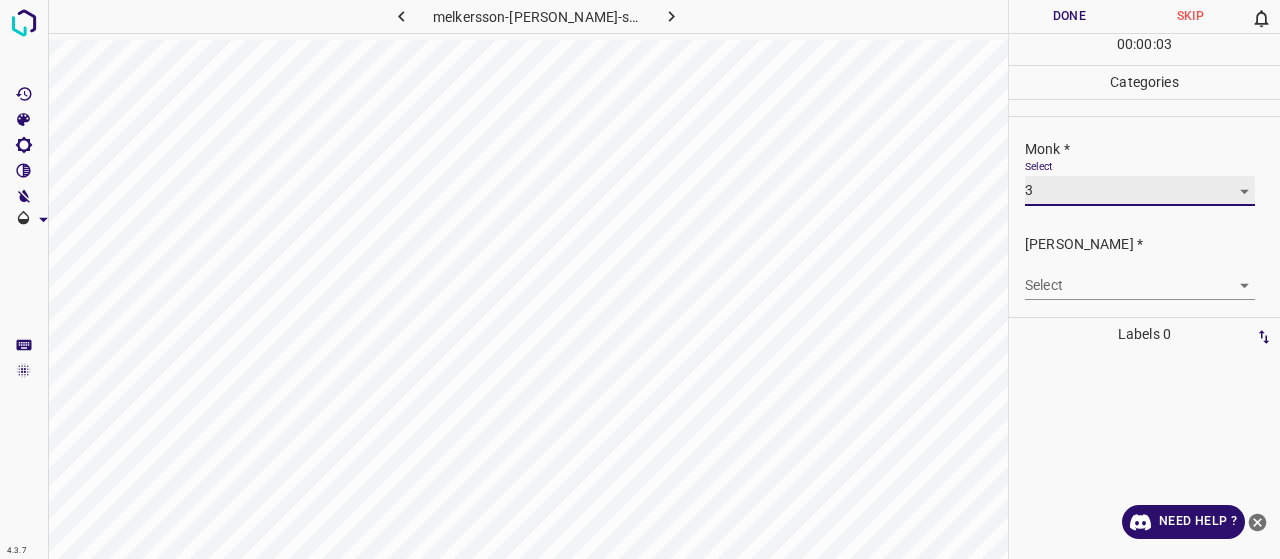 type on "3" 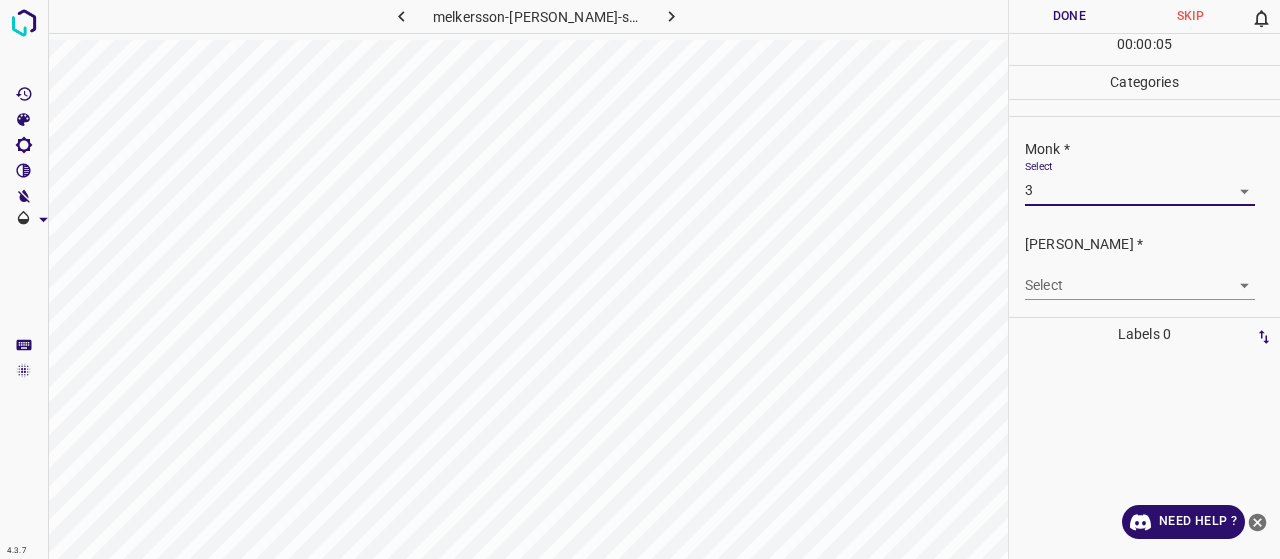 click on "4.3.7 melkersson-rosenthal-syndrome5.jpg Done Skip 0 00   : 00   : 05   Categories Monk *  Select 3 3  Fitzpatrick *  Select ​ Labels   0 Categories 1 Monk 2  Fitzpatrick Tools Space Change between modes (Draw & Edit) I Auto labeling R Restore zoom M Zoom in N Zoom out Delete Delete selecte label Filters Z Restore filters X Saturation filter C Brightness filter V Contrast filter B Gray scale filter General O Download Need Help ? - Text - Hide - Delete" at bounding box center [640, 279] 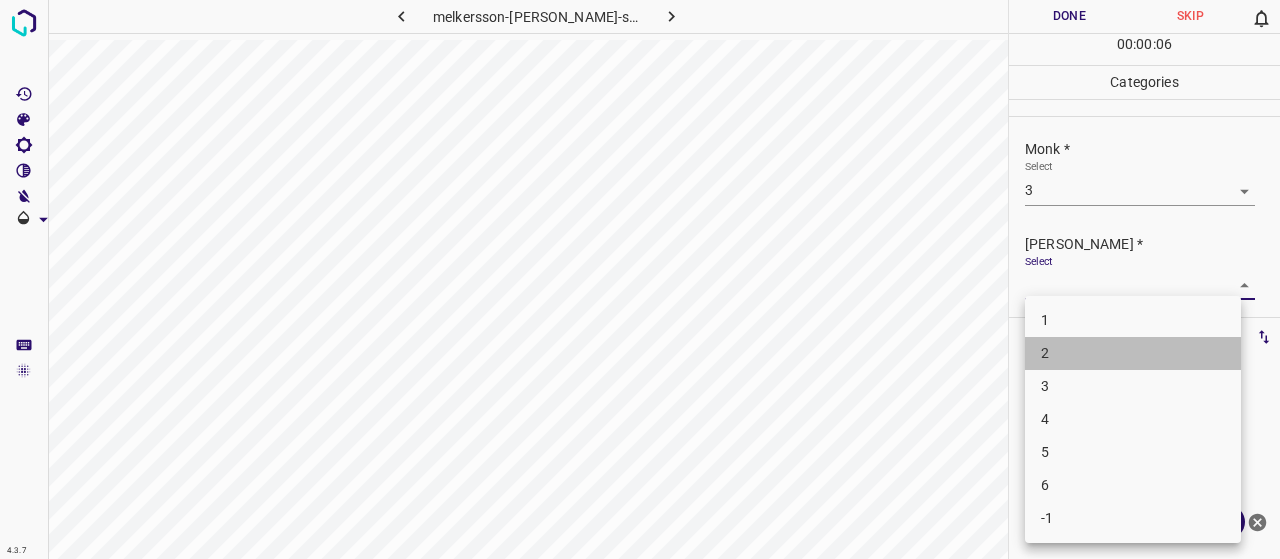 click on "2" at bounding box center [1133, 353] 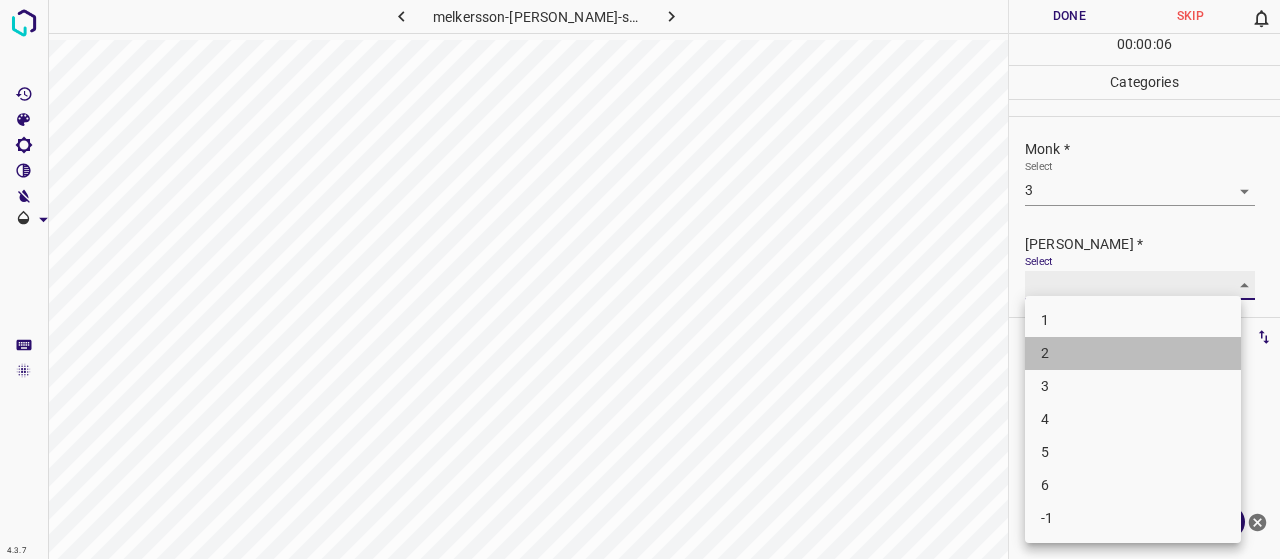 type on "2" 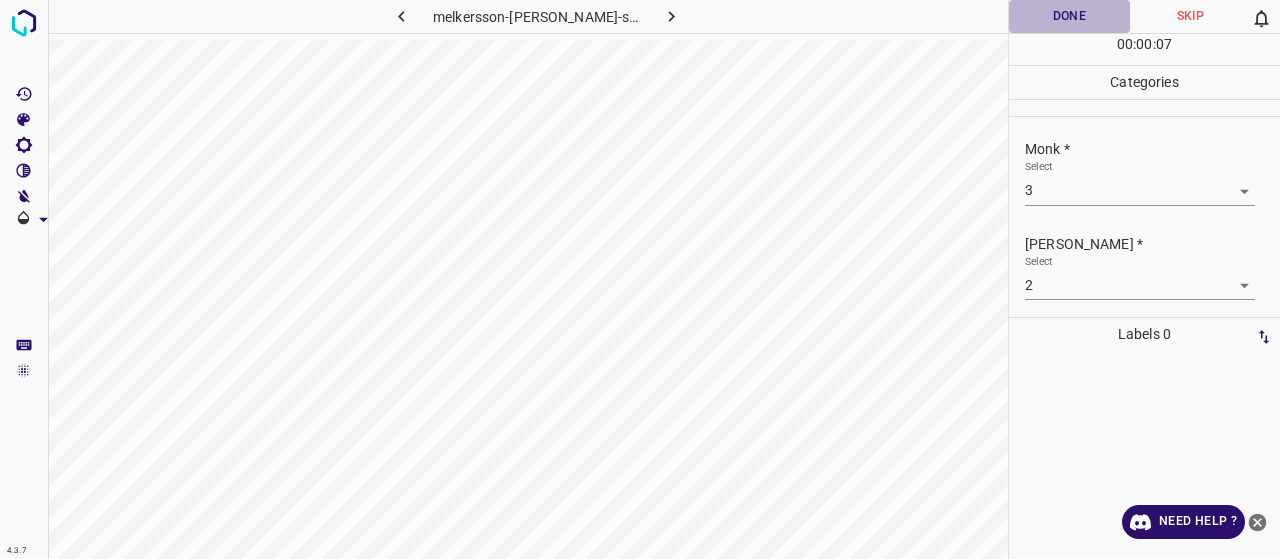 click on "Done" at bounding box center [1069, 16] 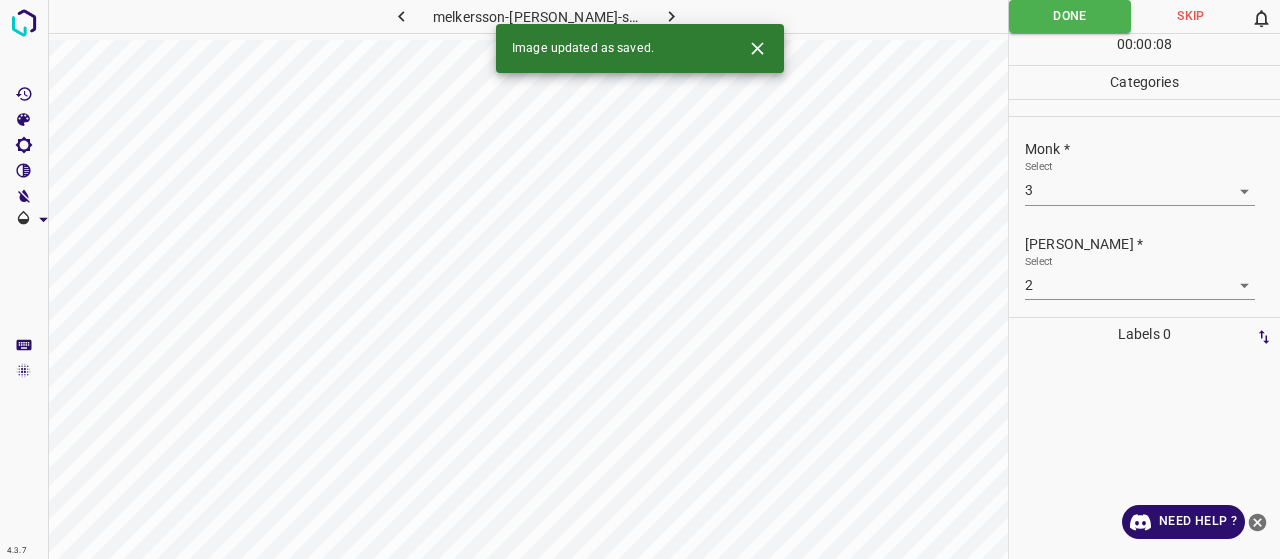 click at bounding box center (671, 16) 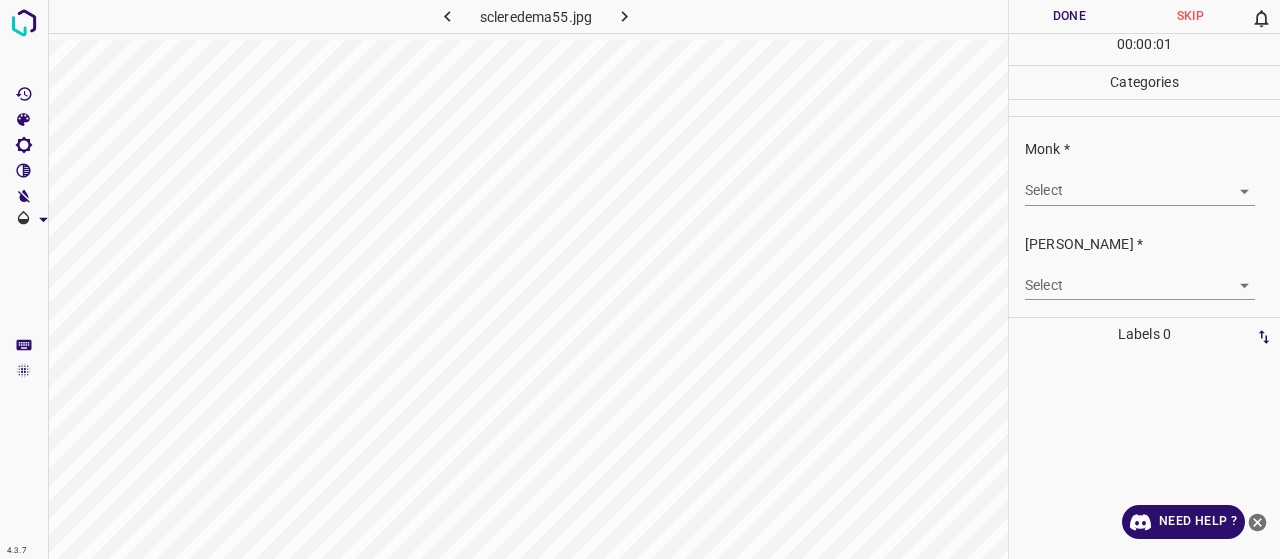 click on "4.3.7 scleredema55.jpg Done Skip 0 00   : 00   : 01   Categories Monk *  Select ​  Fitzpatrick *  Select ​ Labels   0 Categories 1 Monk 2  Fitzpatrick Tools Space Change between modes (Draw & Edit) I Auto labeling R Restore zoom M Zoom in N Zoom out Delete Delete selecte label Filters Z Restore filters X Saturation filter C Brightness filter V Contrast filter B Gray scale filter General O Download Need Help ? - Text - Hide - Delete" at bounding box center (640, 279) 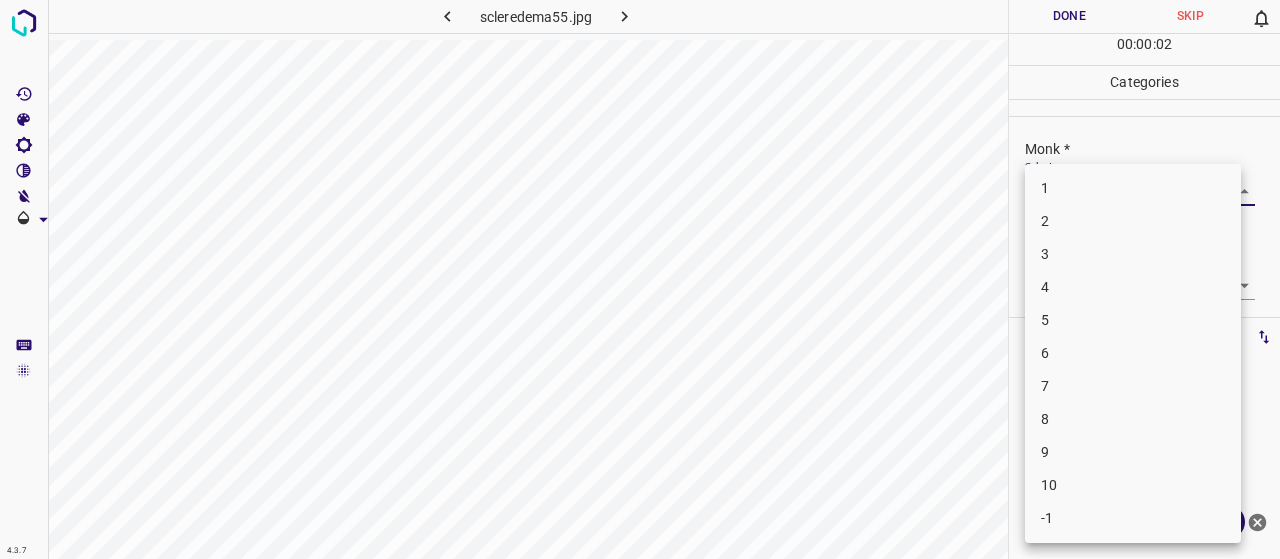 click on "2" at bounding box center [1133, 221] 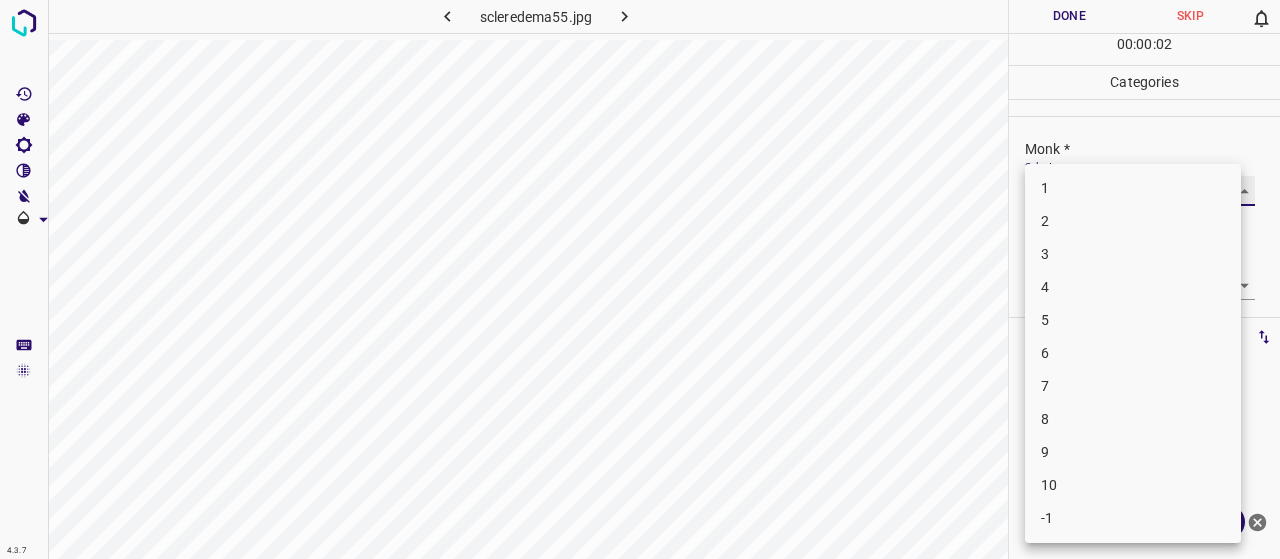 type on "2" 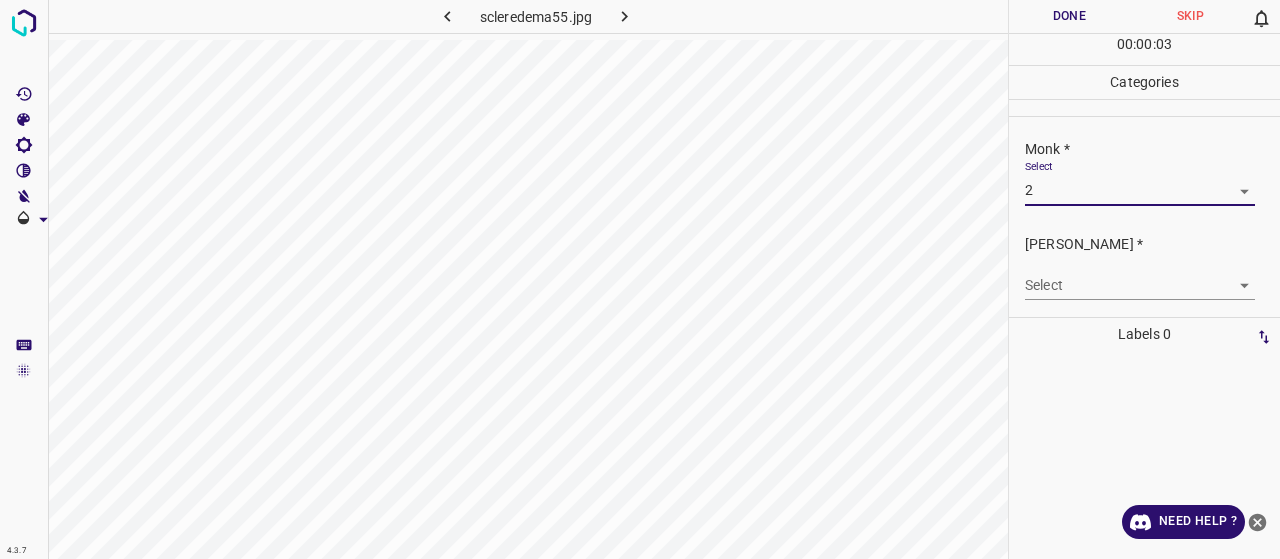 click on "4.3.7 scleredema55.jpg Done Skip 0 00   : 00   : 03   Categories Monk *  Select 2 2  Fitzpatrick *  Select ​ Labels   0 Categories 1 Monk 2  Fitzpatrick Tools Space Change between modes (Draw & Edit) I Auto labeling R Restore zoom M Zoom in N Zoom out Delete Delete selecte label Filters Z Restore filters X Saturation filter C Brightness filter V Contrast filter B Gray scale filter General O Download Need Help ? - Text - Hide - Delete" at bounding box center (640, 279) 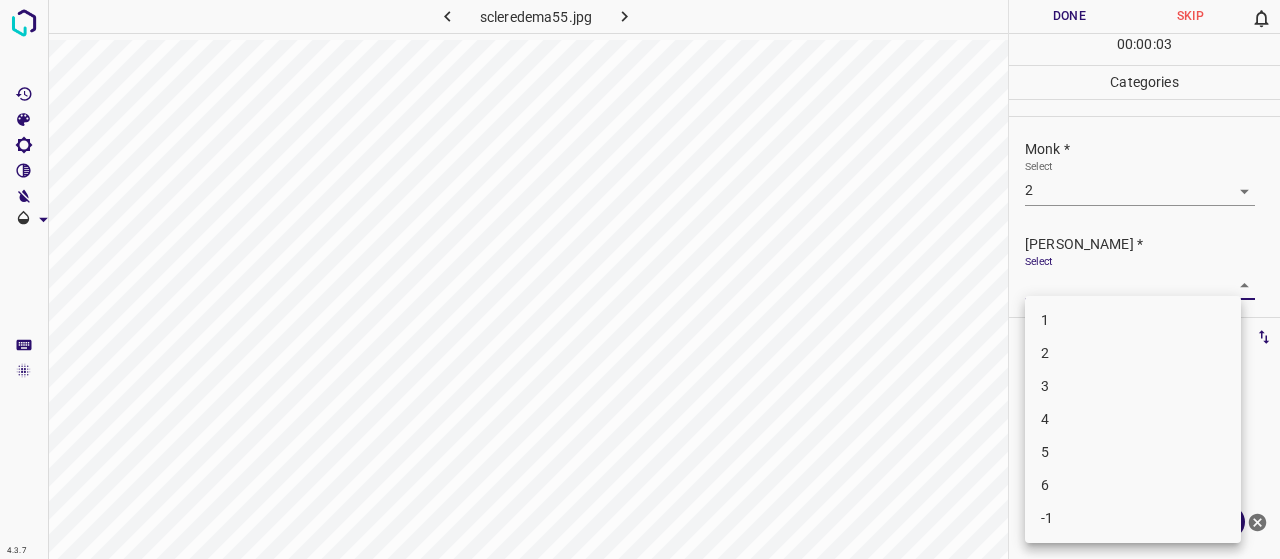 click on "1" at bounding box center (1133, 320) 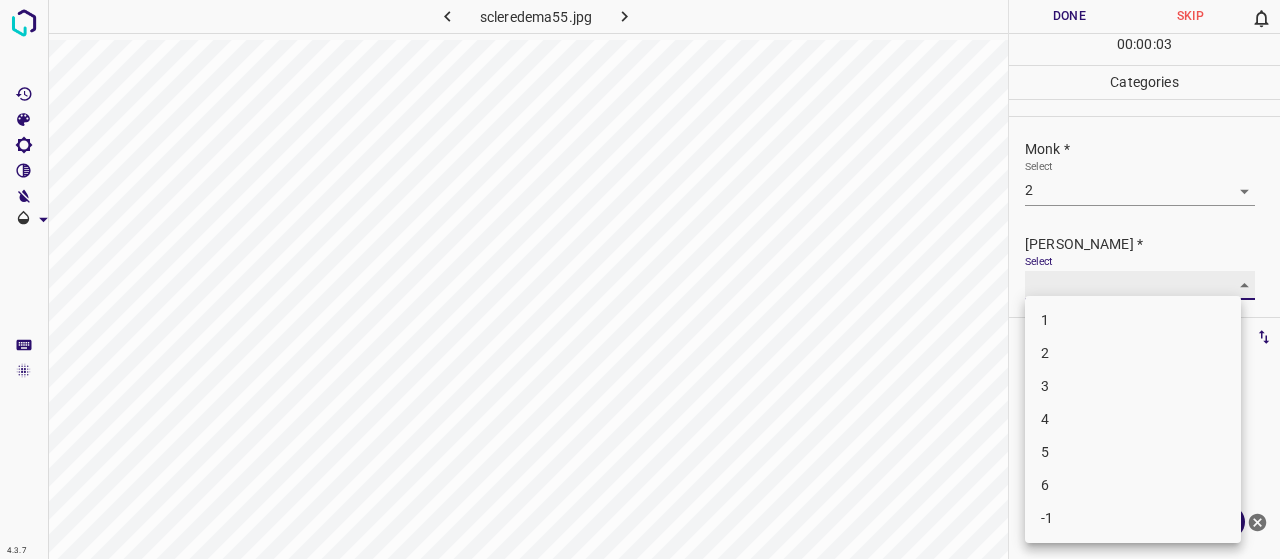 type on "1" 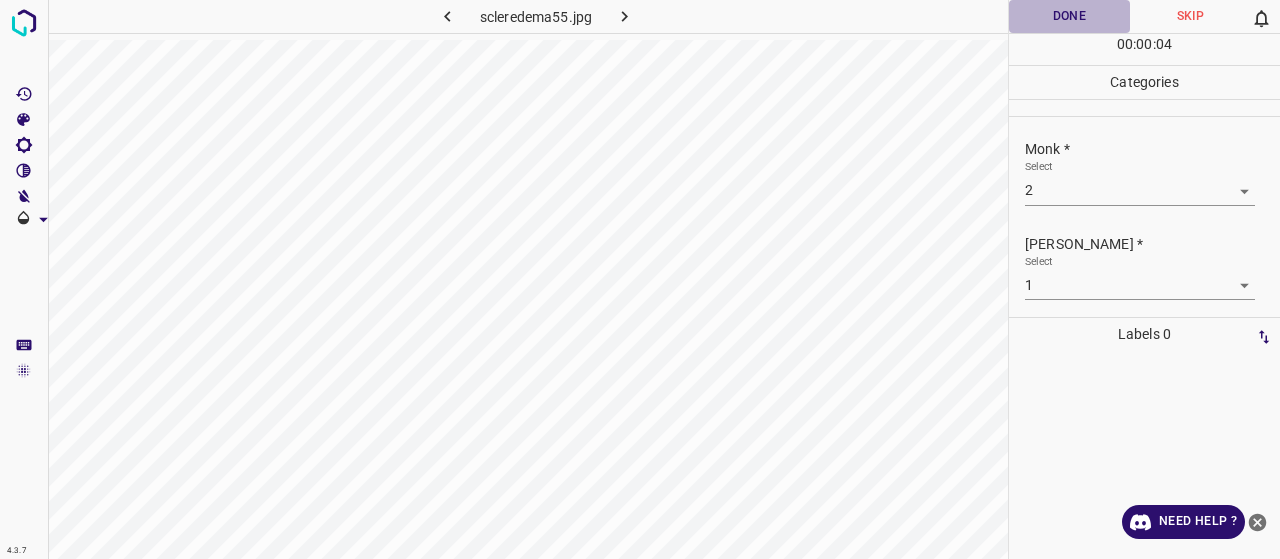 click on "Done" at bounding box center [1069, 16] 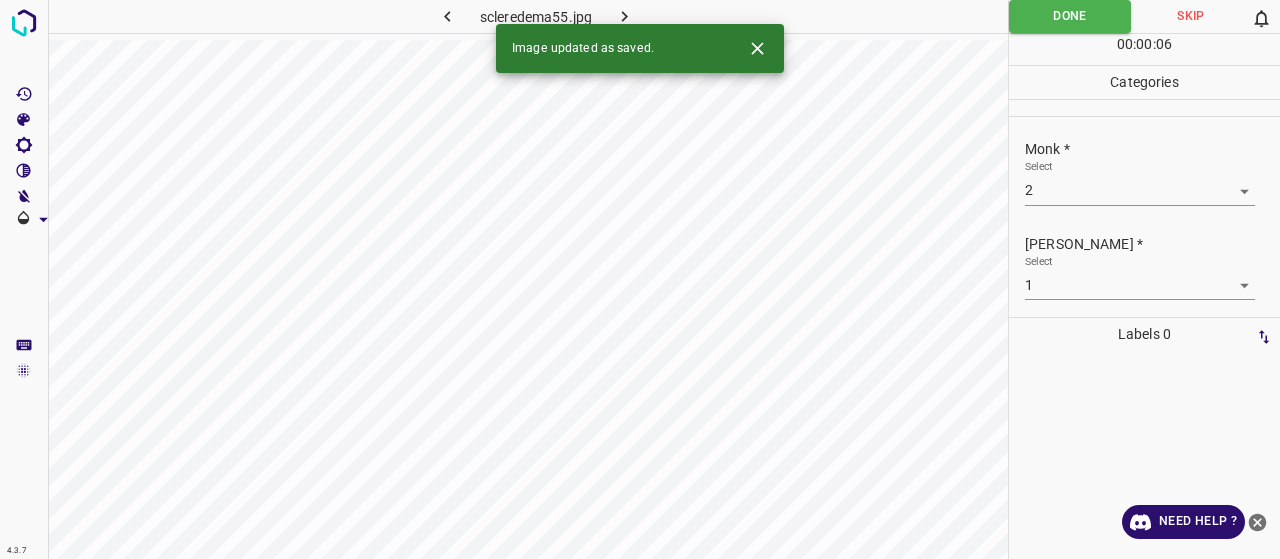 click at bounding box center (624, 16) 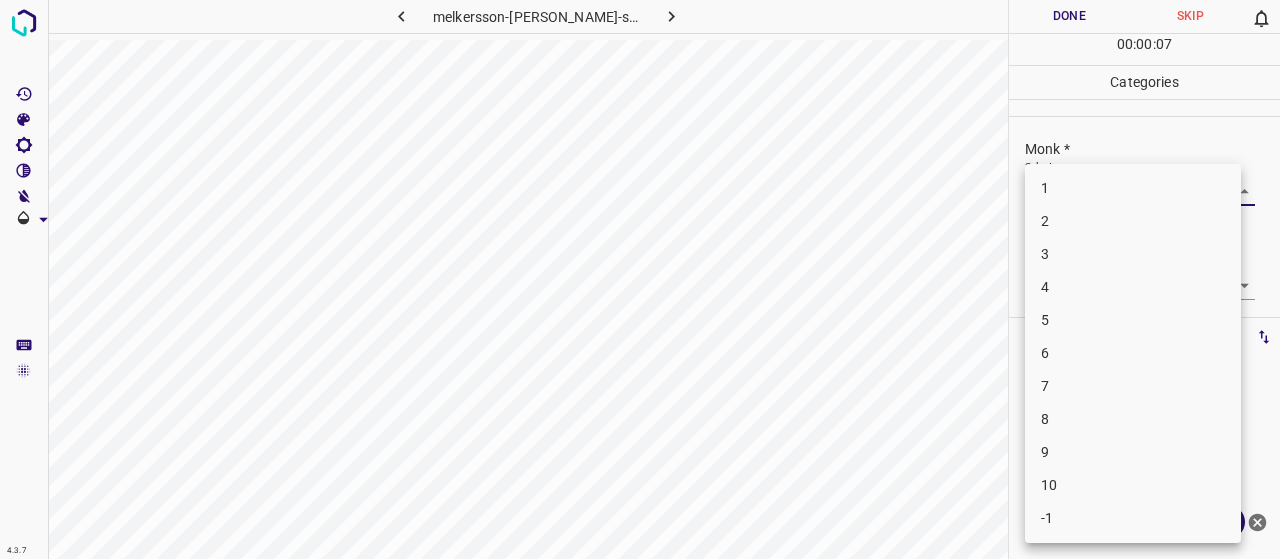 click on "4.3.7 melkersson-rosenthal-syndrome8.jpg Done Skip 0 00   : 00   : 07   Categories Monk *  Select ​  Fitzpatrick *  Select ​ Labels   0 Categories 1 Monk 2  Fitzpatrick Tools Space Change between modes (Draw & Edit) I Auto labeling R Restore zoom M Zoom in N Zoom out Delete Delete selecte label Filters Z Restore filters X Saturation filter C Brightness filter V Contrast filter B Gray scale filter General O Download Need Help ? - Text - Hide - Delete 1 2 3 4 5 6 7 8 9 10 -1" at bounding box center (640, 279) 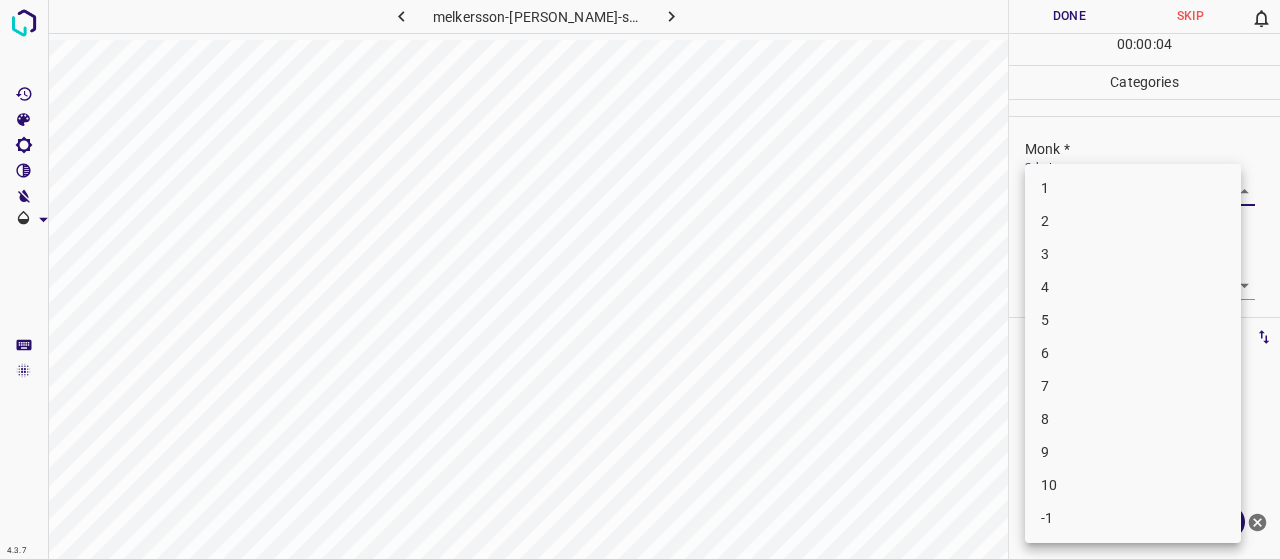 click on "1 2 3 4 5 6 7 8 9 10 -1" at bounding box center (1133, 353) 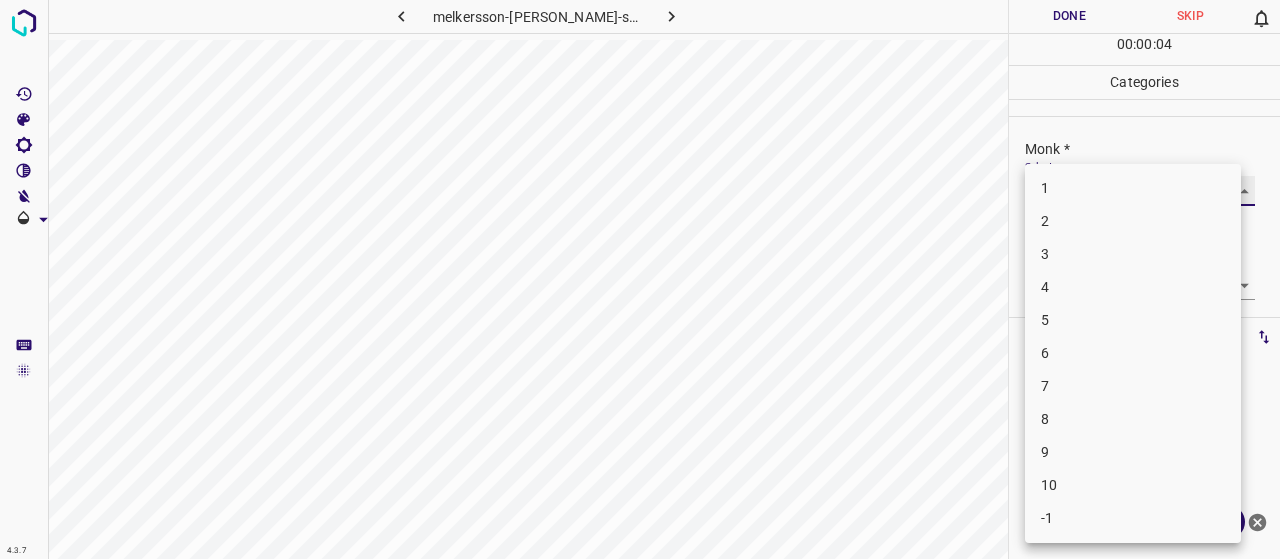 type on "5" 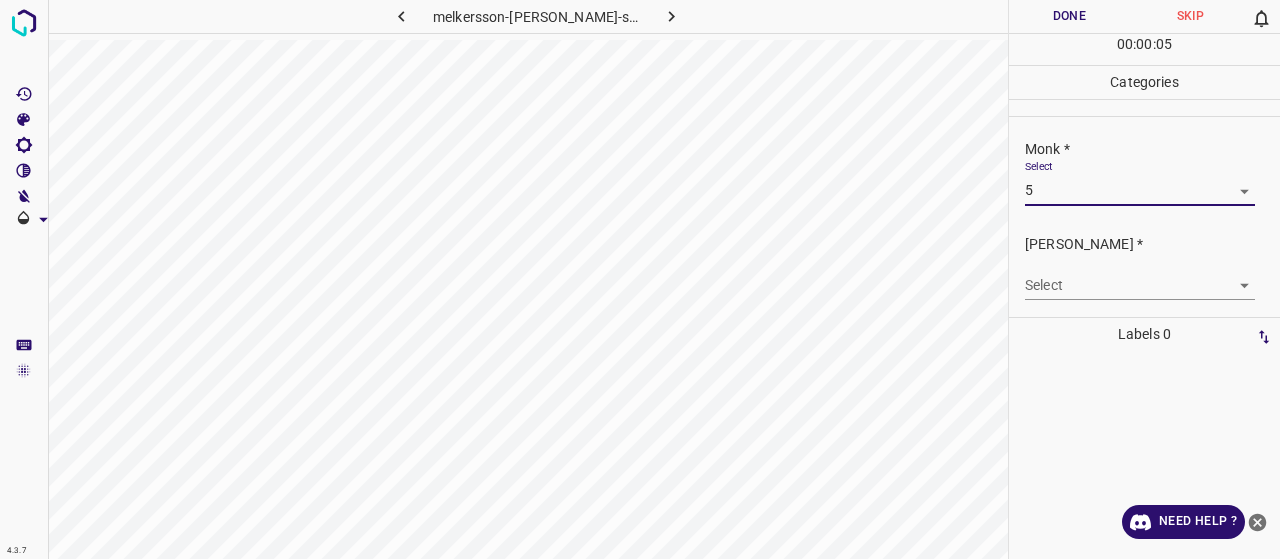 click on "4.3.7 melkersson-rosenthal-syndrome8.jpg Done Skip 0 00   : 00   : 05   Categories Monk *  Select 5 5  Fitzpatrick *  Select ​ Labels   0 Categories 1 Monk 2  Fitzpatrick Tools Space Change between modes (Draw & Edit) I Auto labeling R Restore zoom M Zoom in N Zoom out Delete Delete selecte label Filters Z Restore filters X Saturation filter C Brightness filter V Contrast filter B Gray scale filter General O Download Need Help ? - Text - Hide - Delete" at bounding box center [640, 279] 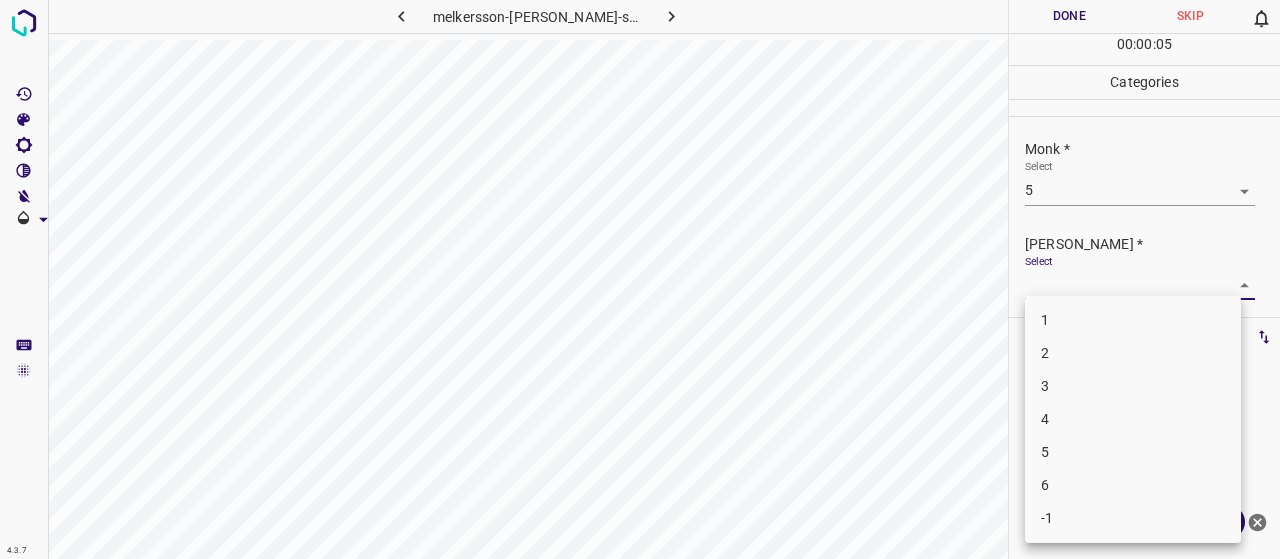 click on "2" at bounding box center [1133, 353] 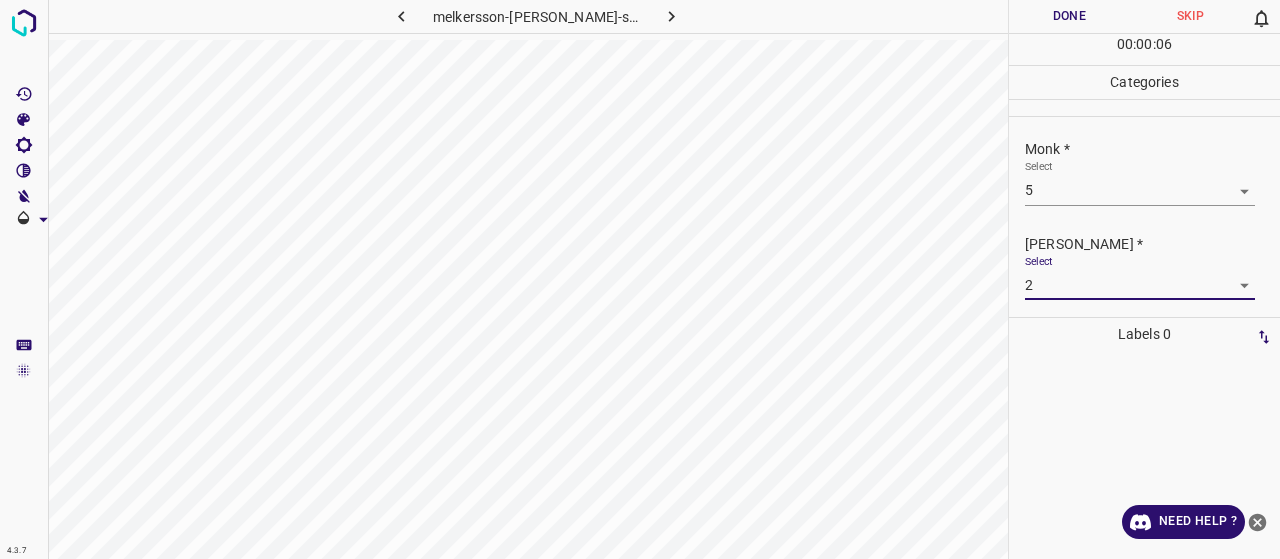 click on "Labels   0" at bounding box center [1144, 334] 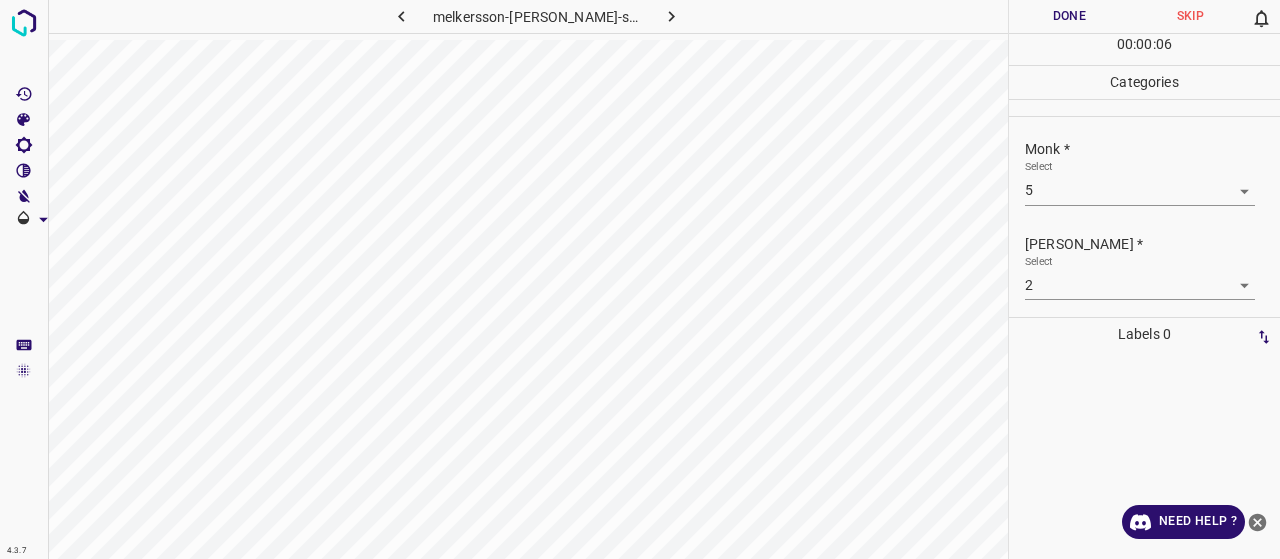 click on "4.3.7 melkersson-rosenthal-syndrome8.jpg Done Skip 0 00   : 00   : 06   Categories Monk *  Select 5 5  Fitzpatrick *  Select 2 2 Labels   0 Categories 1 Monk 2  Fitzpatrick Tools Space Change between modes (Draw & Edit) I Auto labeling R Restore zoom M Zoom in N Zoom out Delete Delete selecte label Filters Z Restore filters X Saturation filter C Brightness filter V Contrast filter B Gray scale filter General O Download Need Help ? - Text - Hide - Delete" at bounding box center [640, 279] 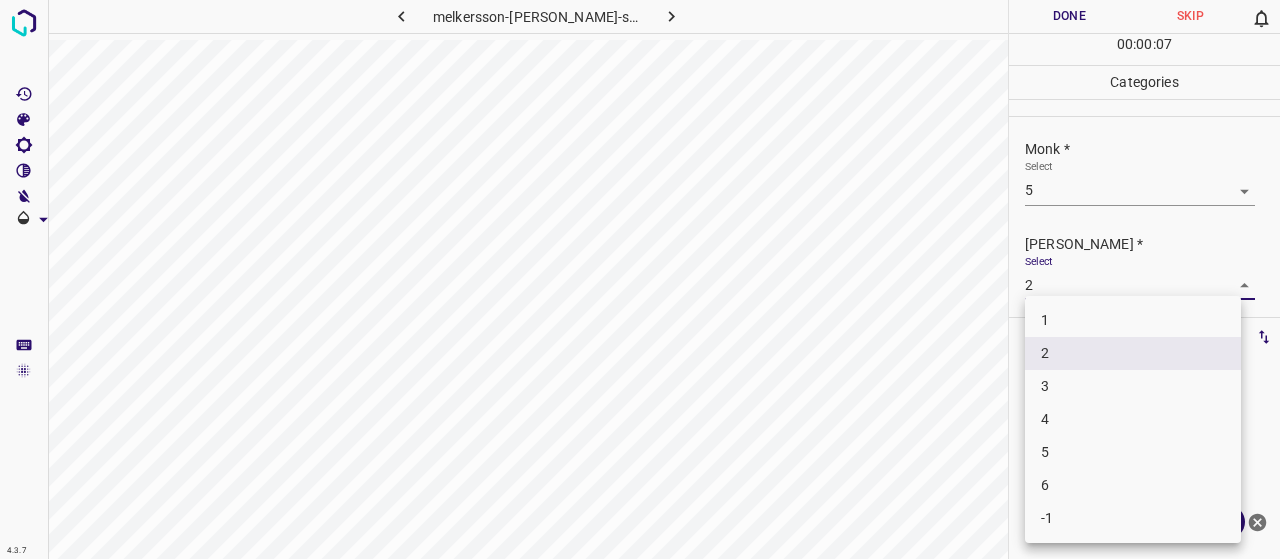 click on "3" at bounding box center [1133, 386] 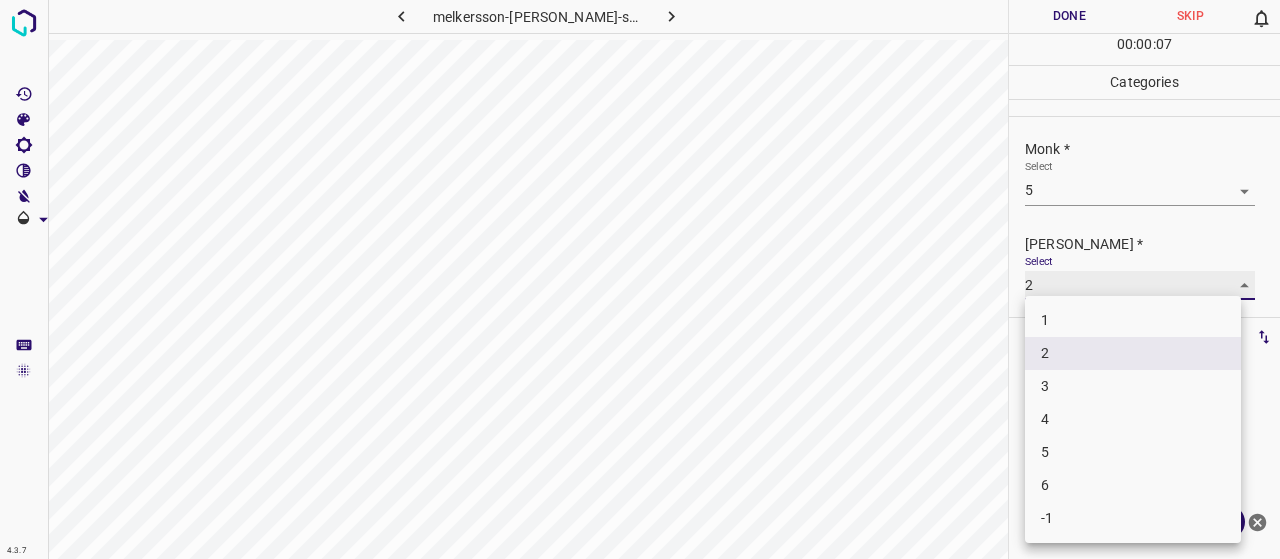 type on "3" 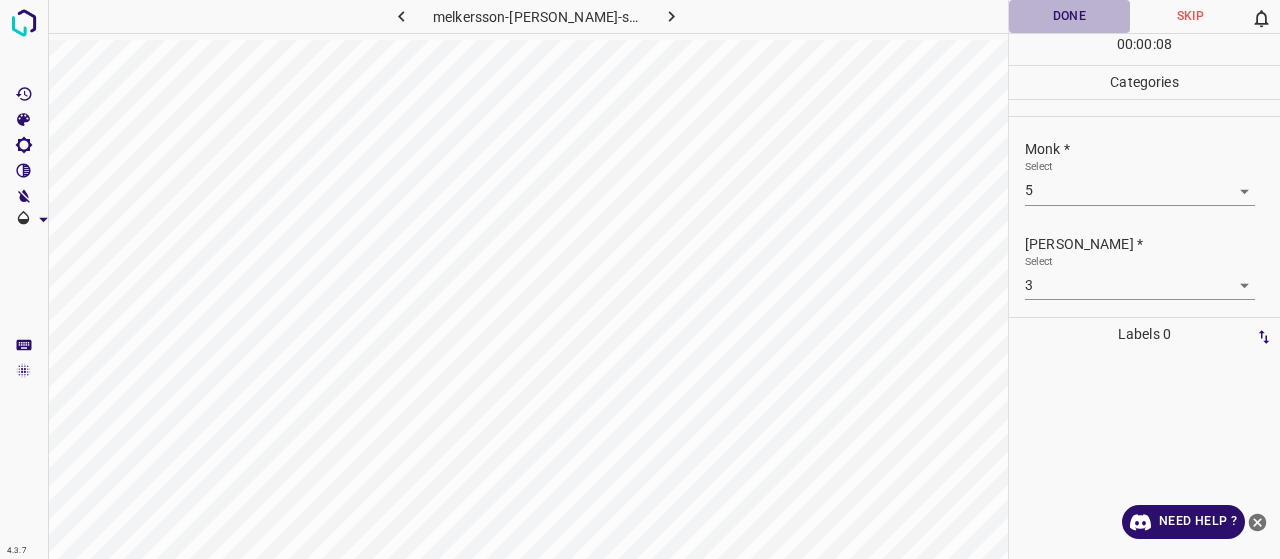 click on "Done" at bounding box center (1069, 16) 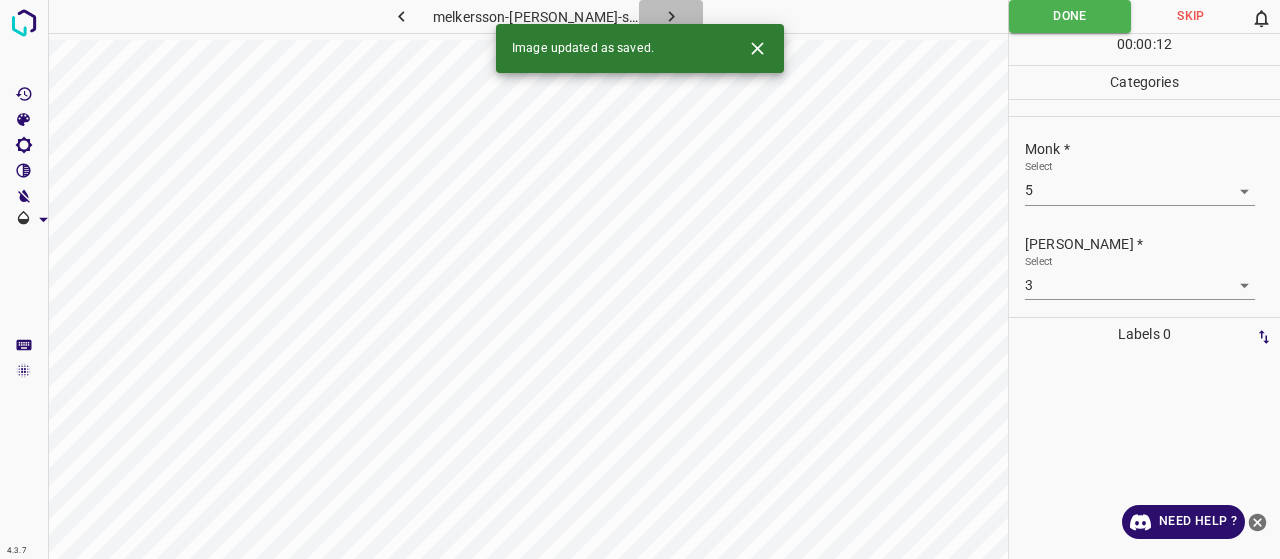 click at bounding box center [671, 16] 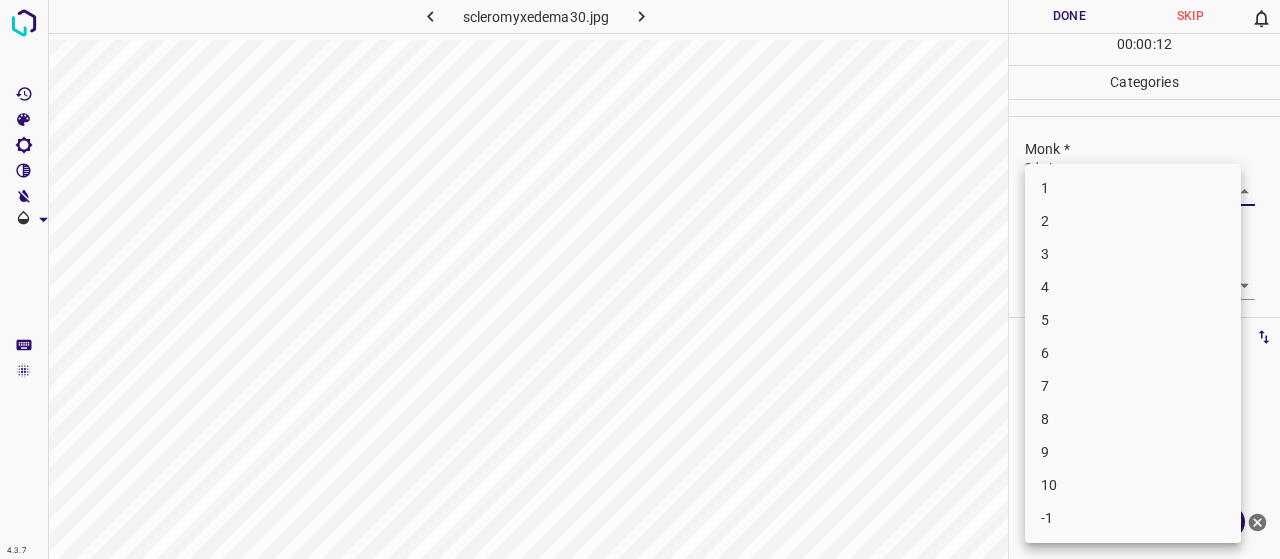 click on "4.3.7 scleromyxedema30.jpg Done Skip 0 00   : 00   : 12   Categories Monk *  Select ​  Fitzpatrick *  Select ​ Labels   0 Categories 1 Monk 2  Fitzpatrick Tools Space Change between modes (Draw & Edit) I Auto labeling R Restore zoom M Zoom in N Zoom out Delete Delete selecte label Filters Z Restore filters X Saturation filter C Brightness filter V Contrast filter B Gray scale filter General O Download Need Help ? - Text - Hide - Delete 1 2 3 4 5 6 7 8 9 10 -1" at bounding box center (640, 279) 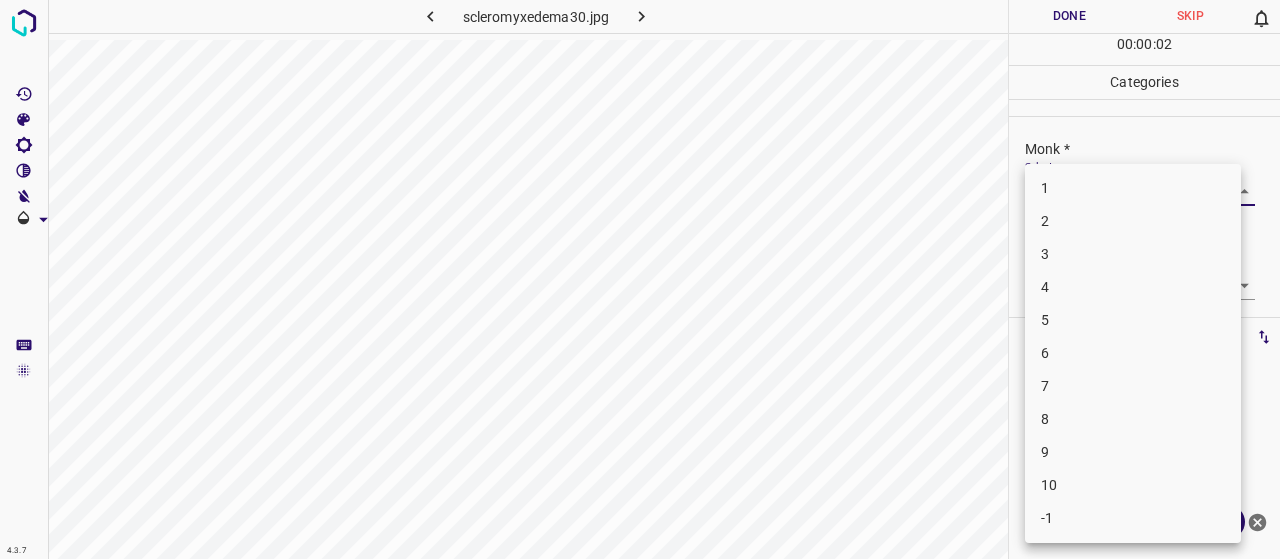 click on "3" at bounding box center (1133, 254) 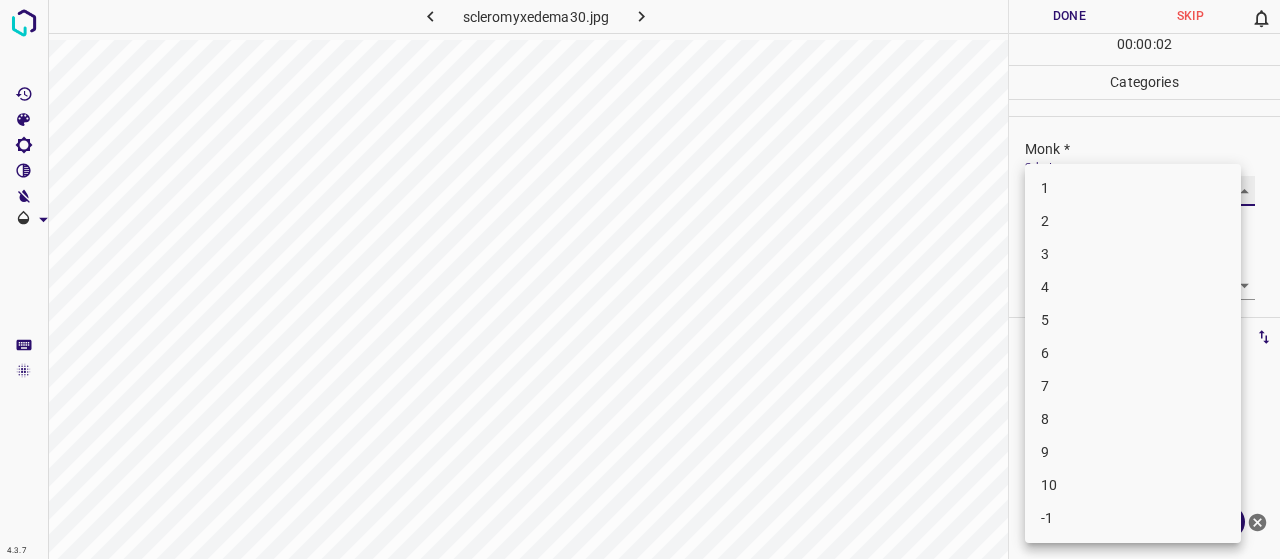 type on "3" 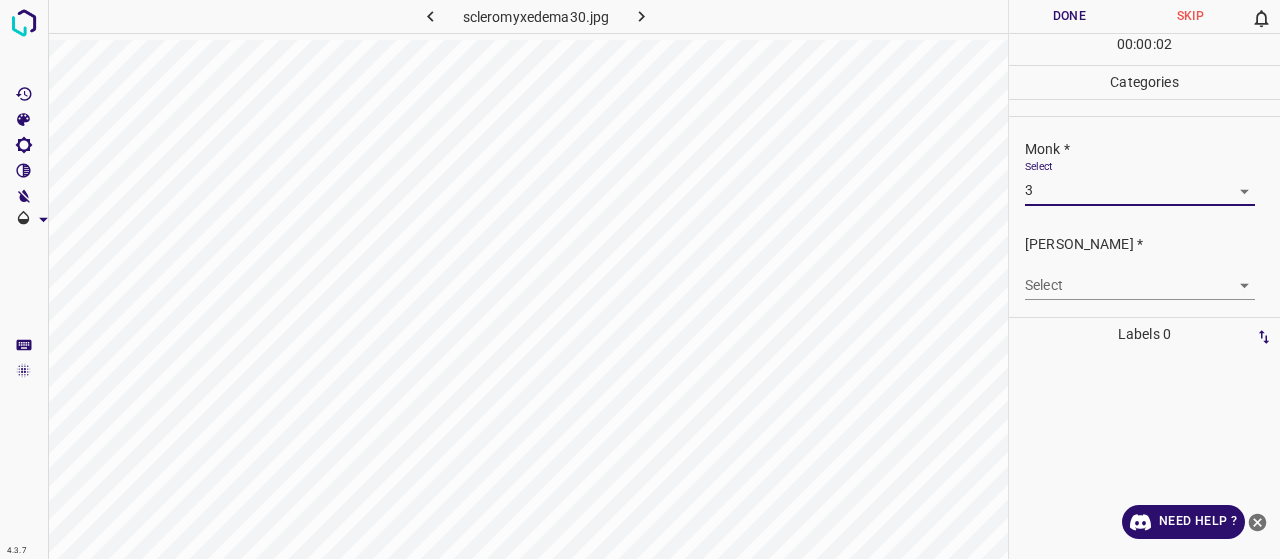 click on "Select ​" at bounding box center [1140, 277] 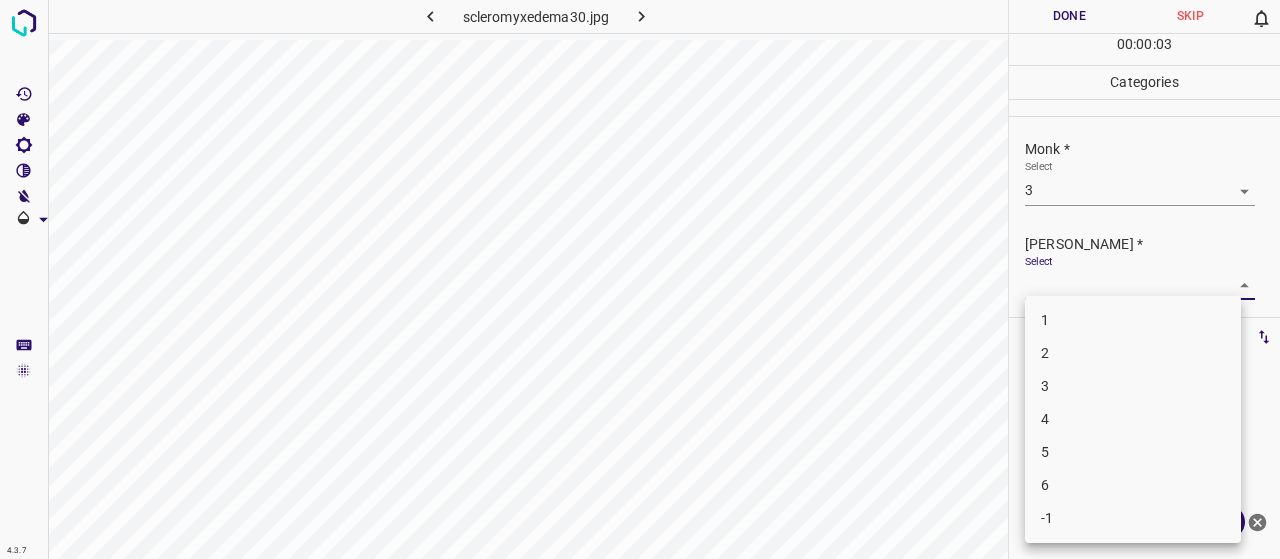 click on "4.3.7 scleromyxedema30.jpg Done Skip 0 00   : 00   : 03   Categories Monk *  Select 3 3  Fitzpatrick *  Select ​ Labels   0 Categories 1 Monk 2  Fitzpatrick Tools Space Change between modes (Draw & Edit) I Auto labeling R Restore zoom M Zoom in N Zoom out Delete Delete selecte label Filters Z Restore filters X Saturation filter C Brightness filter V Contrast filter B Gray scale filter General O Download Need Help ? - Text - Hide - Delete 1 2 3 4 5 6 -1" at bounding box center [640, 279] 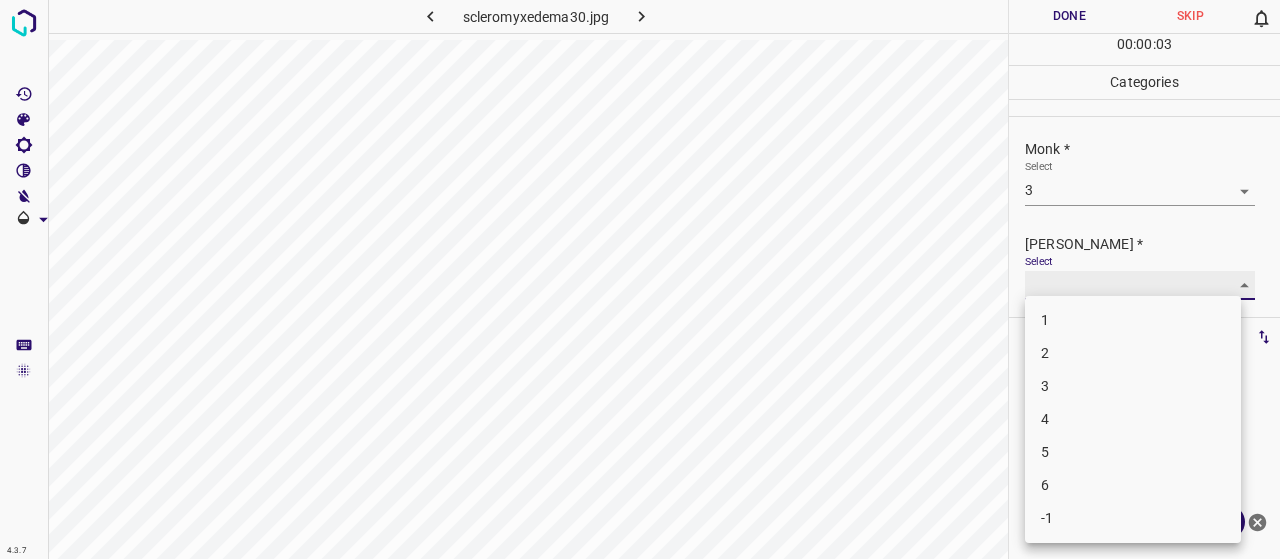 type on "2" 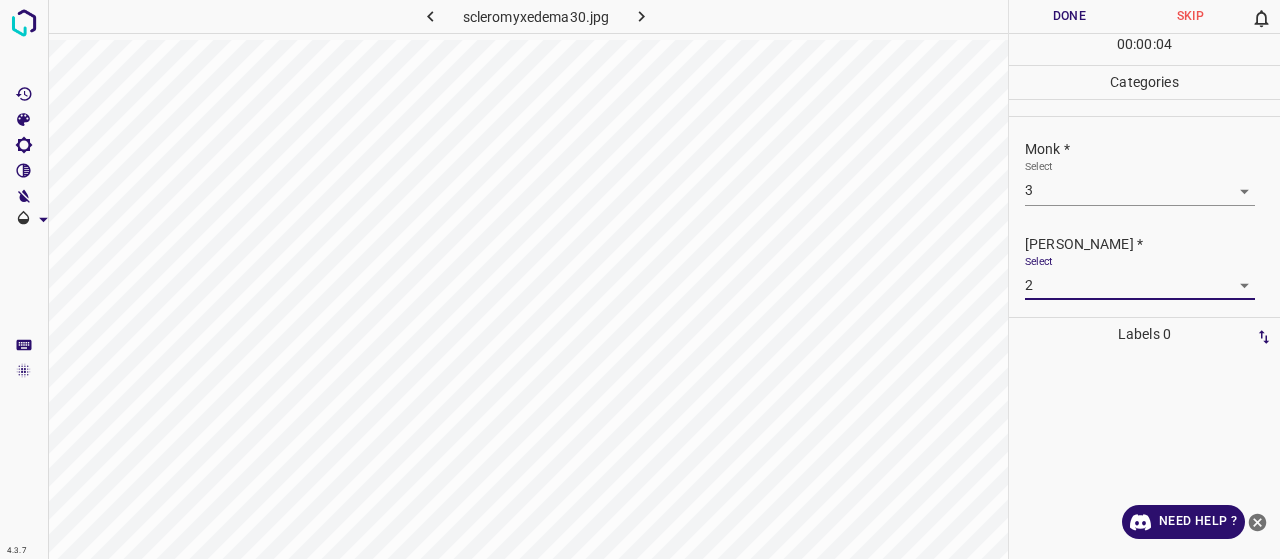 click on "Done" at bounding box center (1069, 16) 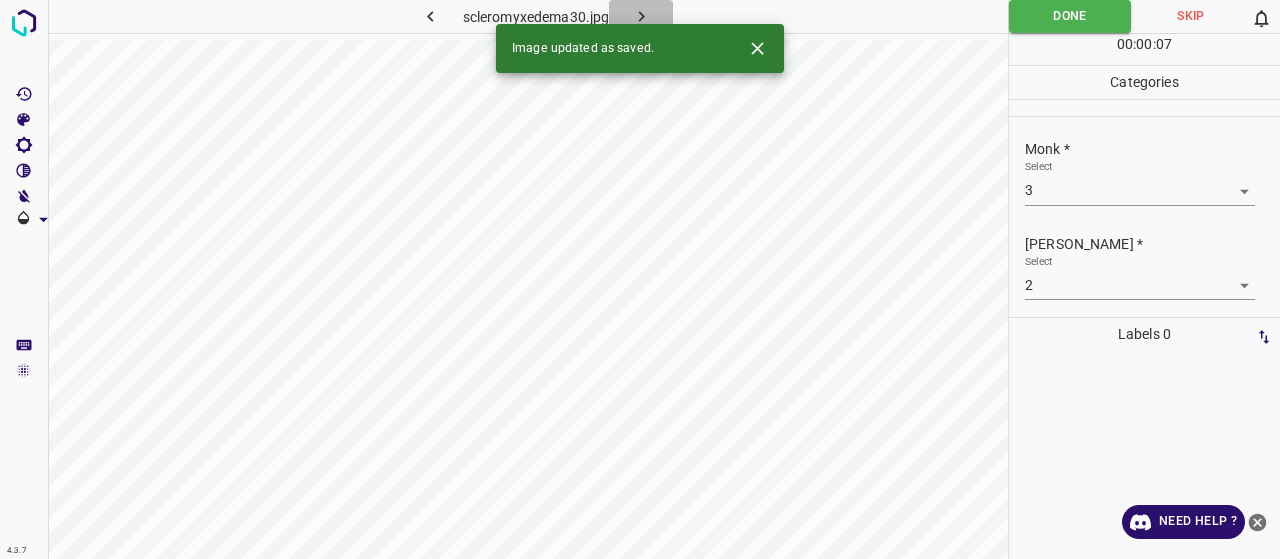 click 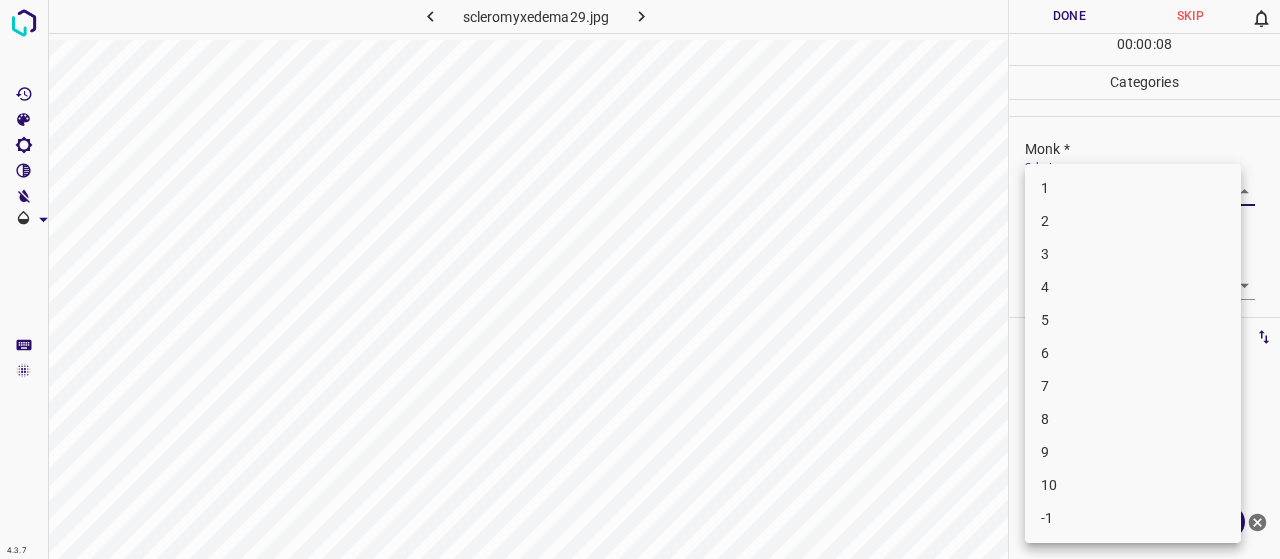 click on "4.3.7 scleromyxedema29.jpg Done Skip 0 00   : 00   : 08   Categories Monk *  Select ​  Fitzpatrick *  Select ​ Labels   0 Categories 1 Monk 2  Fitzpatrick Tools Space Change between modes (Draw & Edit) I Auto labeling R Restore zoom M Zoom in N Zoom out Delete Delete selecte label Filters Z Restore filters X Saturation filter C Brightness filter V Contrast filter B Gray scale filter General O Download Need Help ? - Text - Hide - Delete 1 2 3 4 5 6 7 8 9 10 -1" at bounding box center [640, 279] 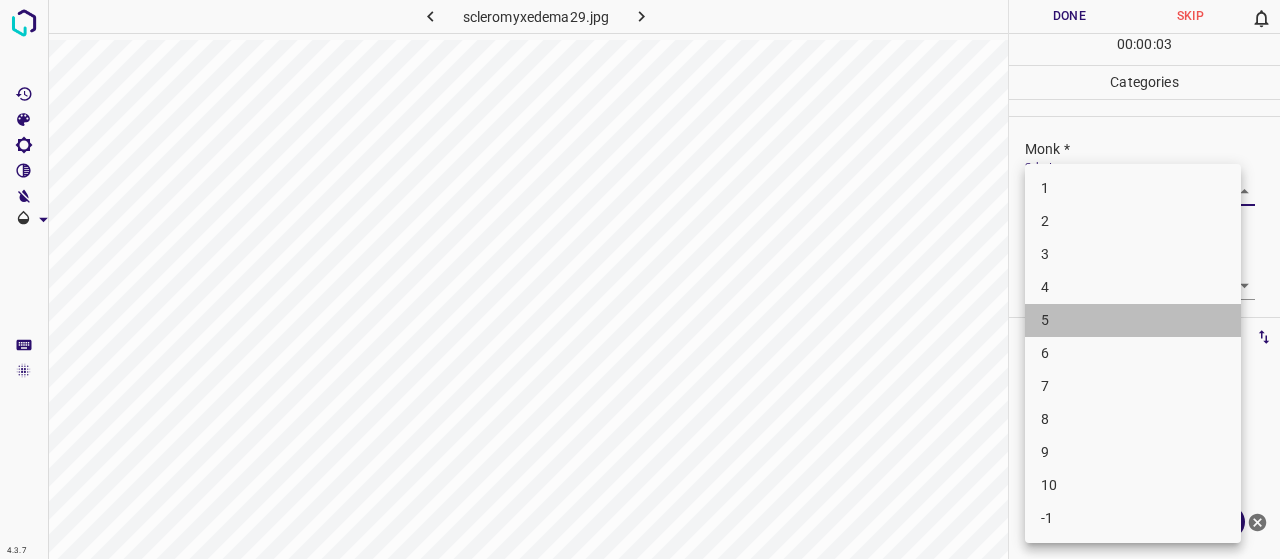 click on "5" at bounding box center [1133, 320] 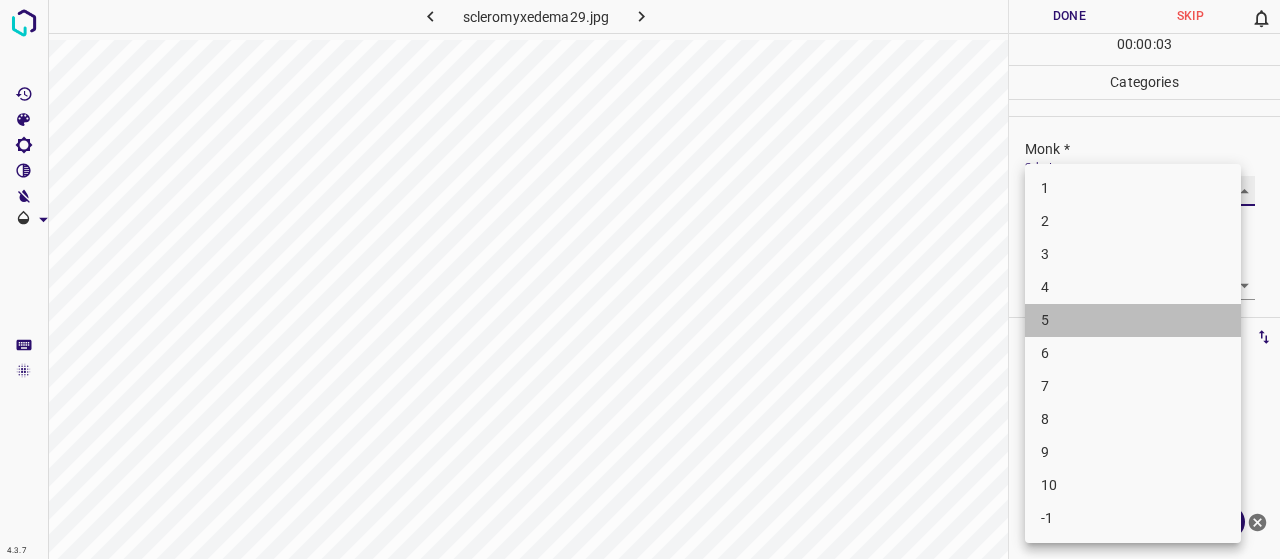 type on "5" 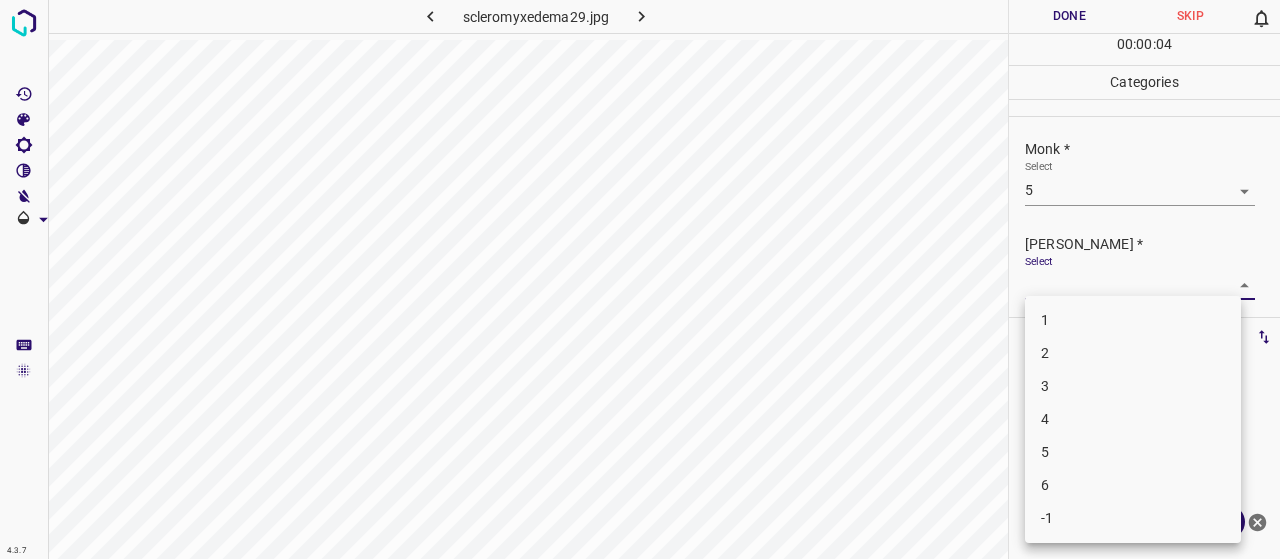 click on "4.3.7 scleromyxedema29.jpg Done Skip 0 00   : 00   : 04   Categories Monk *  Select 5 5  Fitzpatrick *  Select ​ Labels   0 Categories 1 Monk 2  Fitzpatrick Tools Space Change between modes (Draw & Edit) I Auto labeling R Restore zoom M Zoom in N Zoom out Delete Delete selecte label Filters Z Restore filters X Saturation filter C Brightness filter V Contrast filter B Gray scale filter General O Download Need Help ? - Text - Hide - Delete 1 2 3 4 5 6 -1" at bounding box center (640, 279) 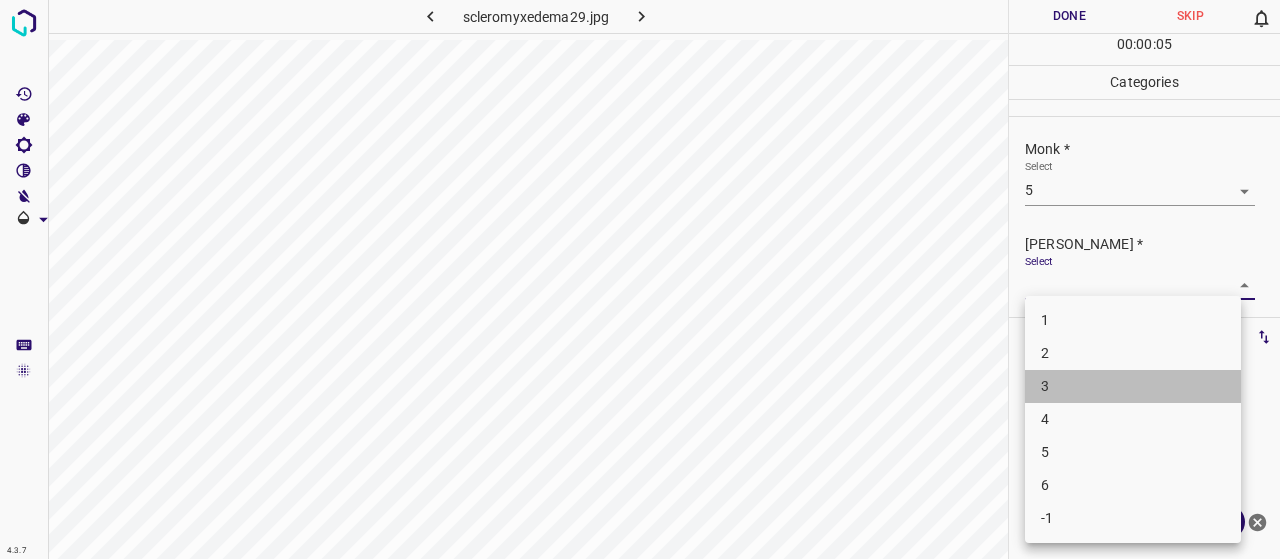 click on "3" at bounding box center (1133, 386) 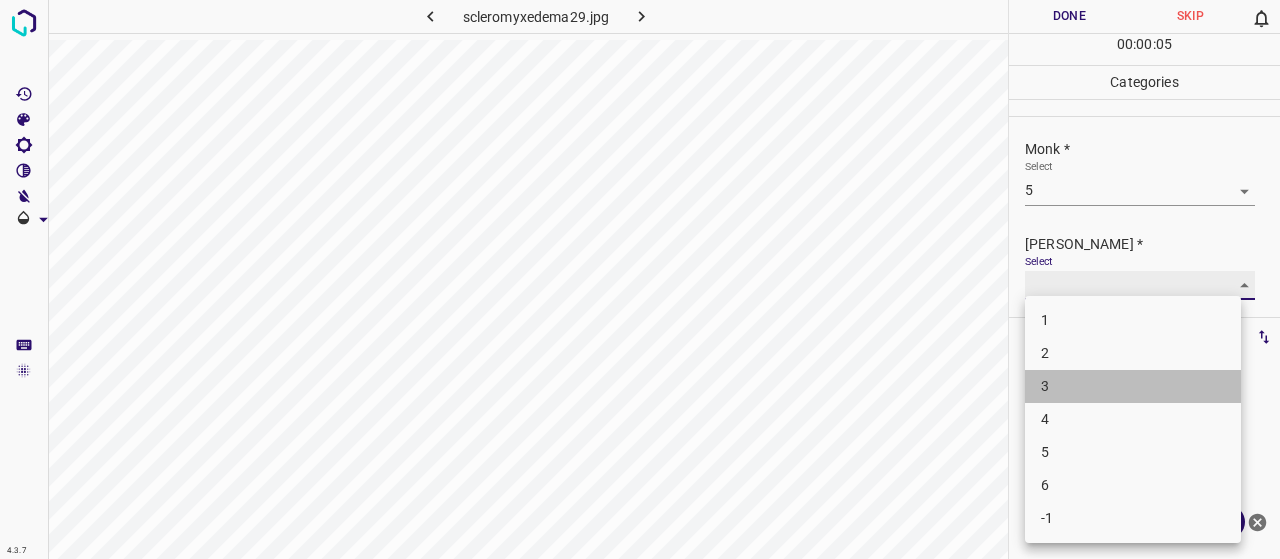 type on "3" 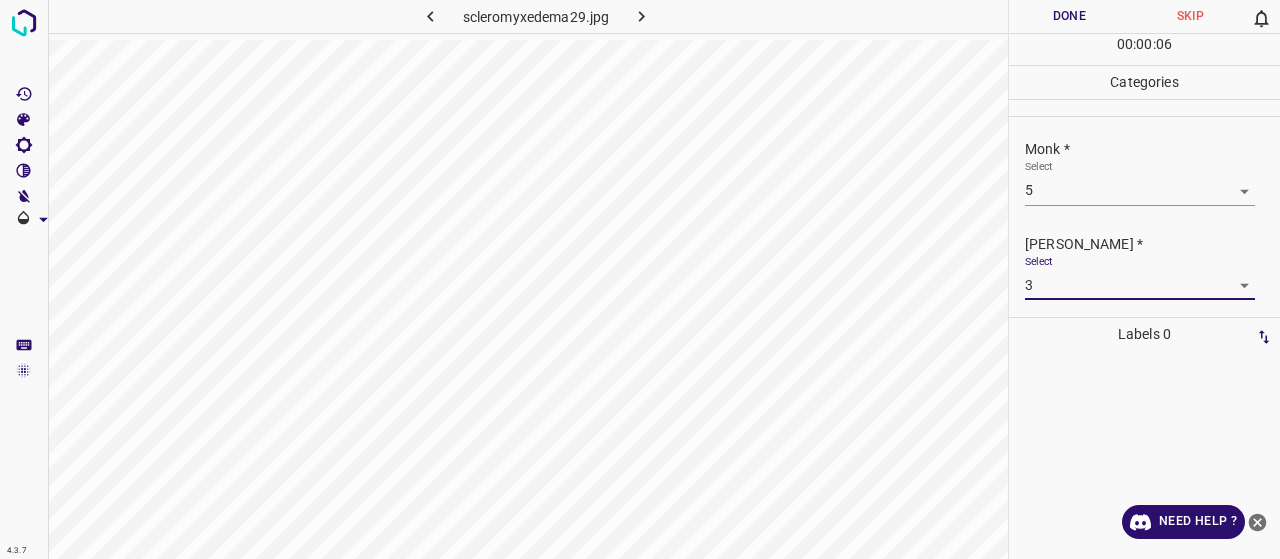 click on "Done" at bounding box center (1069, 16) 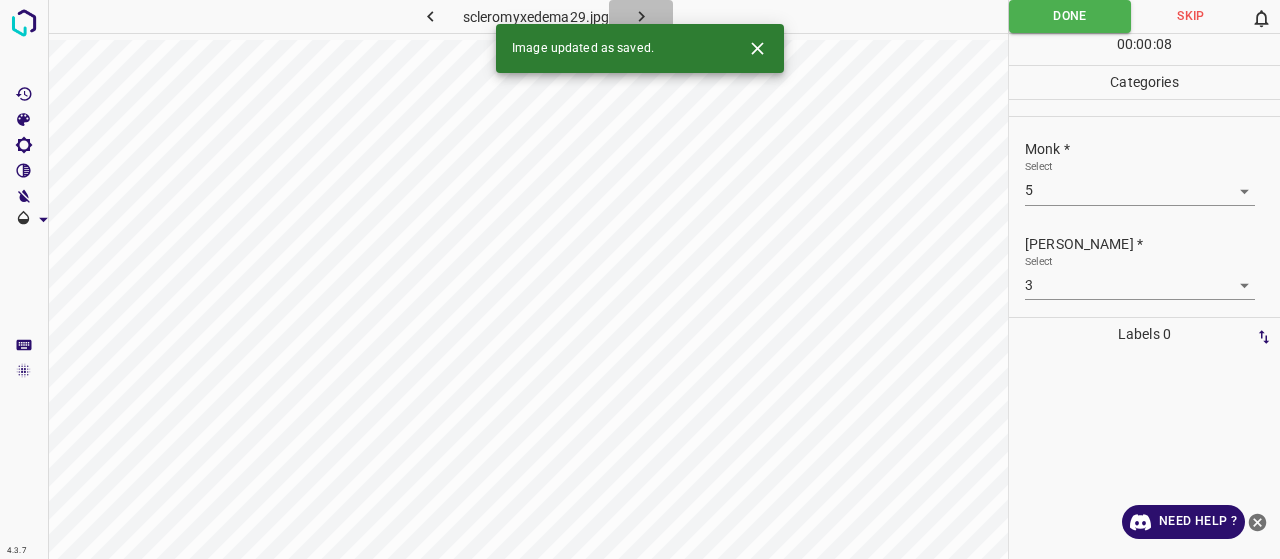 click 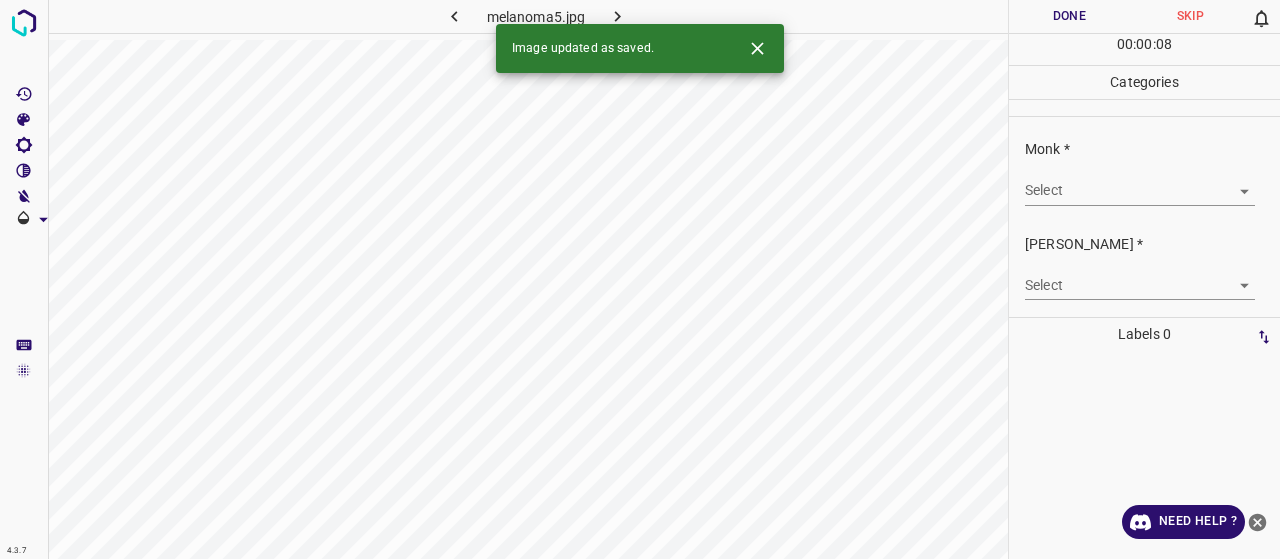 click on "4.3.7 melanoma5.jpg Done Skip 0 00   : 00   : 08   Categories Monk *  Select ​  Fitzpatrick *  Select ​ Labels   0 Categories 1 Monk 2  Fitzpatrick Tools Space Change between modes (Draw & Edit) I Auto labeling R Restore zoom M Zoom in N Zoom out Delete Delete selecte label Filters Z Restore filters X Saturation filter C Brightness filter V Contrast filter B Gray scale filter General O Download Image updated as saved. Need Help ? - Text - Hide - Delete" at bounding box center (640, 279) 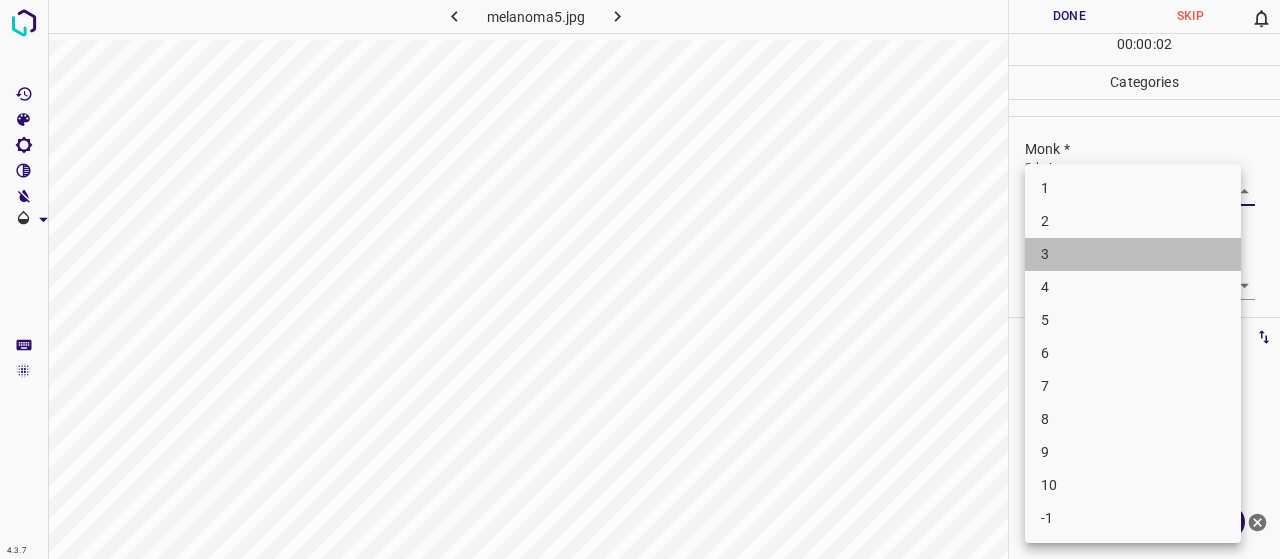 click on "3" at bounding box center [1133, 254] 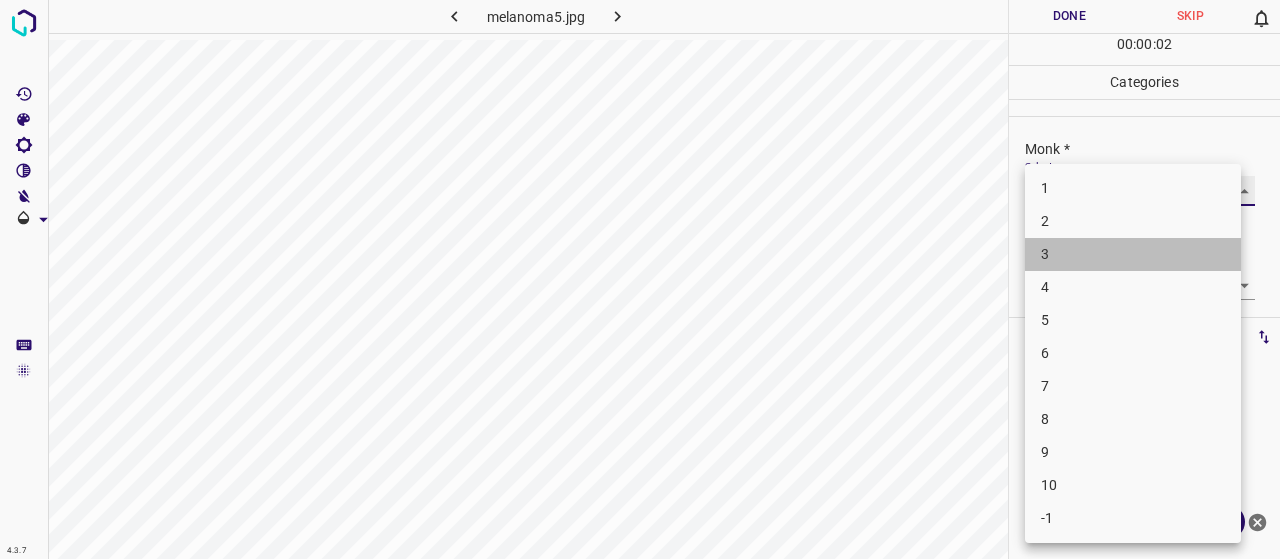 type on "3" 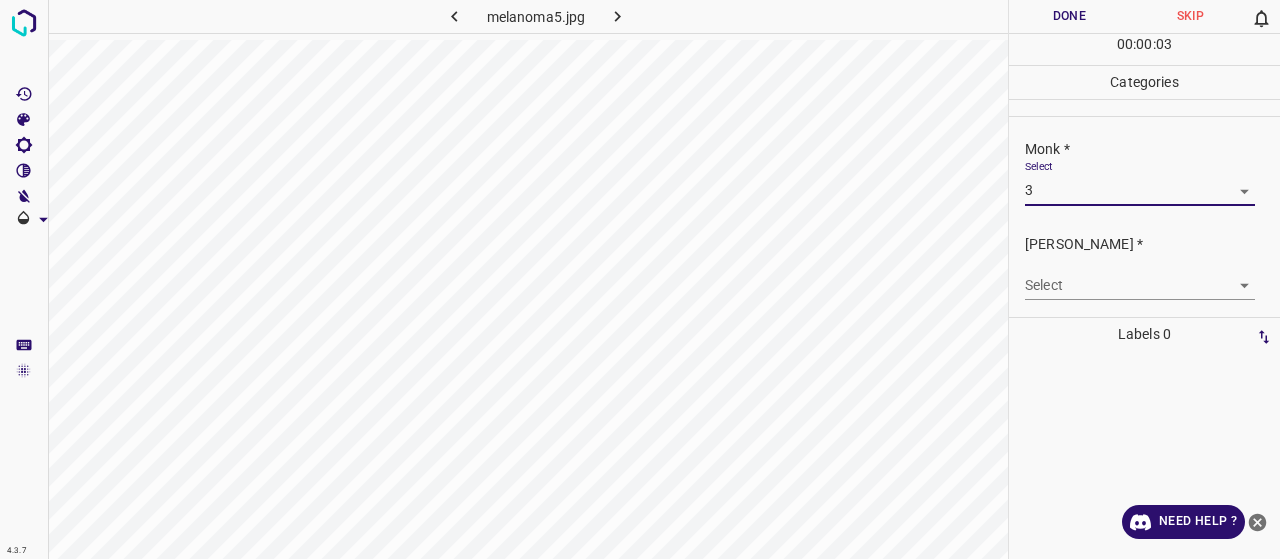 click on "4.3.7 melanoma5.jpg Done Skip 0 00   : 00   : 03   Categories Monk *  Select 3 3  Fitzpatrick *  Select ​ Labels   0 Categories 1 Monk 2  Fitzpatrick Tools Space Change between modes (Draw & Edit) I Auto labeling R Restore zoom M Zoom in N Zoom out Delete Delete selecte label Filters Z Restore filters X Saturation filter C Brightness filter V Contrast filter B Gray scale filter General O Download Need Help ? - Text - Hide - Delete" at bounding box center (640, 279) 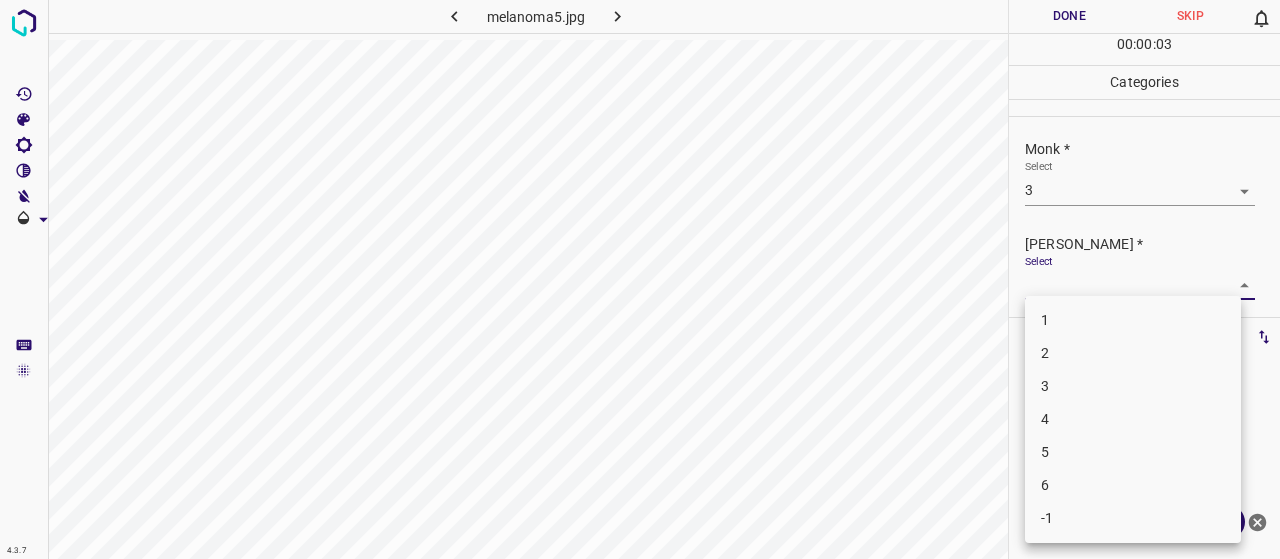 click on "2" at bounding box center (1133, 353) 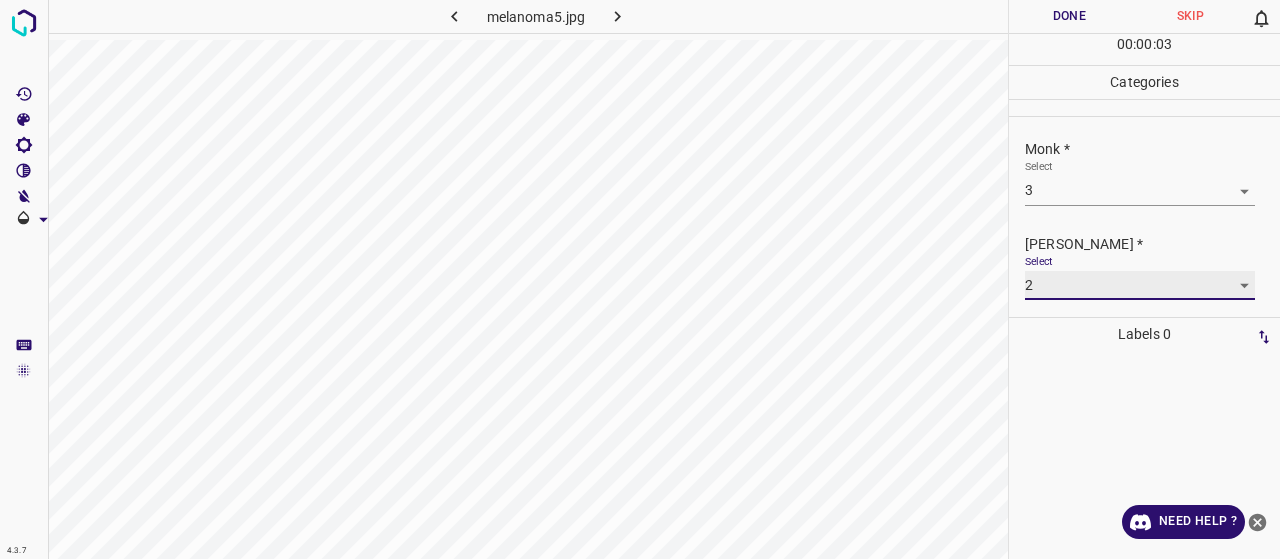 type on "2" 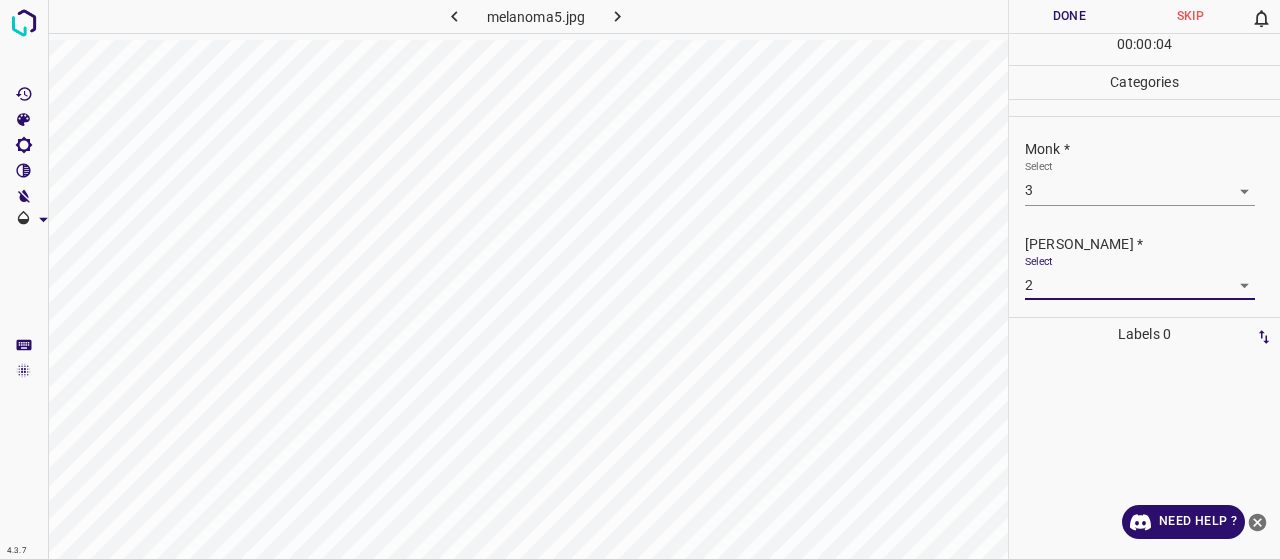 click on "Done" at bounding box center [1069, 16] 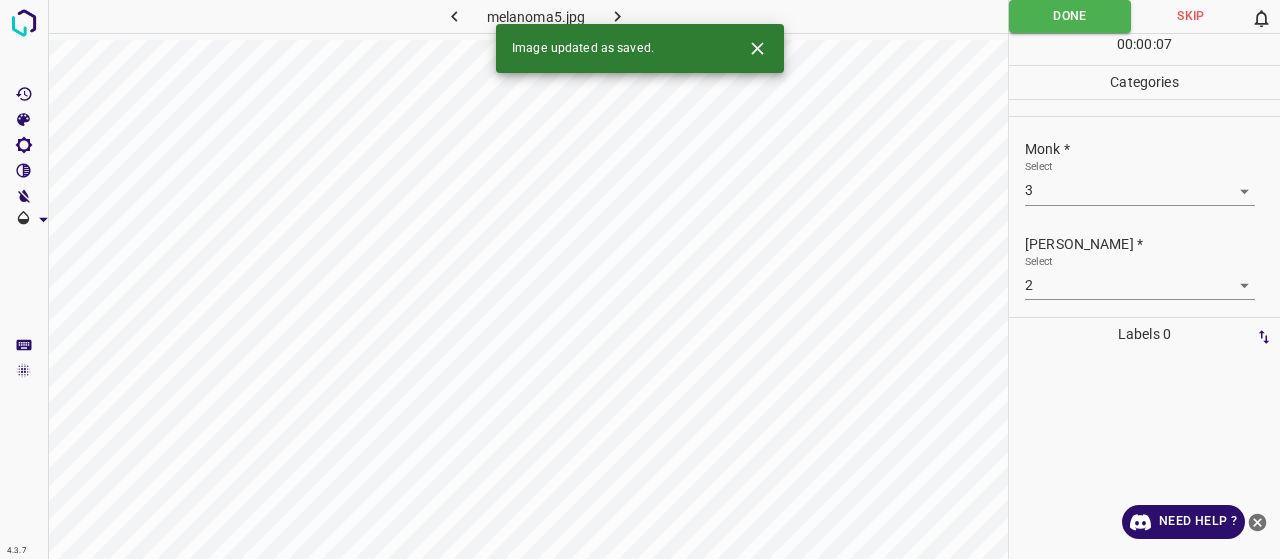 click at bounding box center [617, 16] 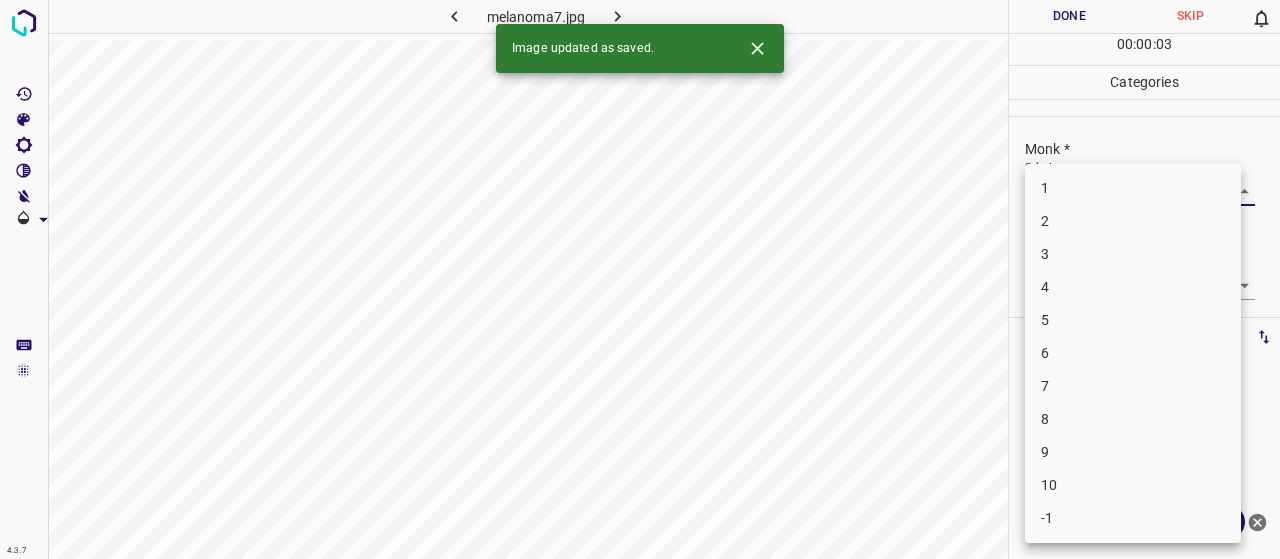 click on "4.3.7 melanoma7.jpg Done Skip 0 00   : 00   : 03   Categories Monk *  Select ​  Fitzpatrick *  Select ​ Labels   0 Categories 1 Monk 2  Fitzpatrick Tools Space Change between modes (Draw & Edit) I Auto labeling R Restore zoom M Zoom in N Zoom out Delete Delete selecte label Filters Z Restore filters X Saturation filter C Brightness filter V Contrast filter B Gray scale filter General O Download Image updated as saved. Need Help ? - Text - Hide - Delete 1 2 3 4 5 6 7 8 9 10 -1" at bounding box center (640, 279) 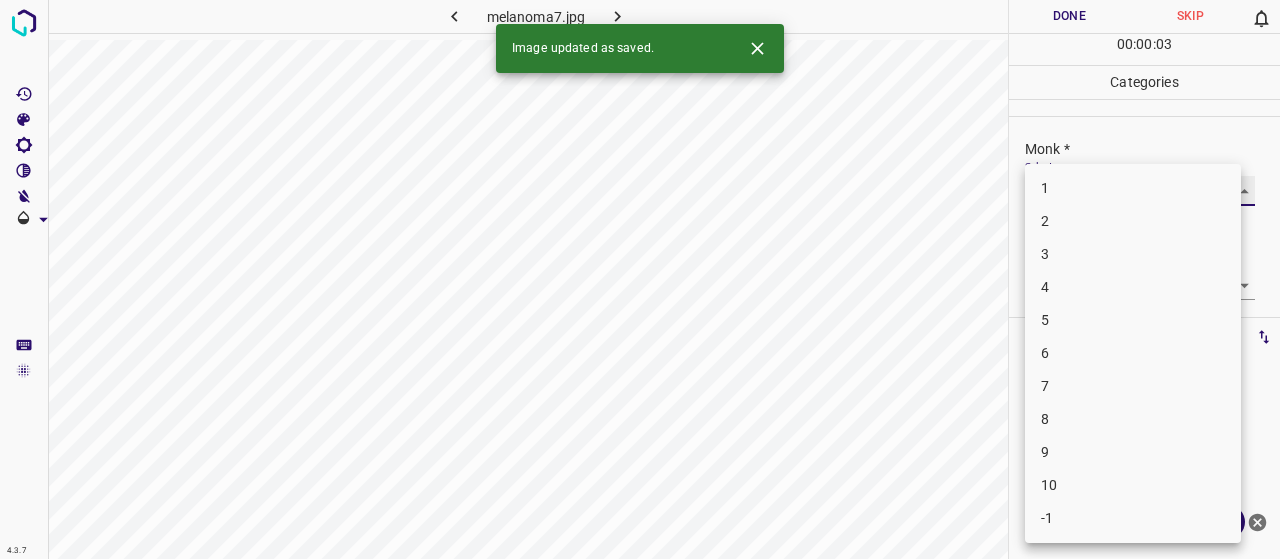 type on "6" 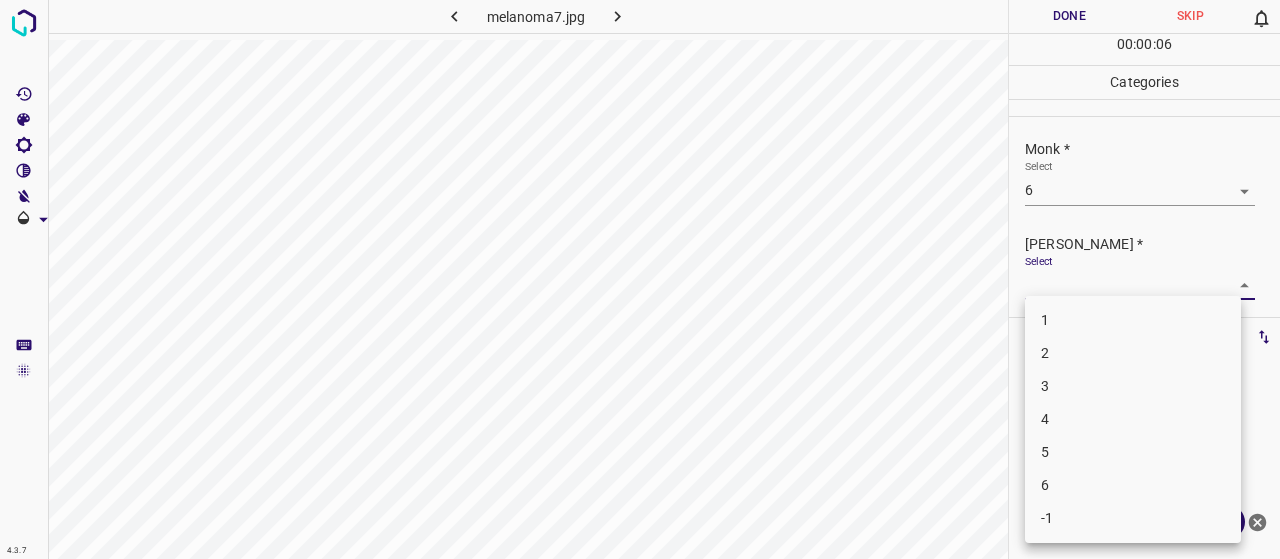 click on "4.3.7 melanoma7.jpg Done Skip 0 00   : 00   : 06   Categories Monk *  Select 6 6  Fitzpatrick *  Select ​ Labels   0 Categories 1 Monk 2  Fitzpatrick Tools Space Change between modes (Draw & Edit) I Auto labeling R Restore zoom M Zoom in N Zoom out Delete Delete selecte label Filters Z Restore filters X Saturation filter C Brightness filter V Contrast filter B Gray scale filter General O Download Need Help ? - Text - Hide - Delete 1 2 3 4 5 6 -1" at bounding box center (640, 279) 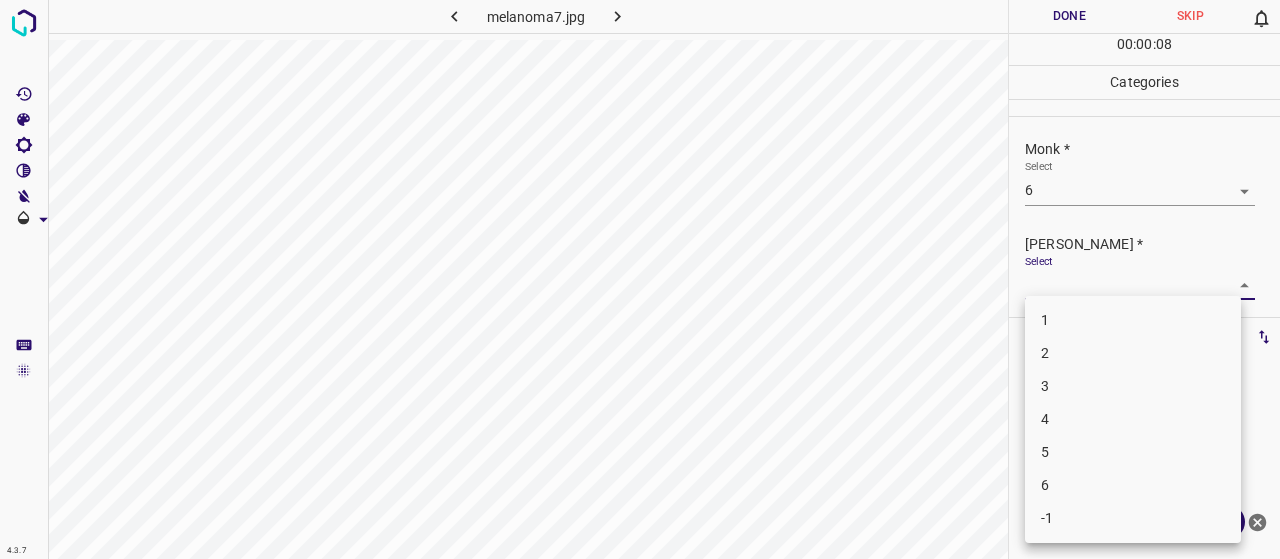 click on "4" at bounding box center [1133, 419] 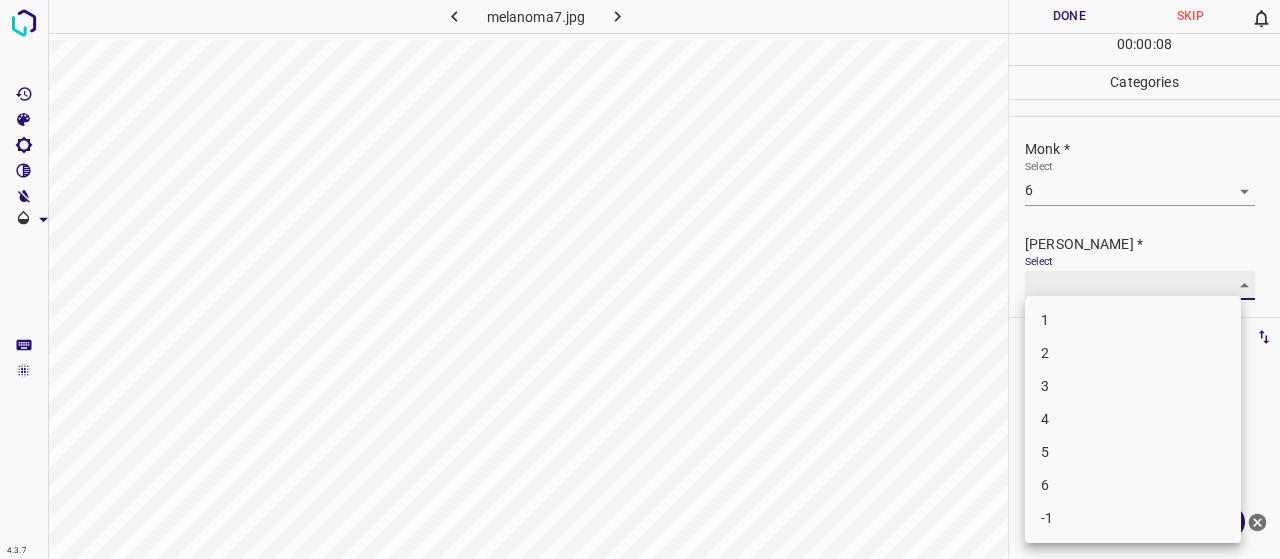 type on "4" 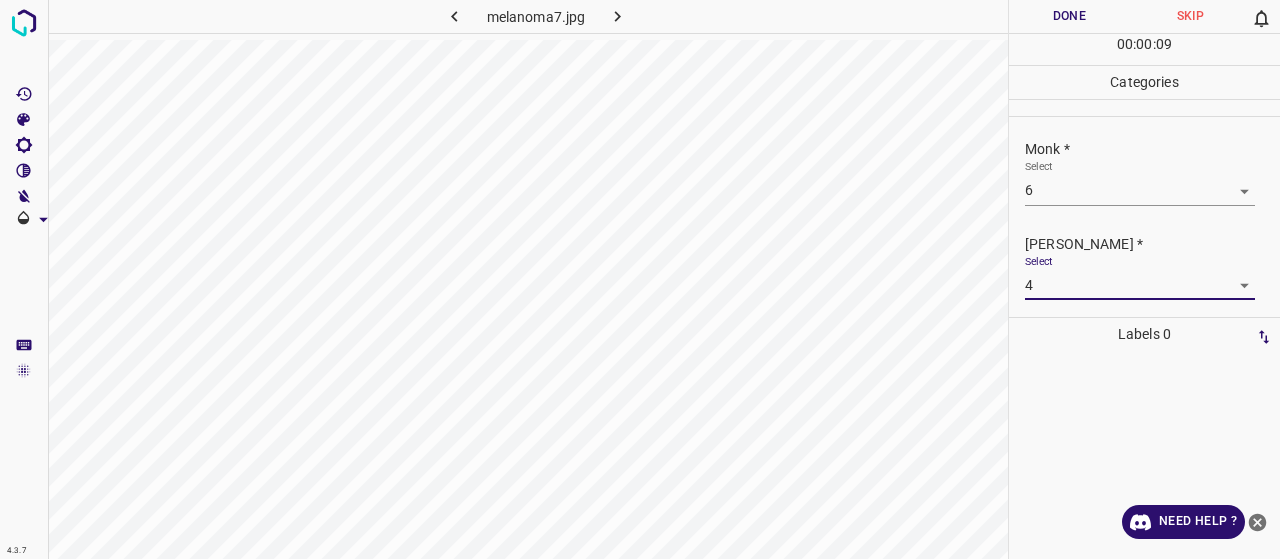 click on "Done" at bounding box center [1069, 16] 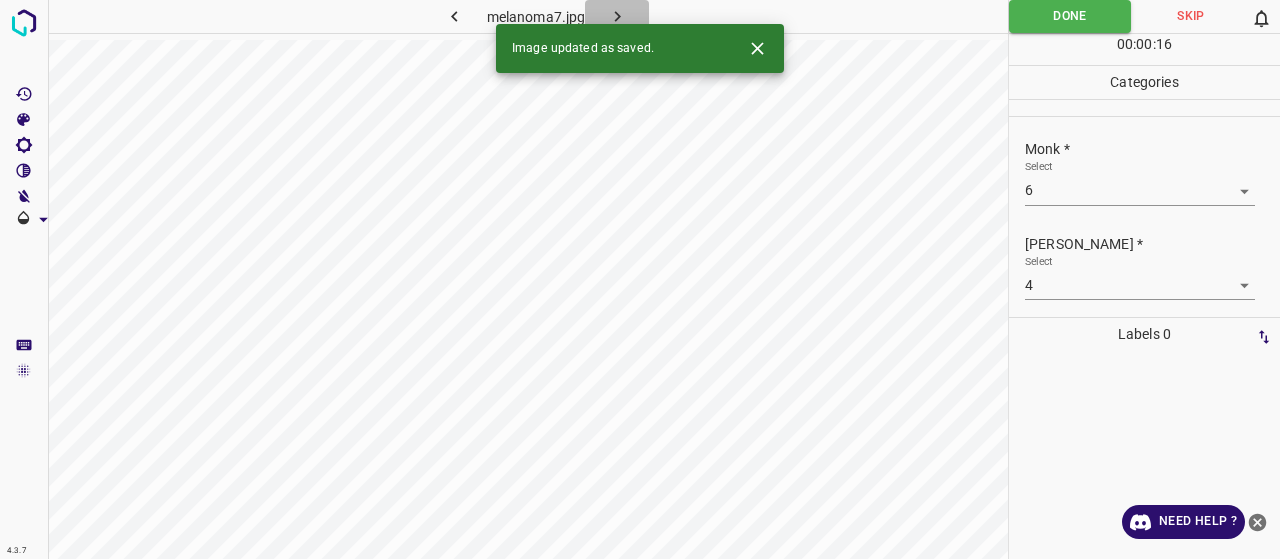 click 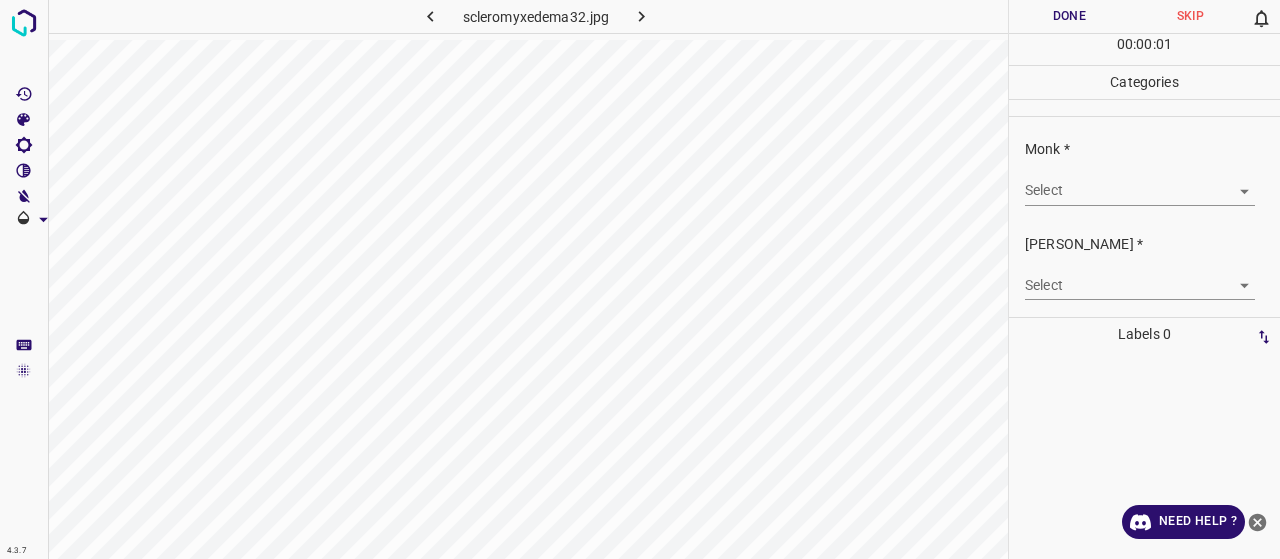 click on "4.3.7 scleromyxedema32.jpg Done Skip 0 00   : 00   : 01   Categories Monk *  Select ​  Fitzpatrick *  Select ​ Labels   0 Categories 1 Monk 2  Fitzpatrick Tools Space Change between modes (Draw & Edit) I Auto labeling R Restore zoom M Zoom in N Zoom out Delete Delete selecte label Filters Z Restore filters X Saturation filter C Brightness filter V Contrast filter B Gray scale filter General O Download Need Help ? - Text - Hide - Delete" at bounding box center (640, 279) 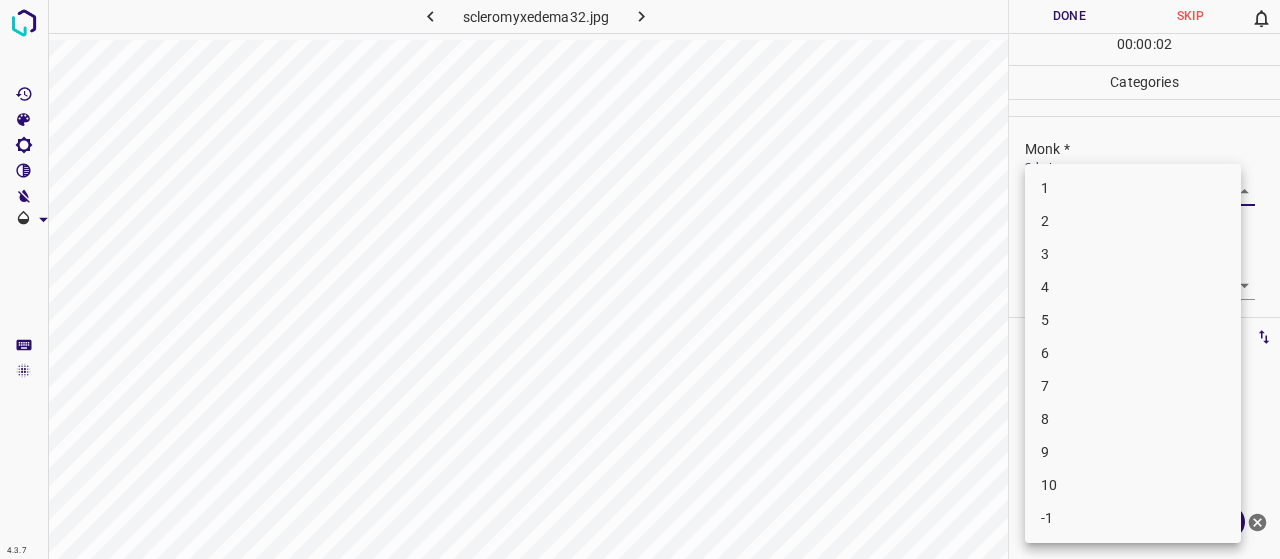 click on "5" at bounding box center (1133, 320) 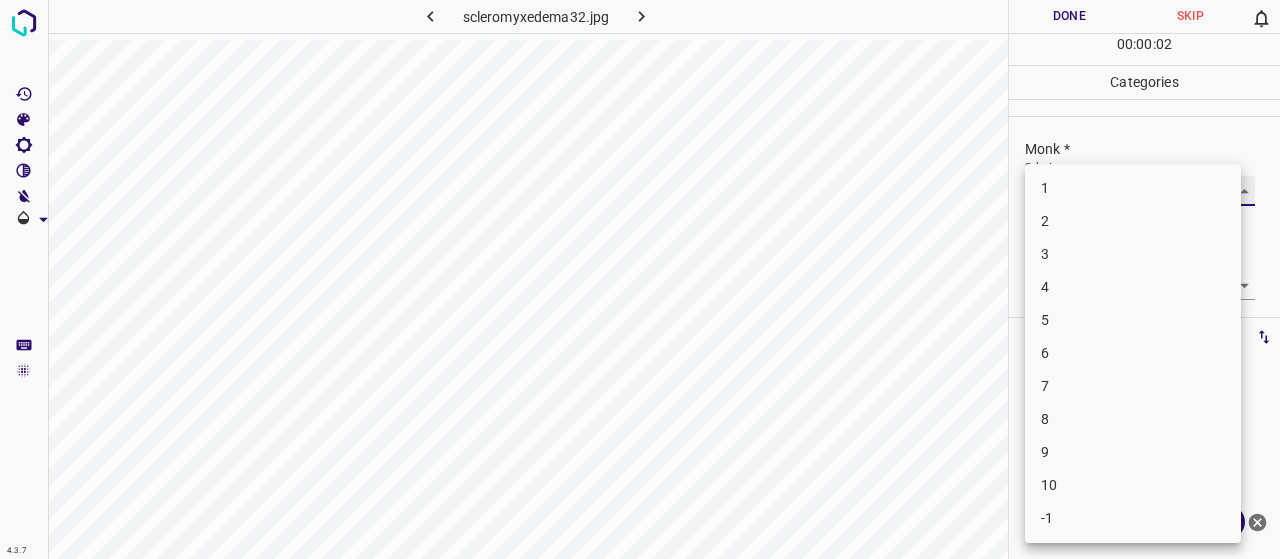 type on "5" 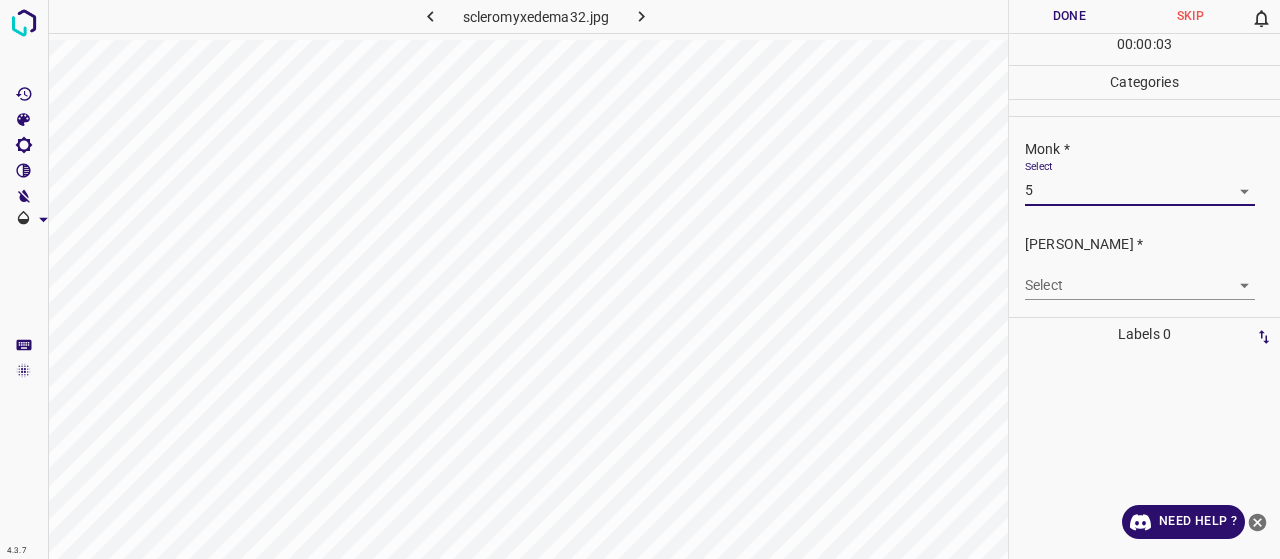 click on "4.3.7 scleromyxedema32.jpg Done Skip 0 00   : 00   : 03   Categories Monk *  Select 5 5  Fitzpatrick *  Select ​ Labels   0 Categories 1 Monk 2  Fitzpatrick Tools Space Change between modes (Draw & Edit) I Auto labeling R Restore zoom M Zoom in N Zoom out Delete Delete selecte label Filters Z Restore filters X Saturation filter C Brightness filter V Contrast filter B Gray scale filter General O Download Need Help ? - Text - Hide - Delete" at bounding box center (640, 279) 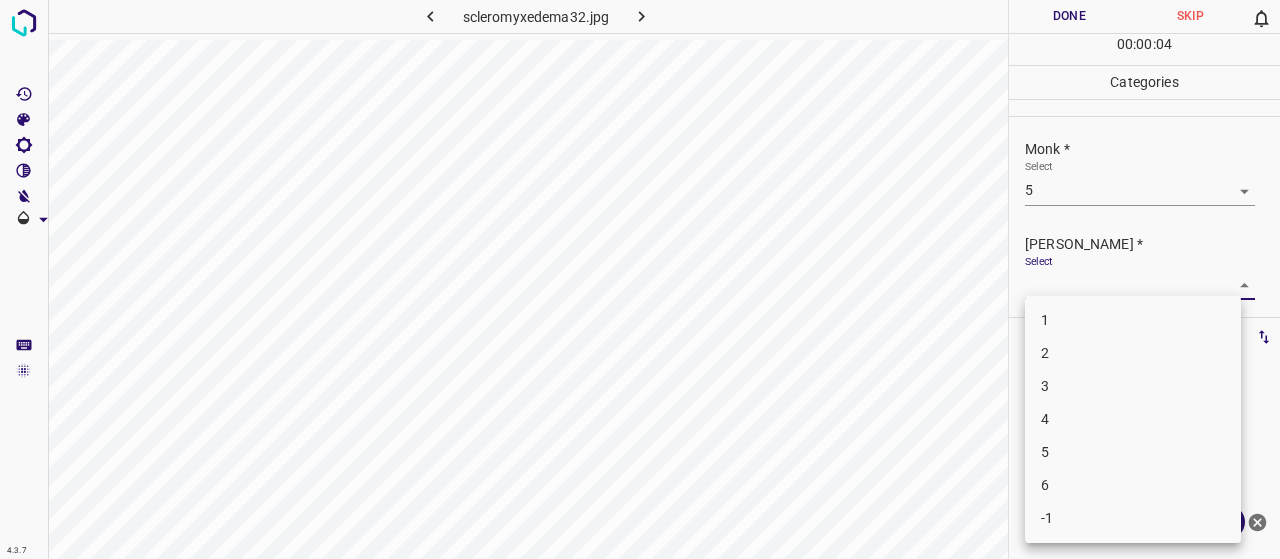click on "3" at bounding box center [1133, 386] 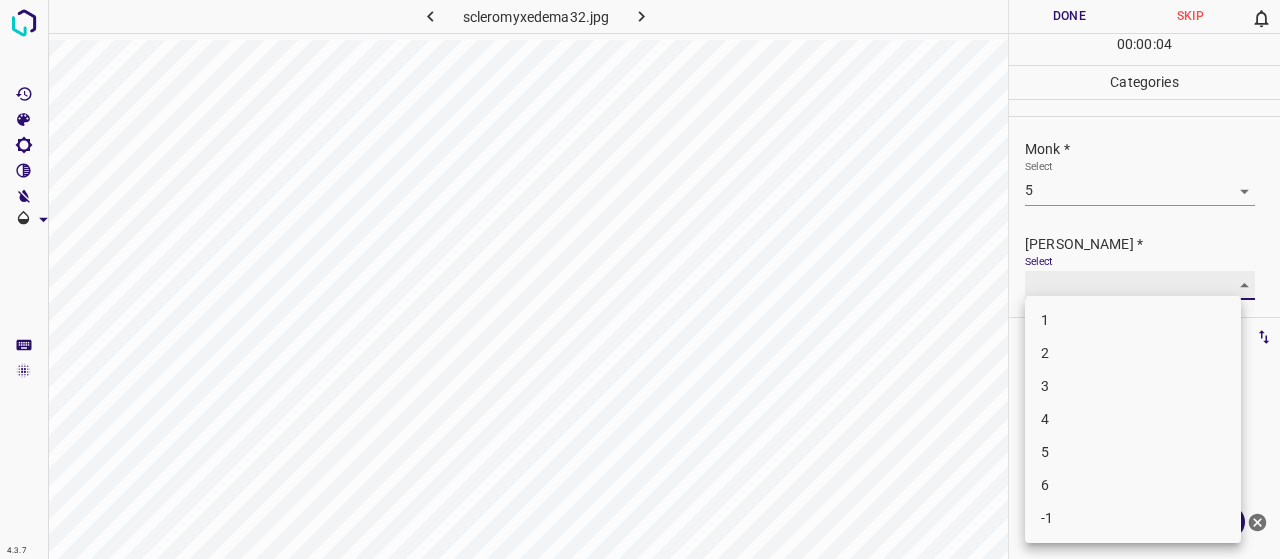 type on "3" 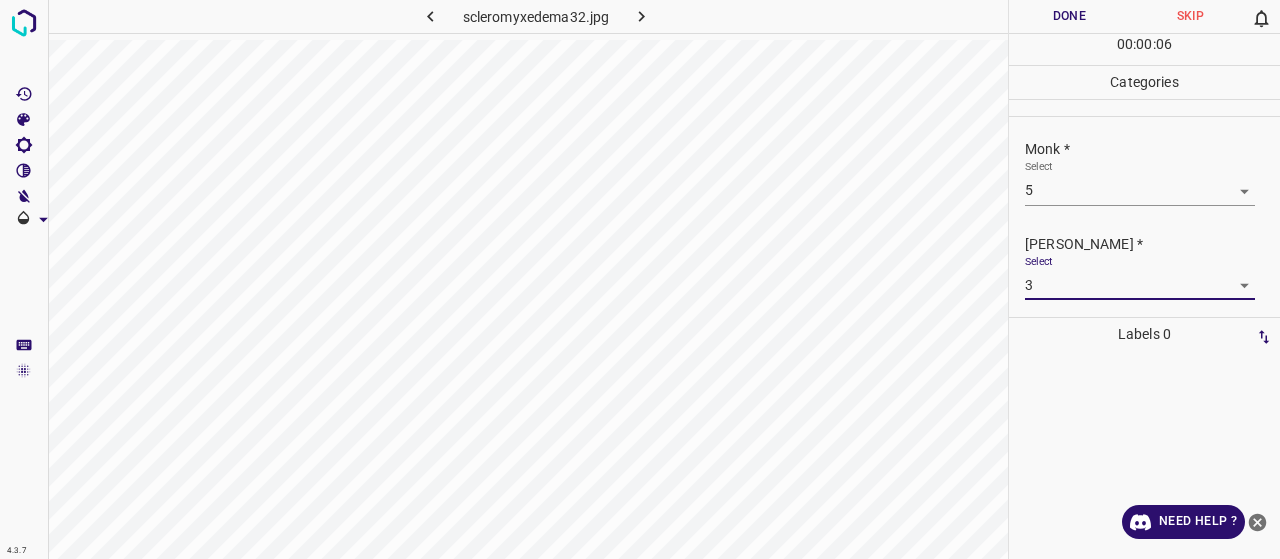 click on "Done" at bounding box center (1069, 16) 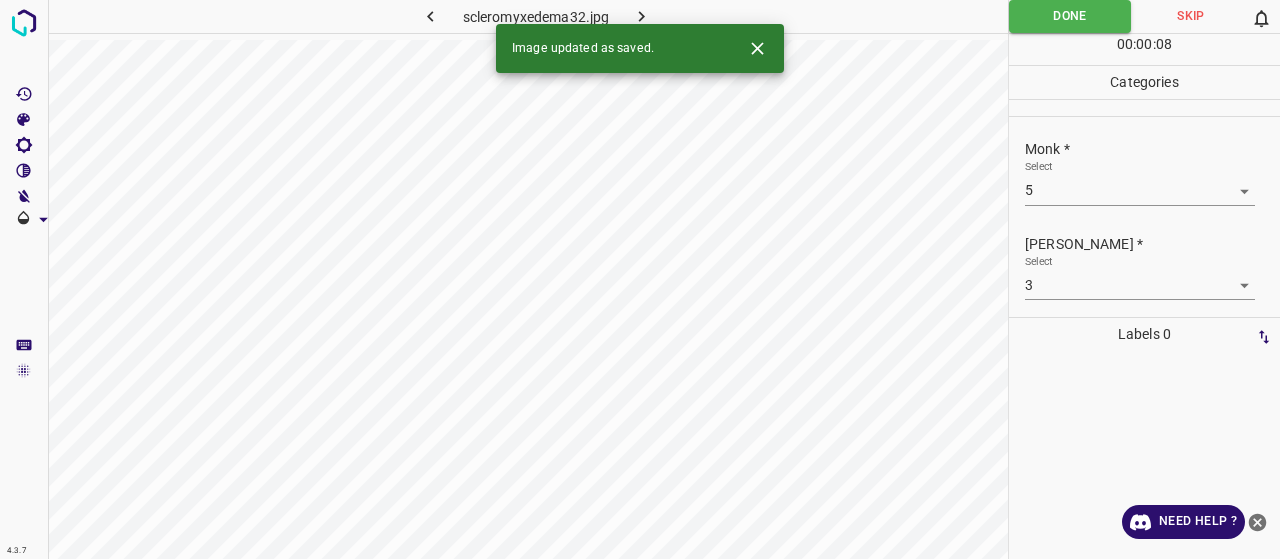 click 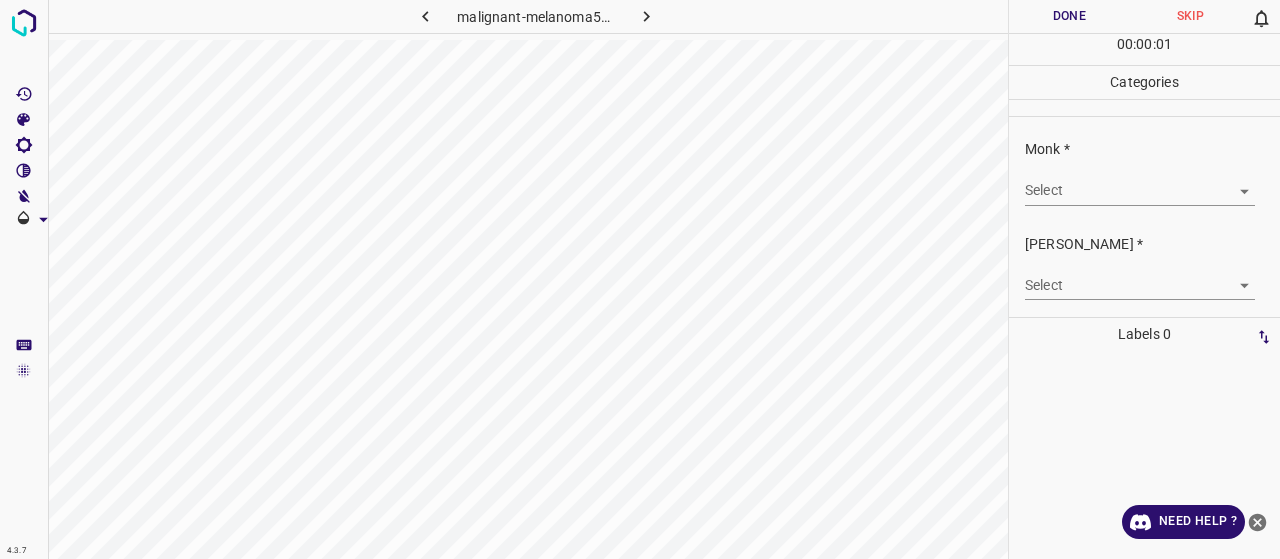 click on "4.3.7 malignant-melanoma55.jpg Done Skip 0 00   : 00   : 01   Categories Monk *  Select ​  Fitzpatrick *  Select ​ Labels   0 Categories 1 Monk 2  Fitzpatrick Tools Space Change between modes (Draw & Edit) I Auto labeling R Restore zoom M Zoom in N Zoom out Delete Delete selecte label Filters Z Restore filters X Saturation filter C Brightness filter V Contrast filter B Gray scale filter General O Download Need Help ? - Text - Hide - Delete" at bounding box center (640, 279) 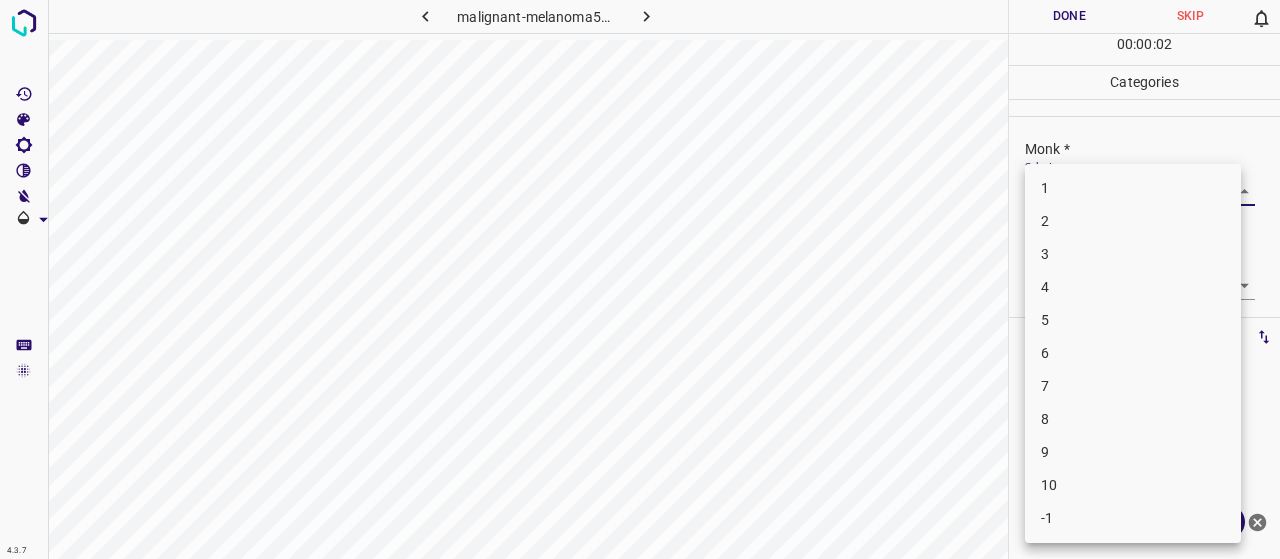 click on "3" at bounding box center [1133, 254] 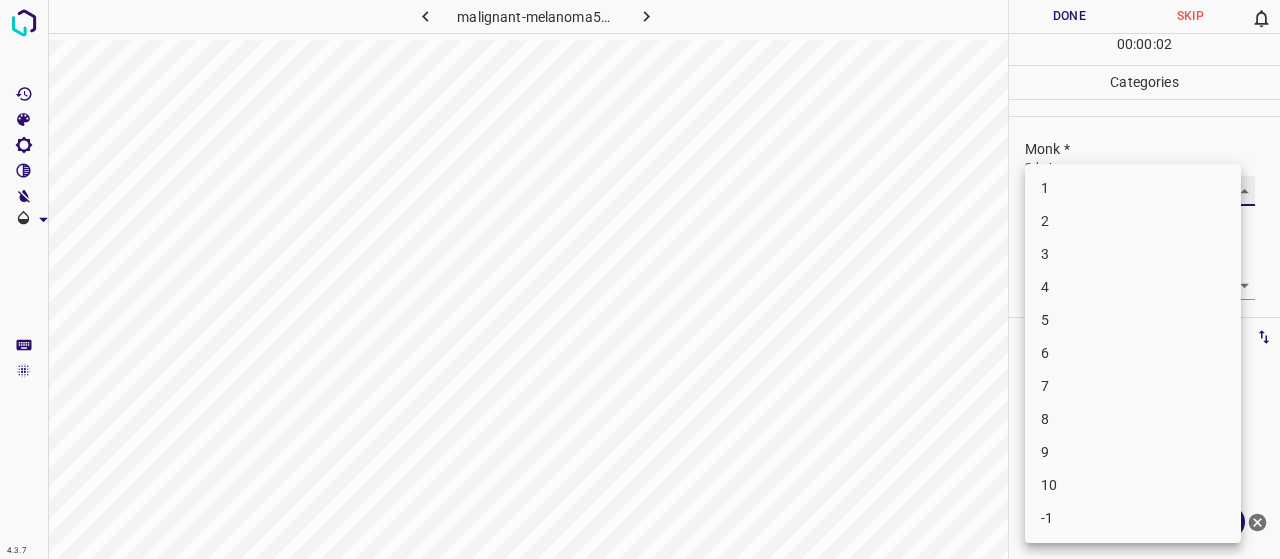 type on "3" 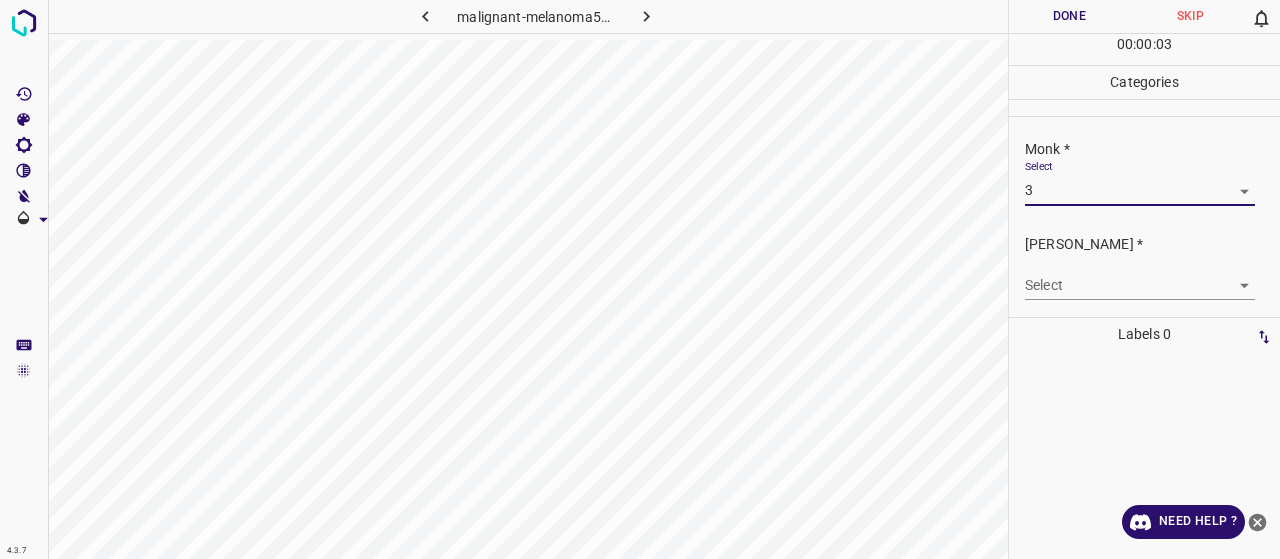 click on "4.3.7 malignant-melanoma55.jpg Done Skip 0 00   : 00   : 03   Categories Monk *  Select 3 3  Fitzpatrick *  Select ​ Labels   0 Categories 1 Monk 2  Fitzpatrick Tools Space Change between modes (Draw & Edit) I Auto labeling R Restore zoom M Zoom in N Zoom out Delete Delete selecte label Filters Z Restore filters X Saturation filter C Brightness filter V Contrast filter B Gray scale filter General O Download Need Help ? - Text - Hide - Delete" at bounding box center (640, 279) 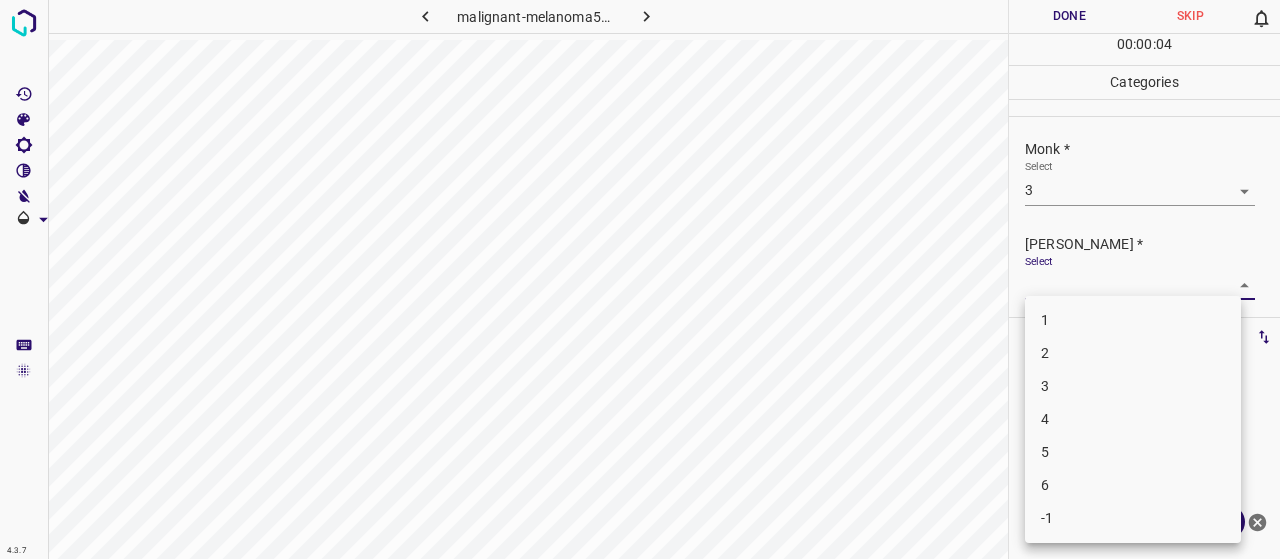 click on "2" at bounding box center (1133, 353) 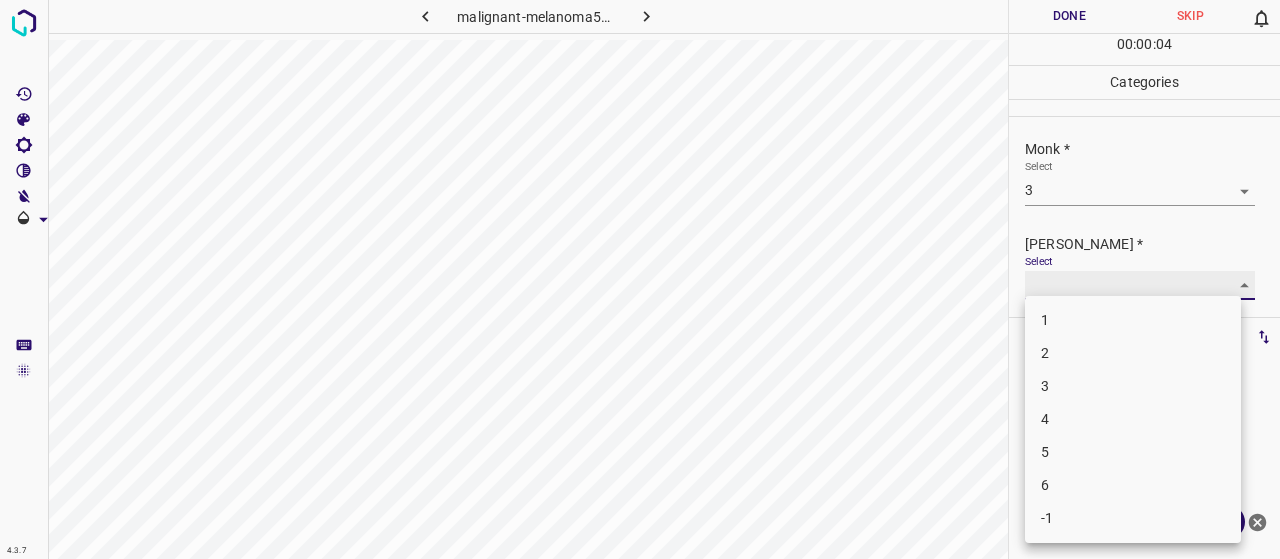 type on "2" 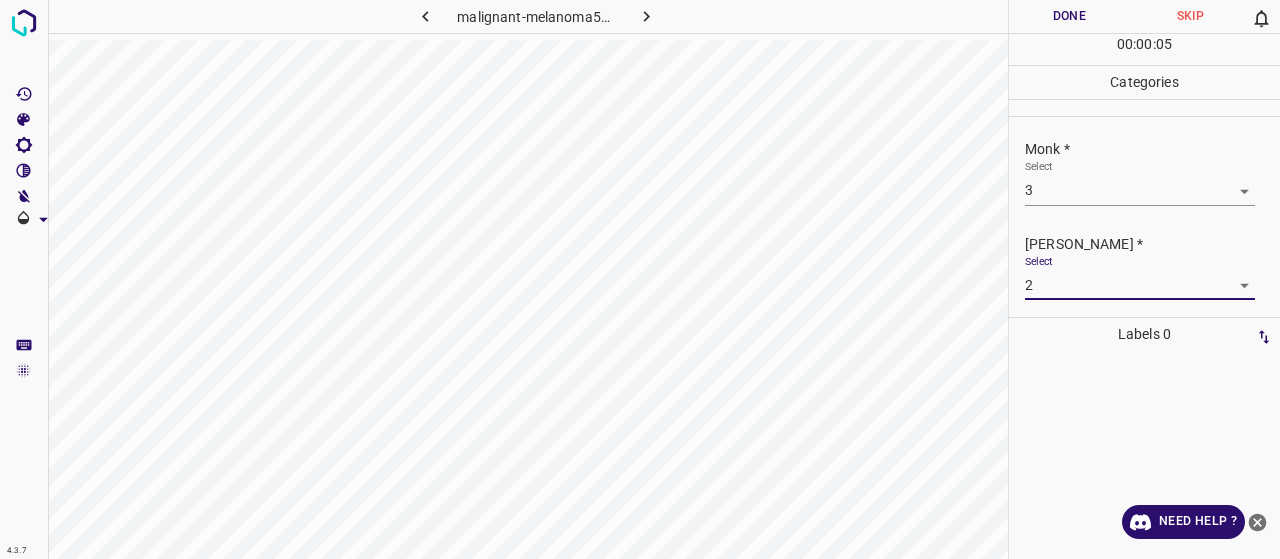 click on "Done" at bounding box center (1069, 16) 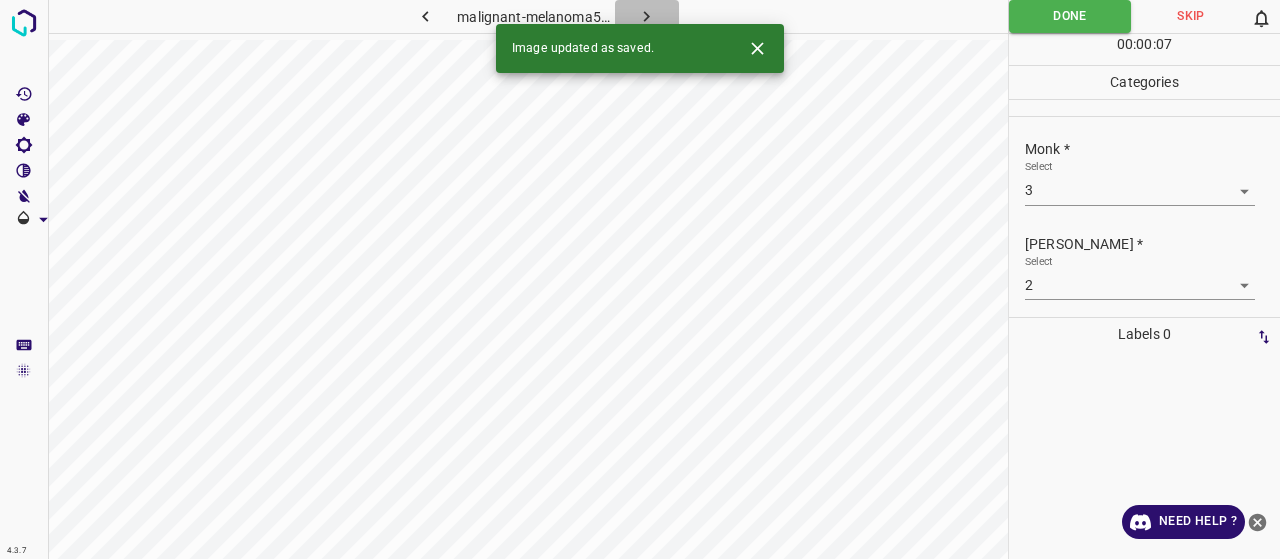 click at bounding box center [647, 16] 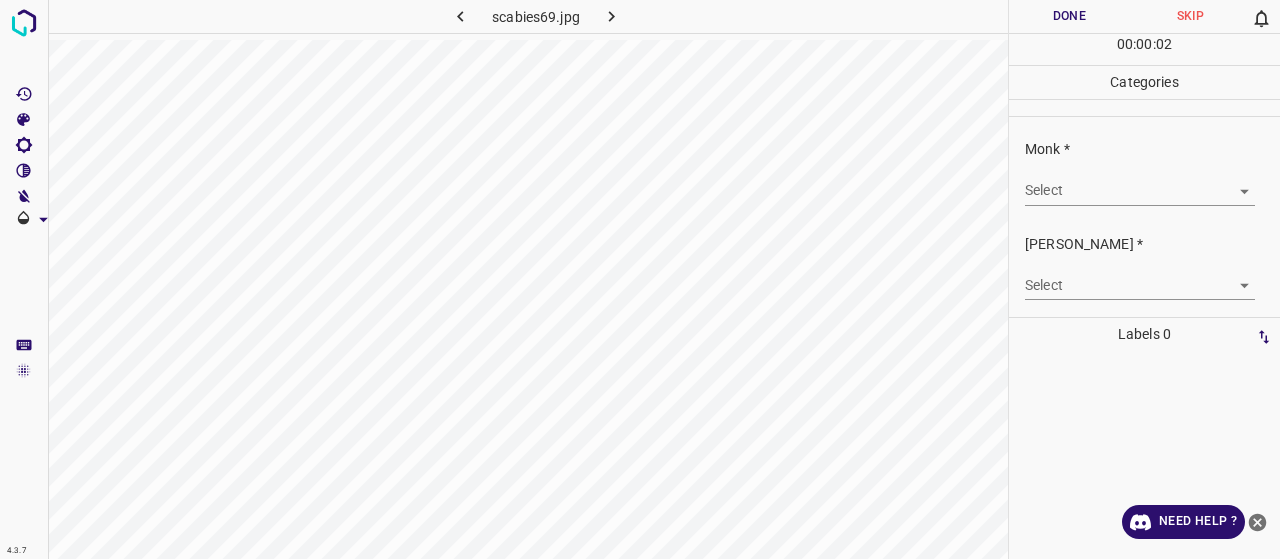 click on "4.3.7 scabies69.jpg Done Skip 0 00   : 00   : 02   Categories Monk *  Select ​  Fitzpatrick *  Select ​ Labels   0 Categories 1 Monk 2  Fitzpatrick Tools Space Change between modes (Draw & Edit) I Auto labeling R Restore zoom M Zoom in N Zoom out Delete Delete selecte label Filters Z Restore filters X Saturation filter C Brightness filter V Contrast filter B Gray scale filter General O Download Need Help ? - Text - Hide - Delete" at bounding box center (640, 279) 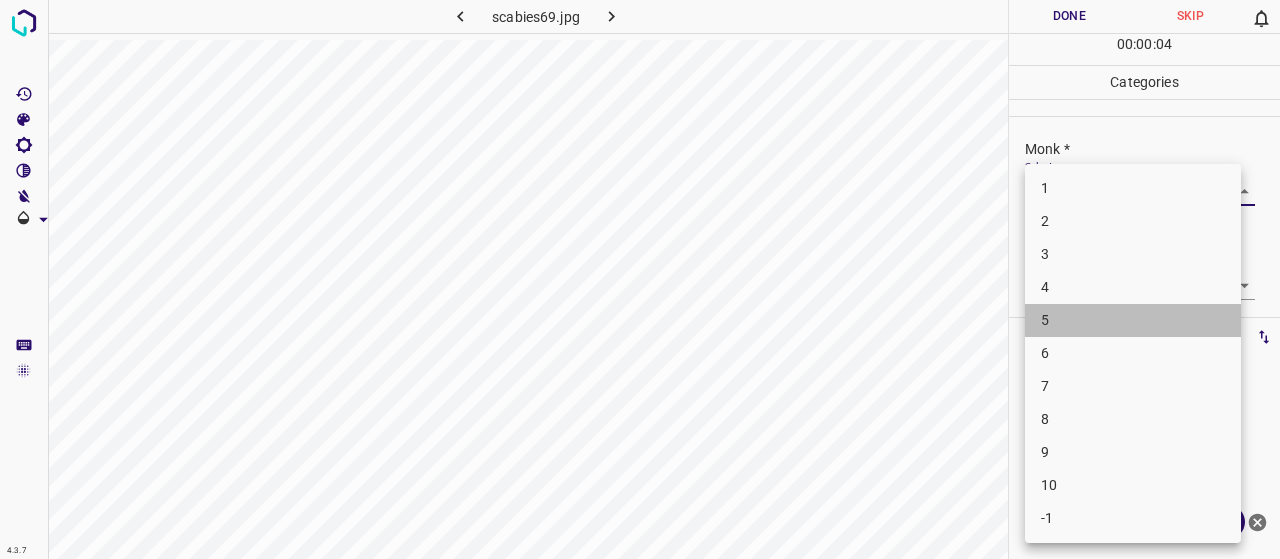 click on "5" at bounding box center (1133, 320) 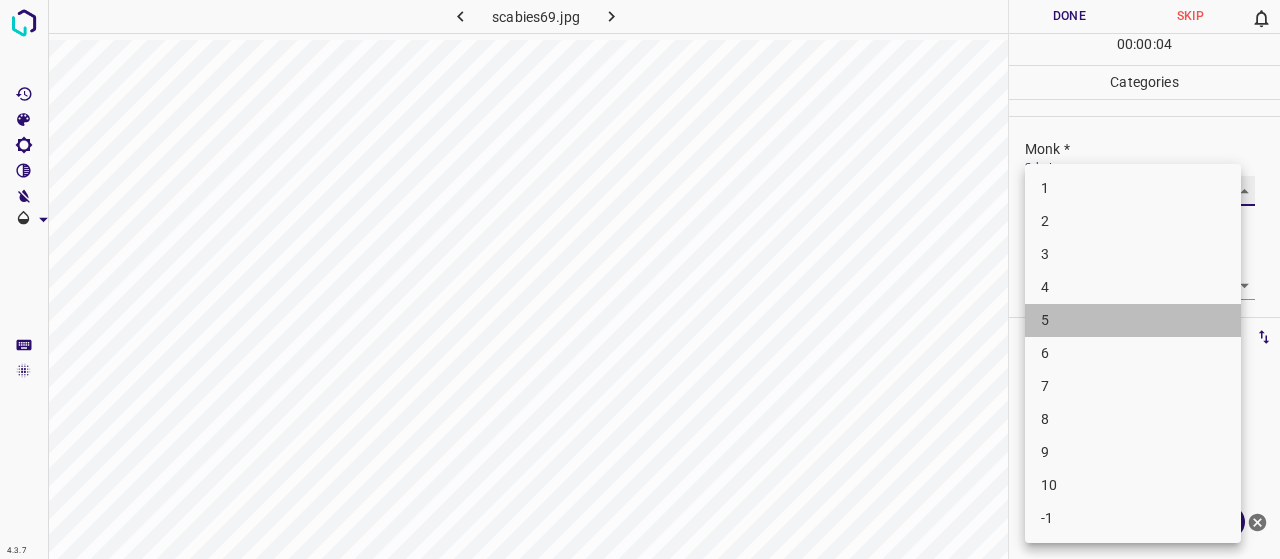 type on "5" 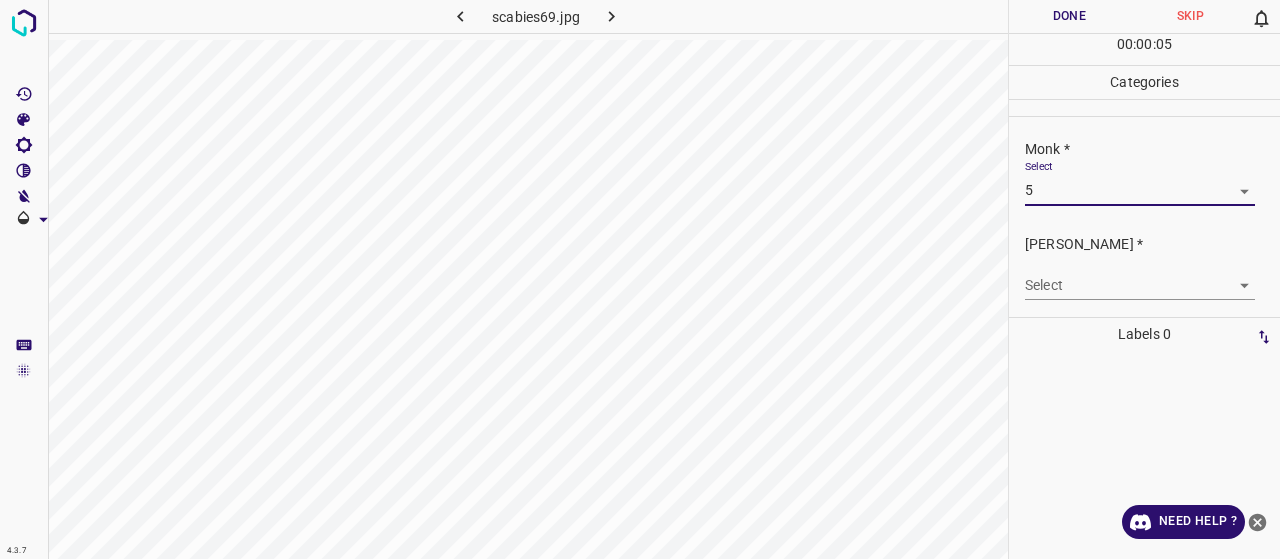 click on "4.3.7 scabies69.jpg Done Skip 0 00   : 00   : 05   Categories Monk *  Select 5 5  Fitzpatrick *  Select ​ Labels   0 Categories 1 Monk 2  Fitzpatrick Tools Space Change between modes (Draw & Edit) I Auto labeling R Restore zoom M Zoom in N Zoom out Delete Delete selecte label Filters Z Restore filters X Saturation filter C Brightness filter V Contrast filter B Gray scale filter General O Download Need Help ? - Text - Hide - Delete" at bounding box center (640, 279) 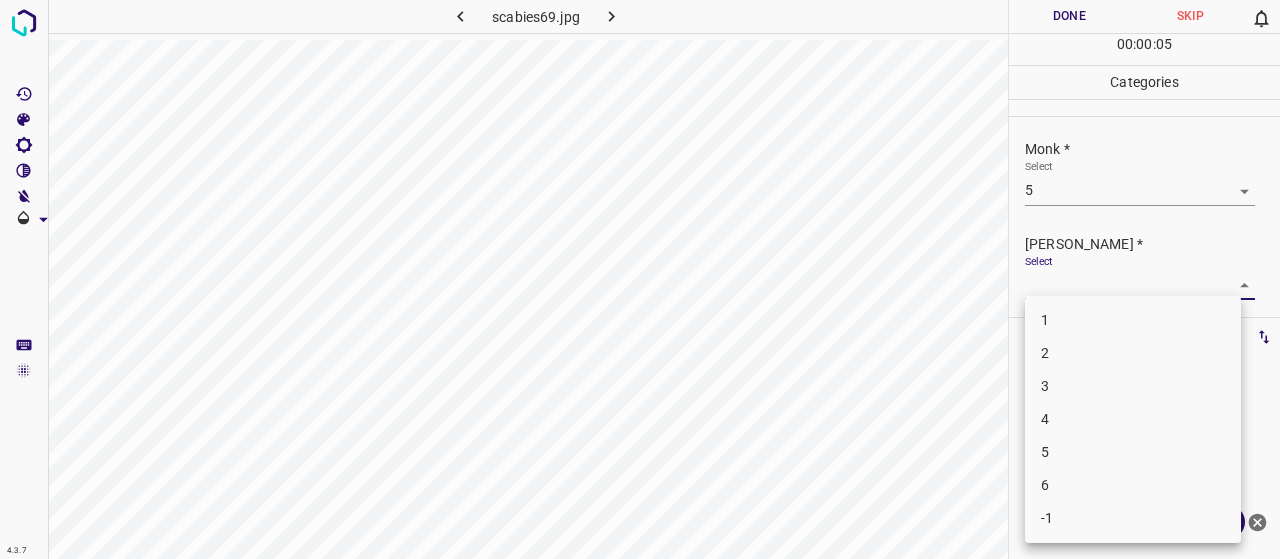 click on "3" at bounding box center (1133, 386) 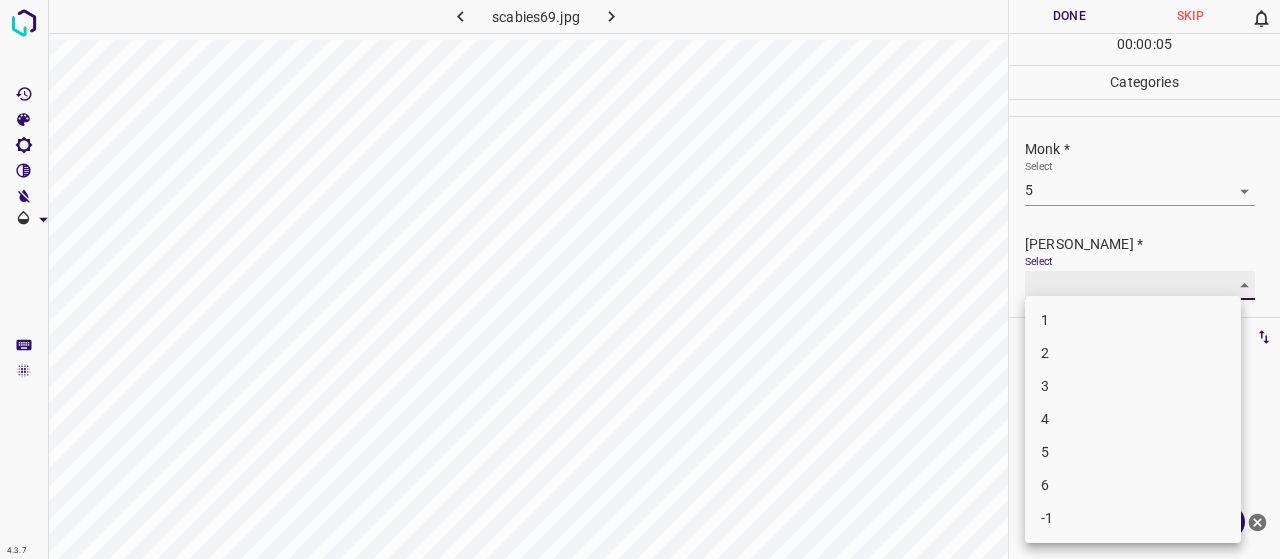 type on "3" 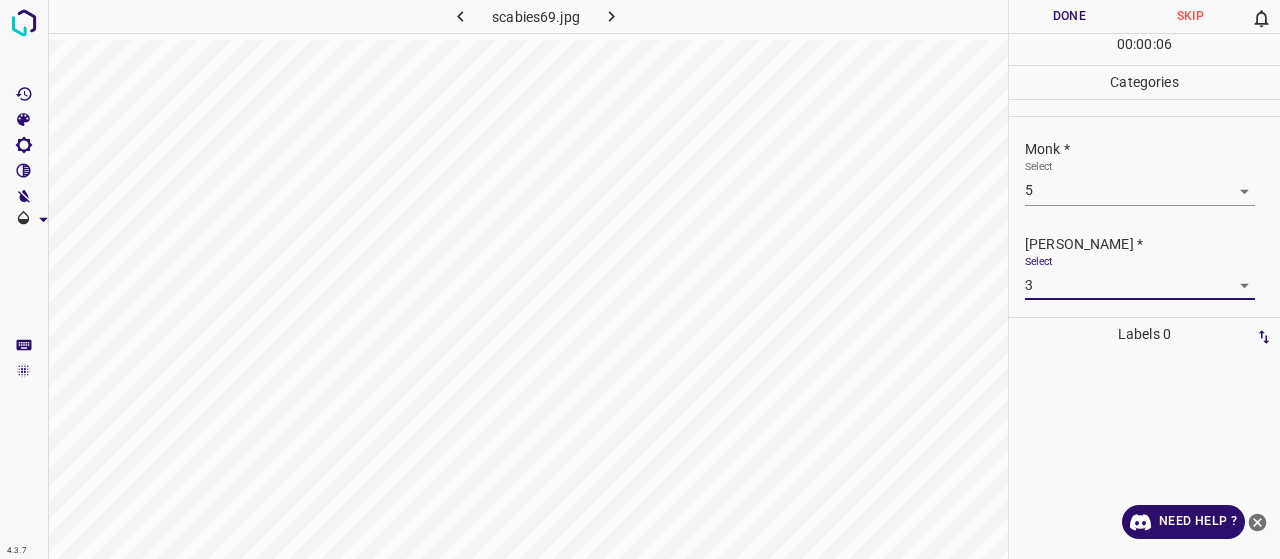click on "Done" at bounding box center (1069, 16) 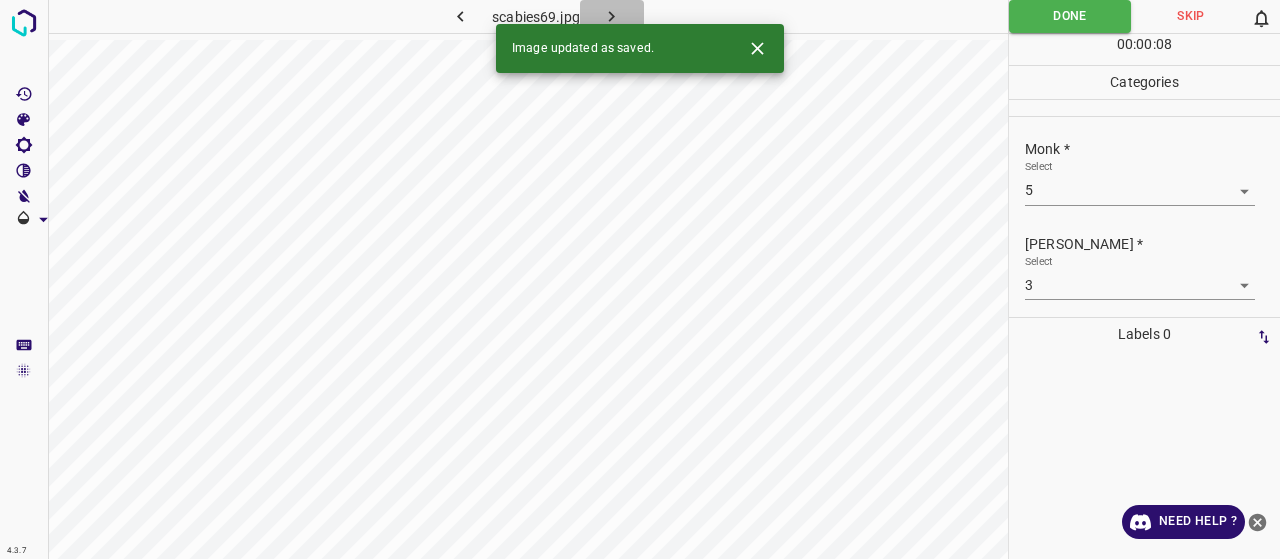 click 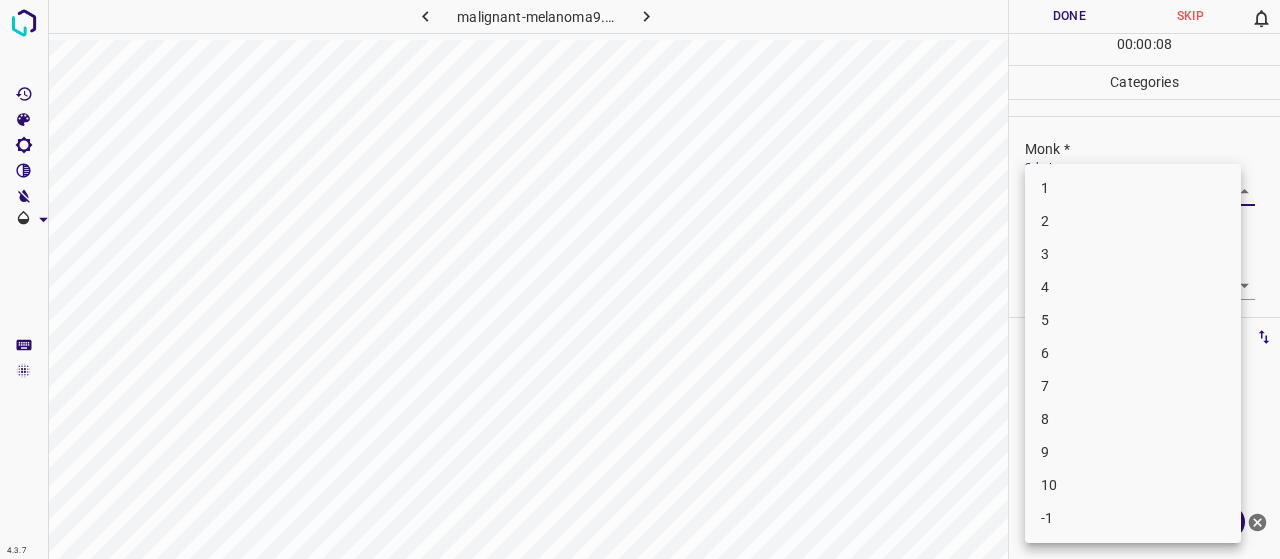 click on "4.3.7 malignant-melanoma9.jpg Done Skip 0 00   : 00   : 08   Categories Monk *  Select ​  Fitzpatrick *  Select ​ Labels   0 Categories 1 Monk 2  Fitzpatrick Tools Space Change between modes (Draw & Edit) I Auto labeling R Restore zoom M Zoom in N Zoom out Delete Delete selecte label Filters Z Restore filters X Saturation filter C Brightness filter V Contrast filter B Gray scale filter General O Download Need Help ? - Text - Hide - Delete 1 2 3 4 5 6 7 8 9 10 -1" at bounding box center [640, 279] 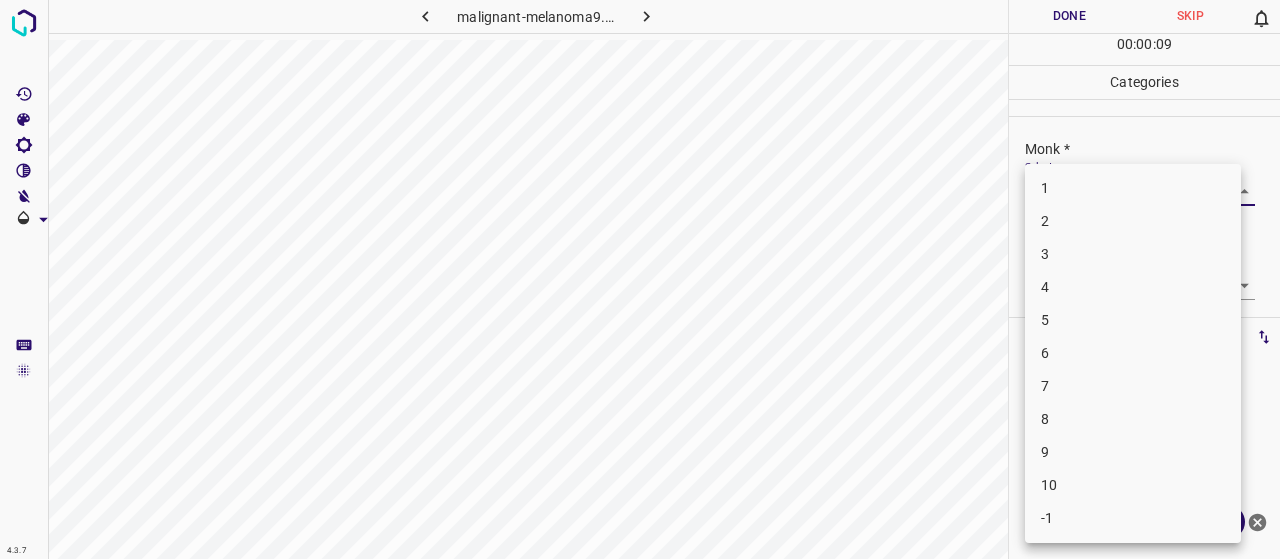 click on "3" at bounding box center (1133, 254) 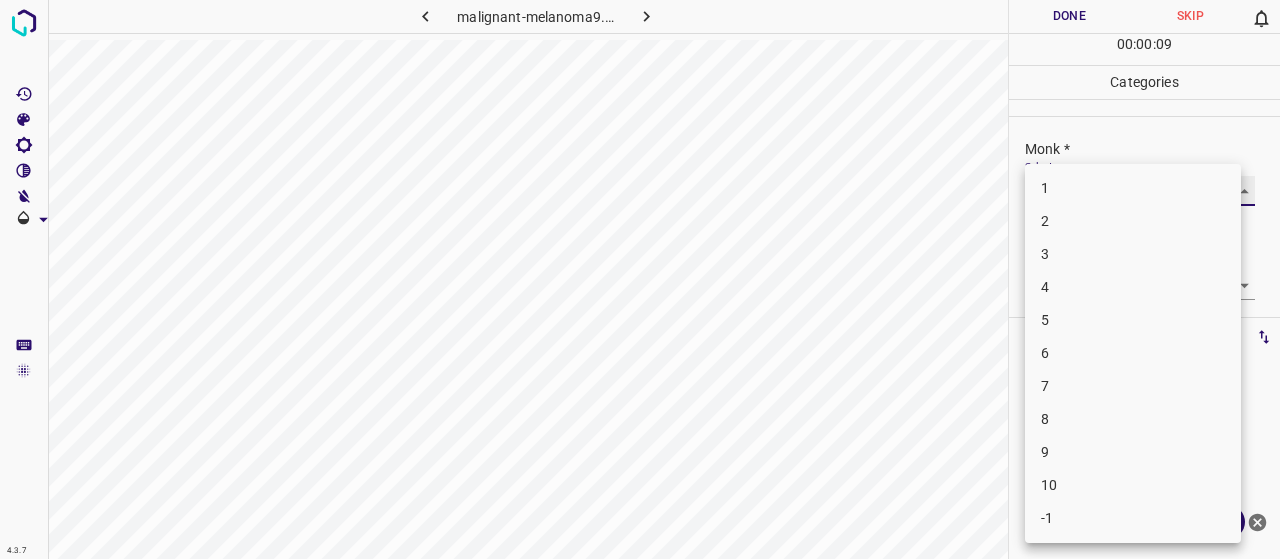type on "3" 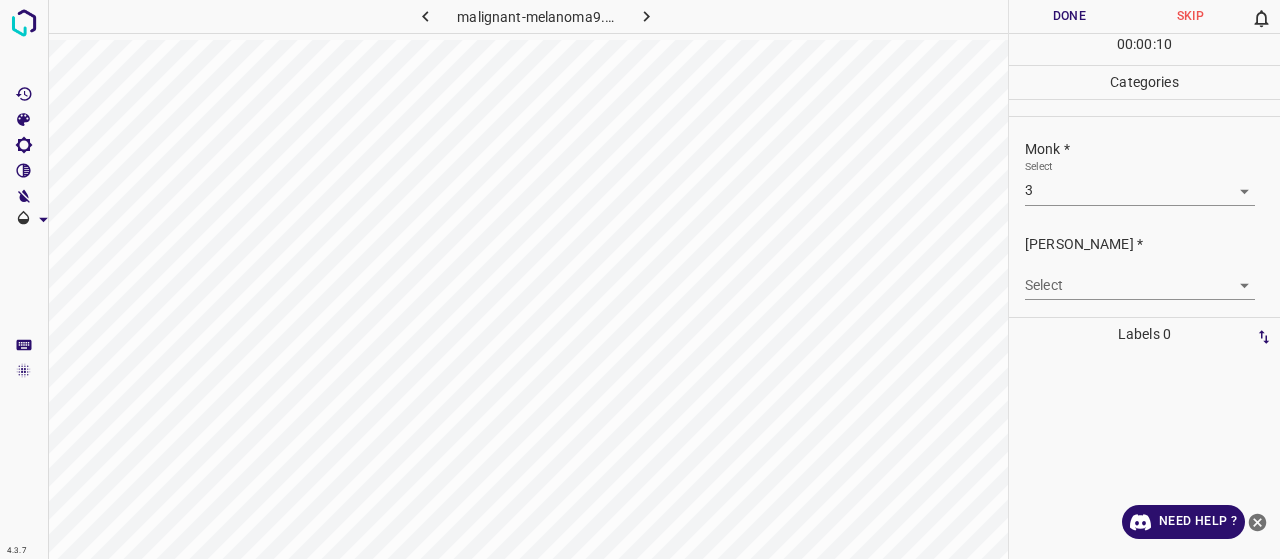 click on "4.3.7 malignant-melanoma9.jpg Done Skip 0 00   : 00   : 10   Categories Monk *  Select 3 3  Fitzpatrick *  Select ​ Labels   0 Categories 1 Monk 2  Fitzpatrick Tools Space Change between modes (Draw & Edit) I Auto labeling R Restore zoom M Zoom in N Zoom out Delete Delete selecte label Filters Z Restore filters X Saturation filter C Brightness filter V Contrast filter B Gray scale filter General O Download Need Help ? - Text - Hide - Delete" at bounding box center (640, 279) 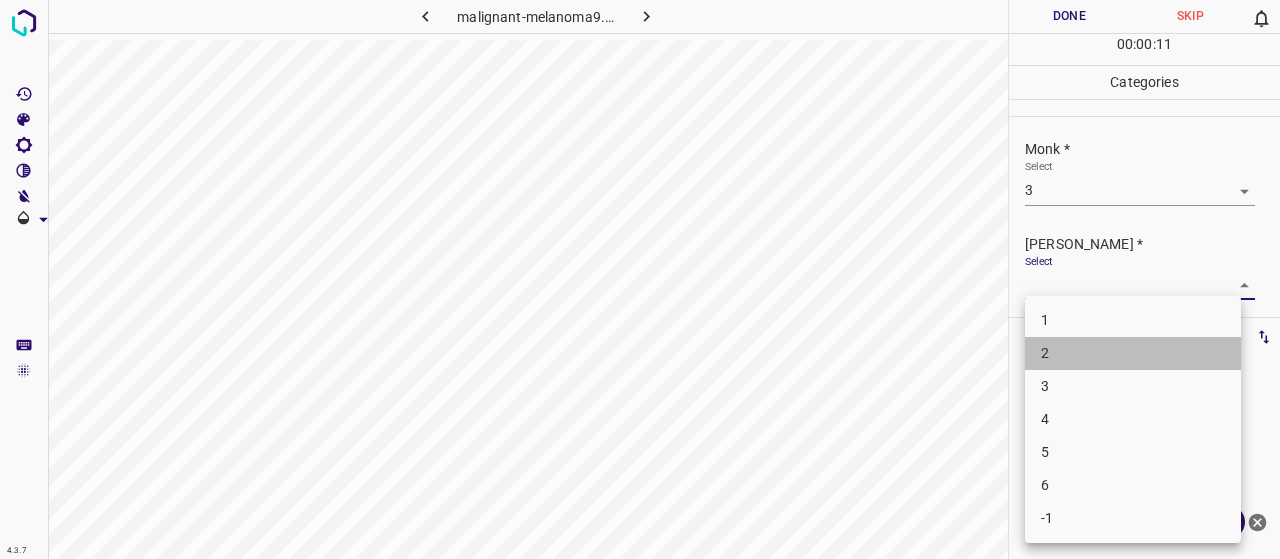 click on "2" at bounding box center (1133, 353) 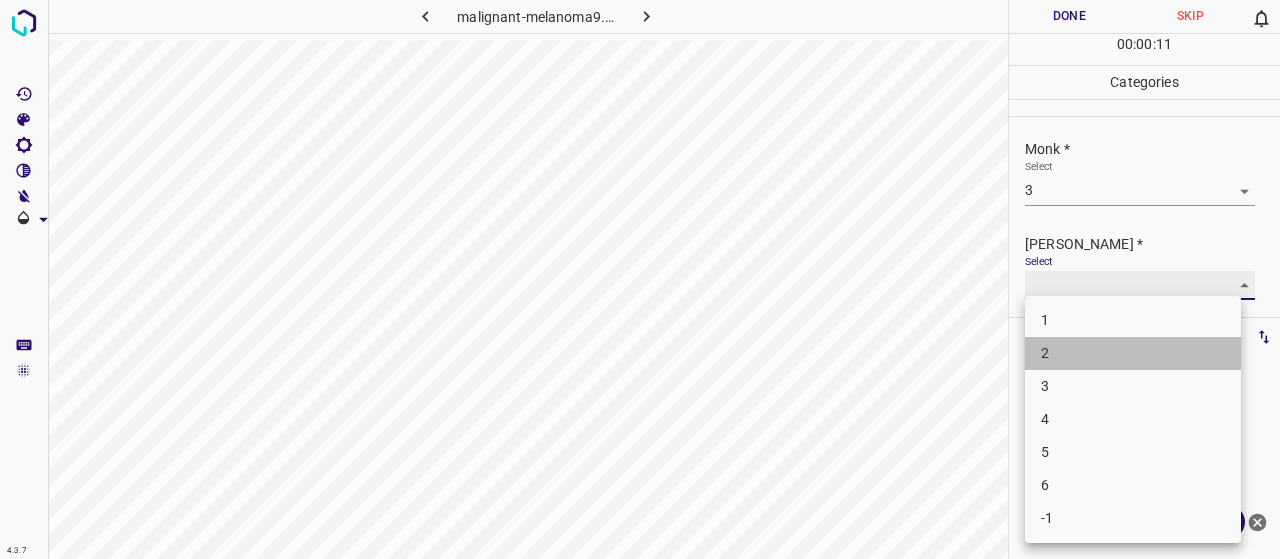 type on "2" 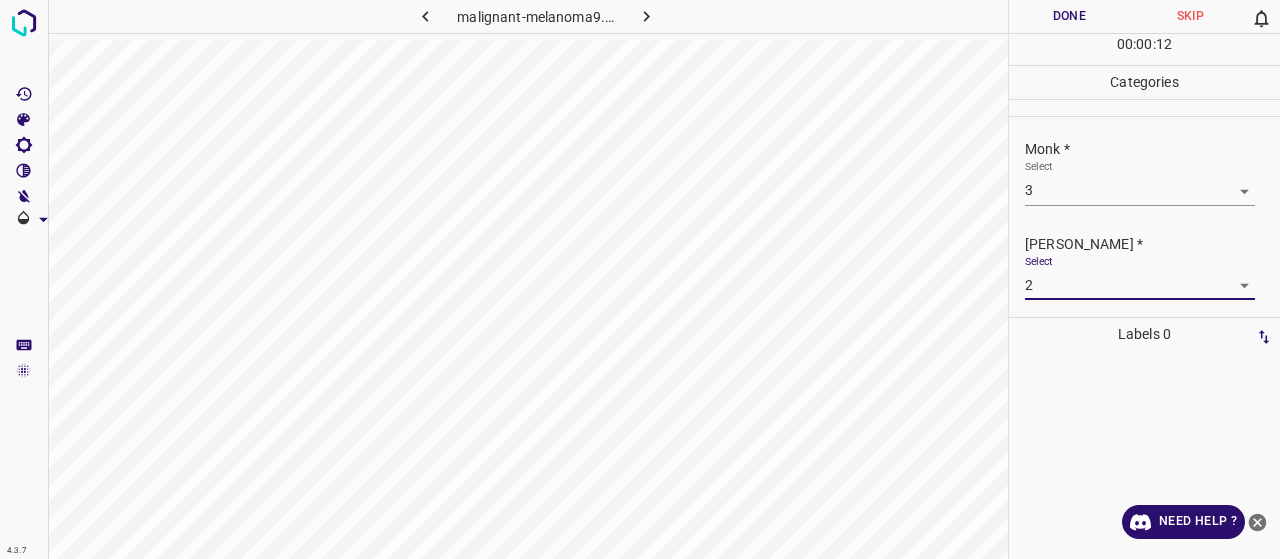 click on "Done" at bounding box center (1069, 16) 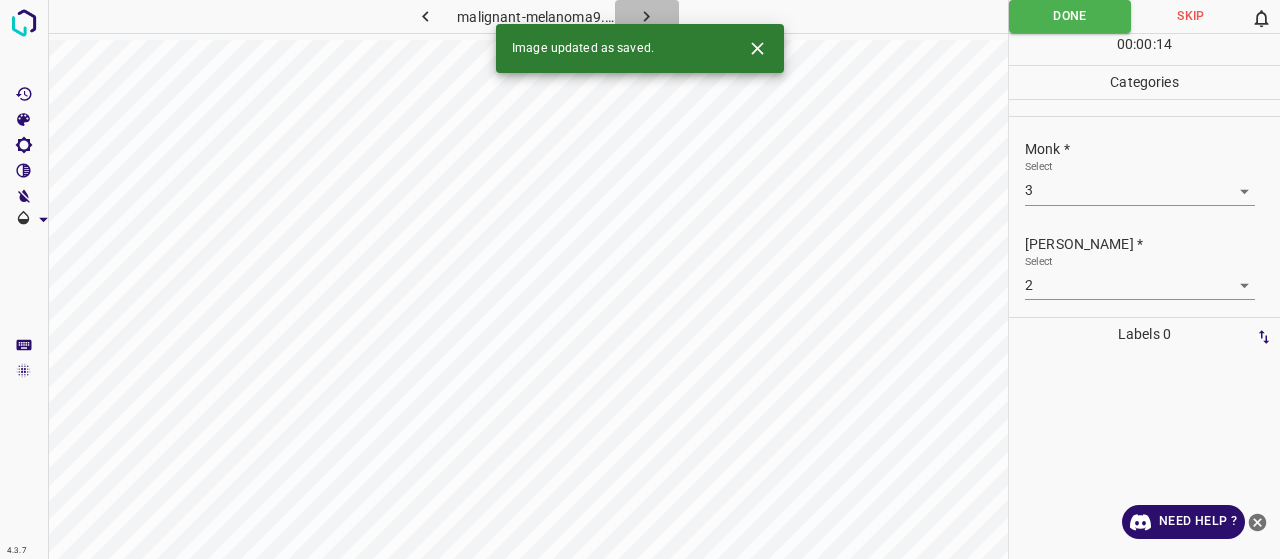 click 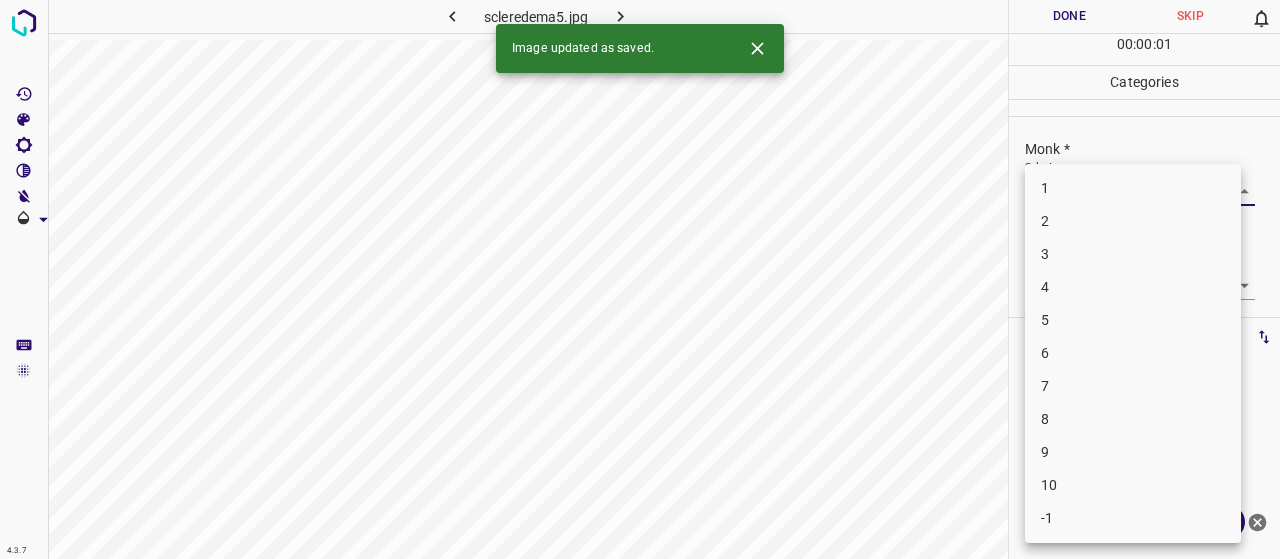 click on "4.3.7 scleredema5.jpg Done Skip 0 00   : 00   : 01   Categories Monk *  Select ​  Fitzpatrick *  Select ​ Labels   0 Categories 1 Monk 2  Fitzpatrick Tools Space Change between modes (Draw & Edit) I Auto labeling R Restore zoom M Zoom in N Zoom out Delete Delete selecte label Filters Z Restore filters X Saturation filter C Brightness filter V Contrast filter B Gray scale filter General O Download Image updated as saved. Need Help ? - Text - Hide - Delete 1 2 3 4 5 6 7 8 9 10 -1" at bounding box center (640, 279) 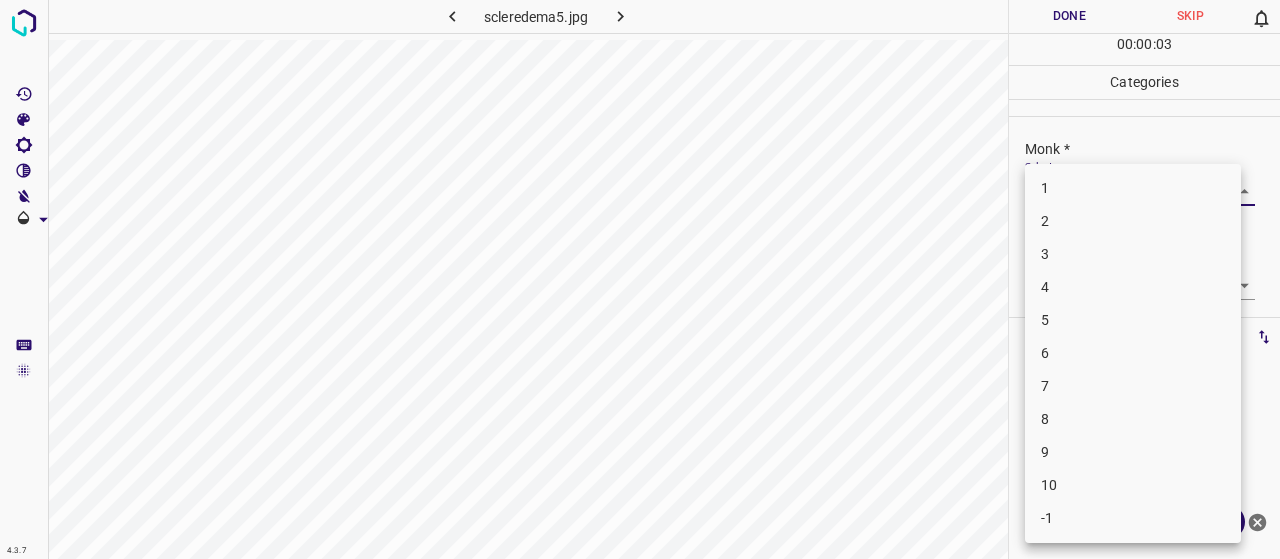 click on "6" at bounding box center (1133, 353) 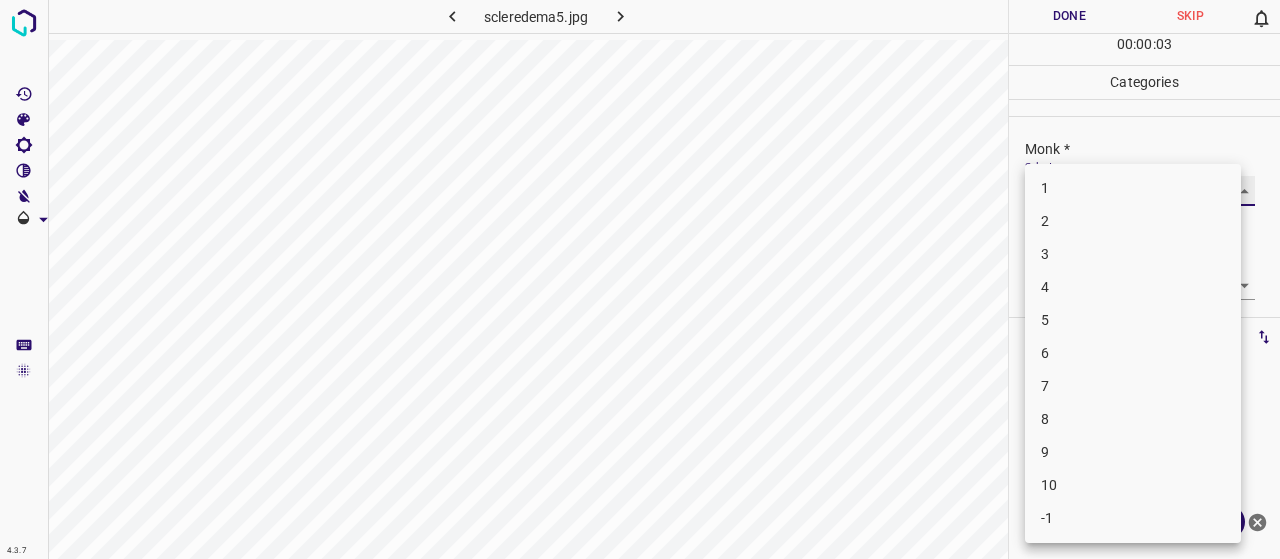 type on "6" 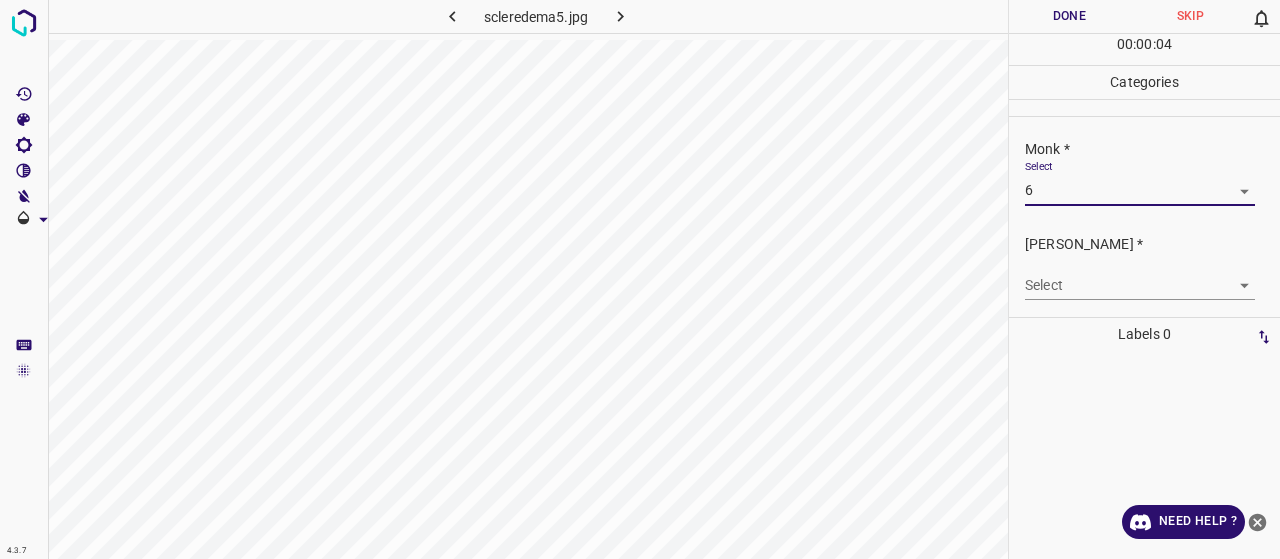 click on "4.3.7 scleredema5.jpg Done Skip 0 00   : 00   : 04   Categories Monk *  Select 6 6  Fitzpatrick *  Select ​ Labels   0 Categories 1 Monk 2  Fitzpatrick Tools Space Change between modes (Draw & Edit) I Auto labeling R Restore zoom M Zoom in N Zoom out Delete Delete selecte label Filters Z Restore filters X Saturation filter C Brightness filter V Contrast filter B Gray scale filter General O Download Need Help ? - Text - Hide - Delete" at bounding box center [640, 279] 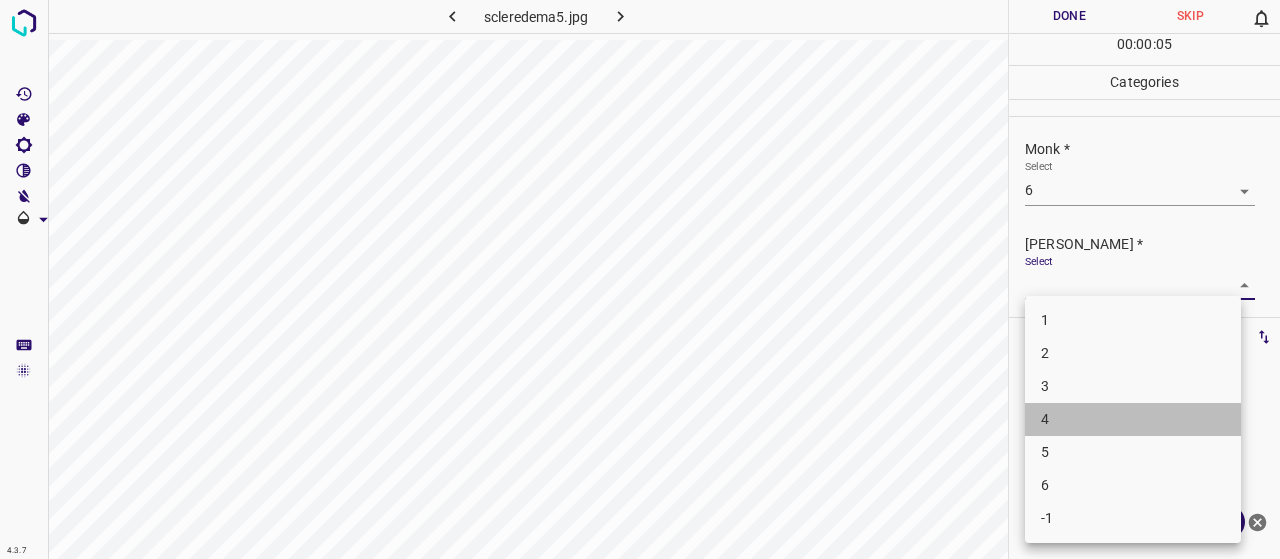 click on "4" at bounding box center [1133, 419] 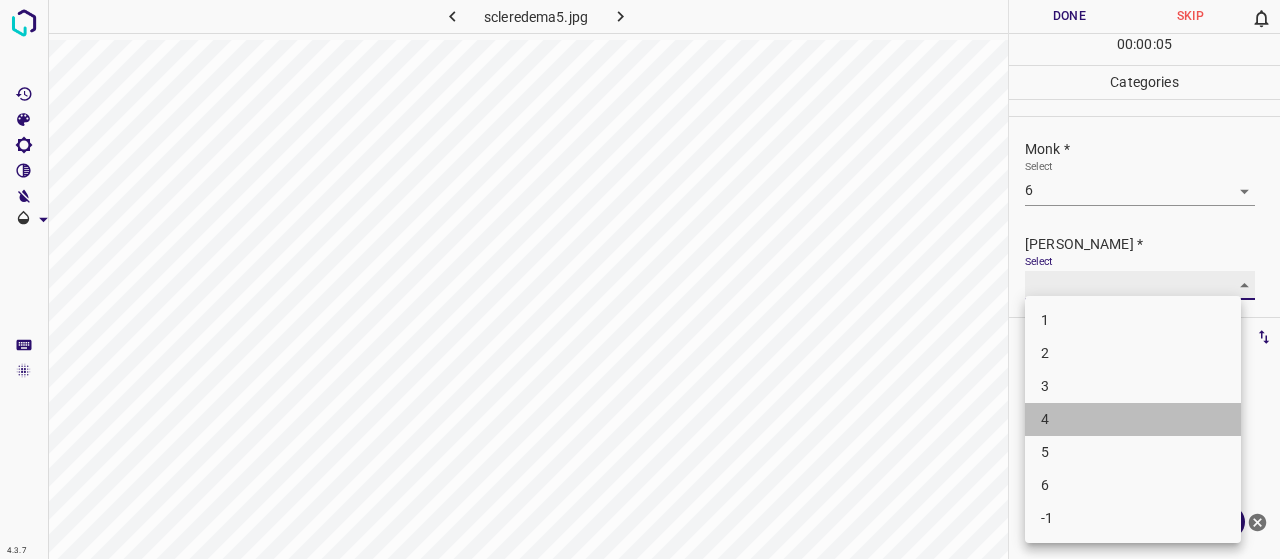 type on "4" 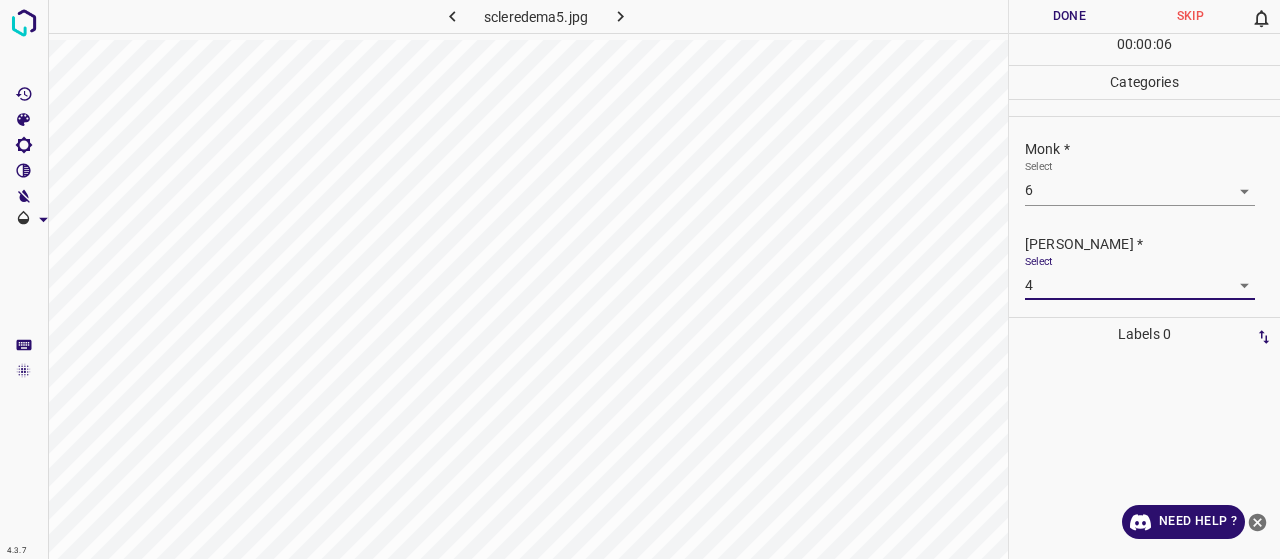 click on "Done" at bounding box center [1069, 16] 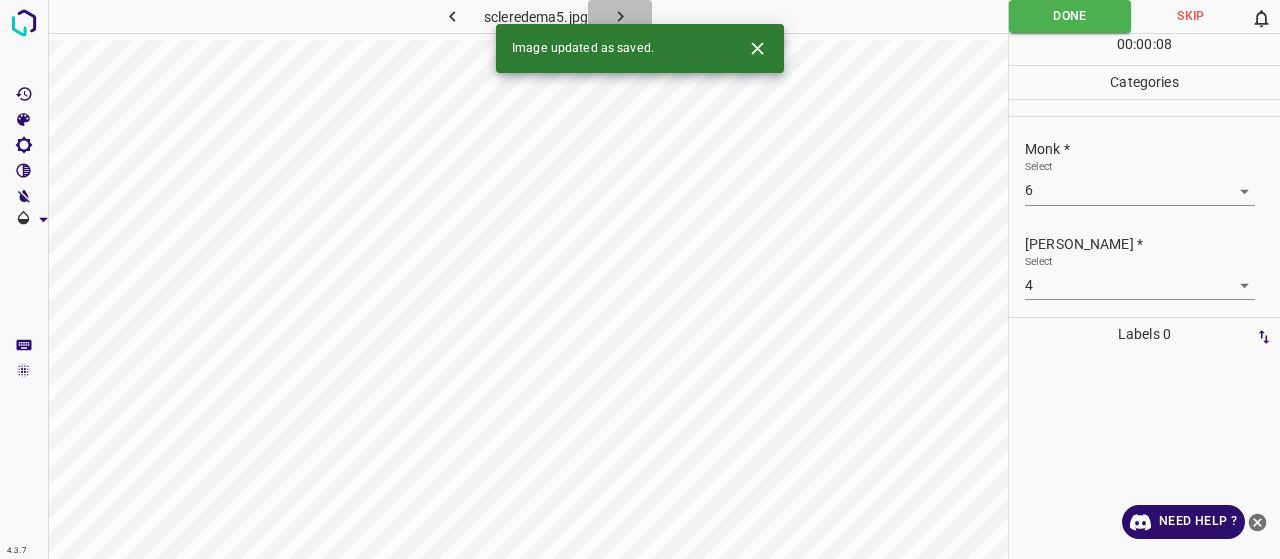 click 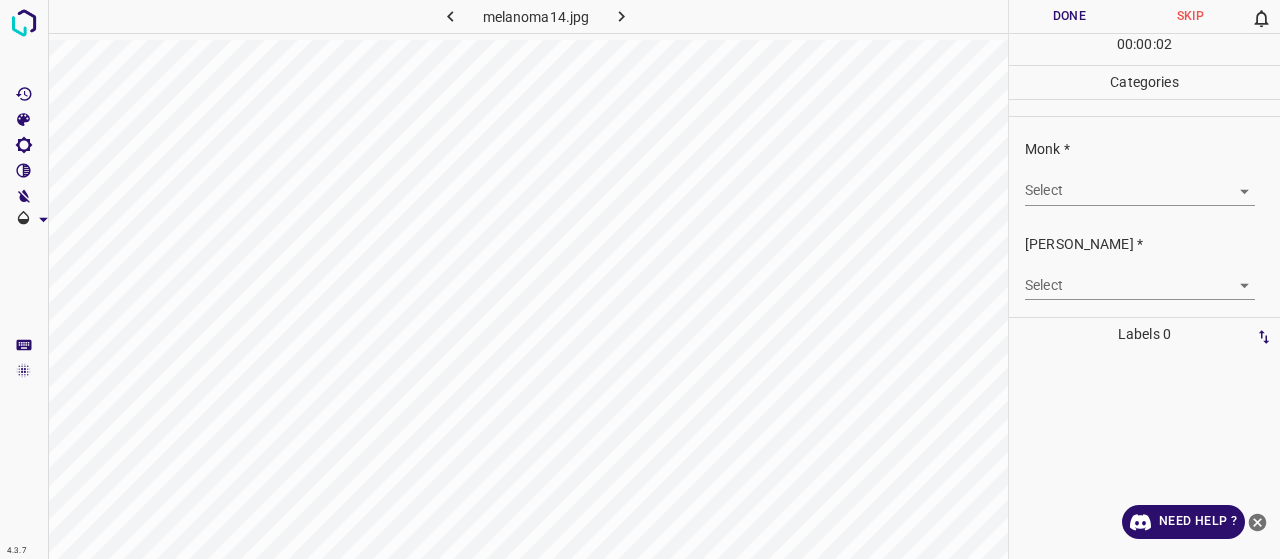 click on "4.3.7 melanoma14.jpg Done Skip 0 00   : 00   : 02   Categories Monk *  Select ​  Fitzpatrick *  Select ​ Labels   0 Categories 1 Monk 2  Fitzpatrick Tools Space Change between modes (Draw & Edit) I Auto labeling R Restore zoom M Zoom in N Zoom out Delete Delete selecte label Filters Z Restore filters X Saturation filter C Brightness filter V Contrast filter B Gray scale filter General O Download Need Help ? - Text - Hide - Delete" at bounding box center (640, 279) 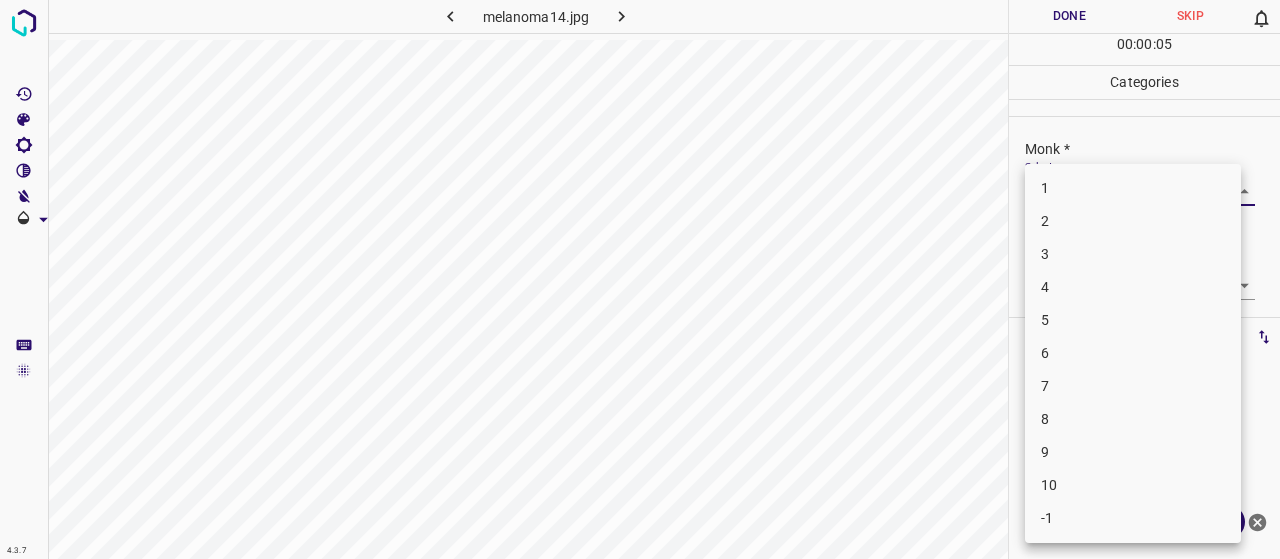 click on "5" at bounding box center [1133, 320] 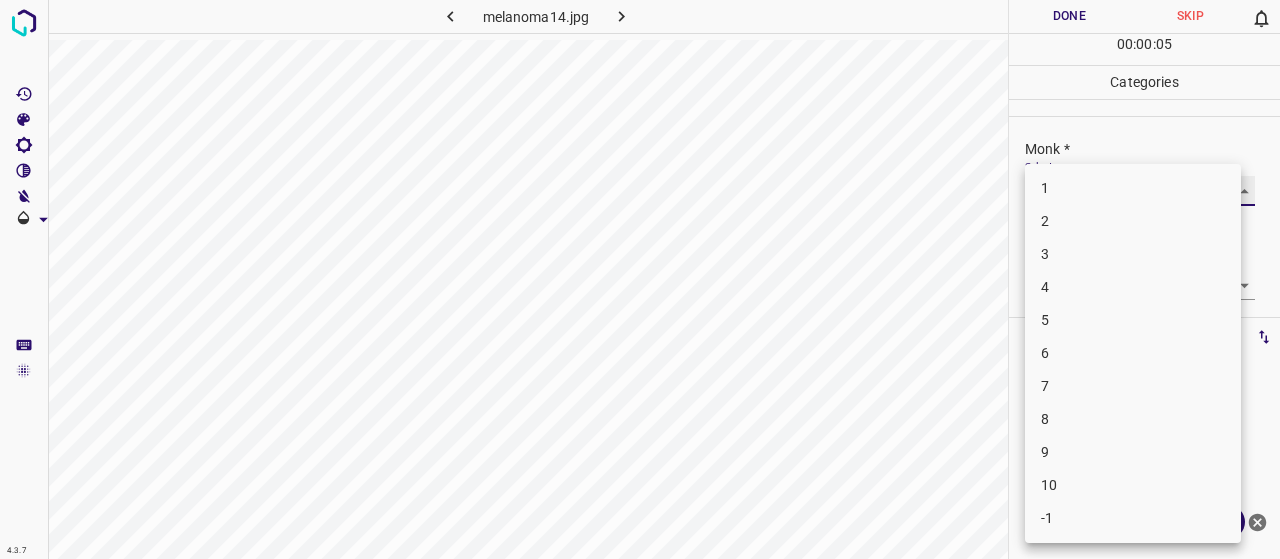 type on "5" 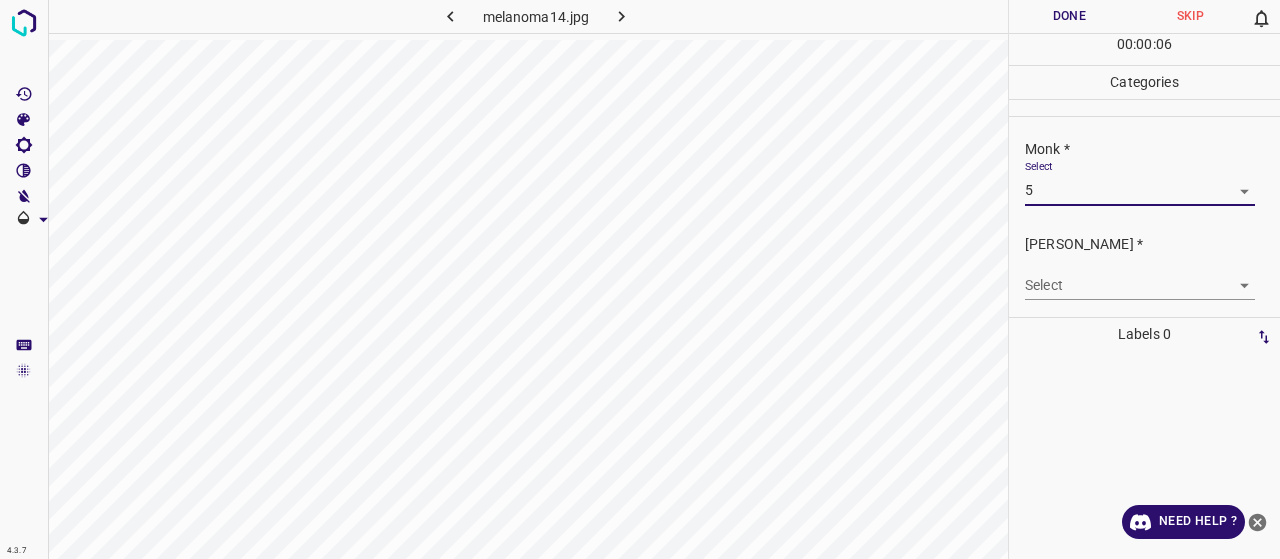 click on "4.3.7 melanoma14.jpg Done Skip 0 00   : 00   : 06   Categories Monk *  Select 5 5  Fitzpatrick *  Select ​ Labels   0 Categories 1 Monk 2  Fitzpatrick Tools Space Change between modes (Draw & Edit) I Auto labeling R Restore zoom M Zoom in N Zoom out Delete Delete selecte label Filters Z Restore filters X Saturation filter C Brightness filter V Contrast filter B Gray scale filter General O Download Need Help ? - Text - Hide - Delete" at bounding box center (640, 279) 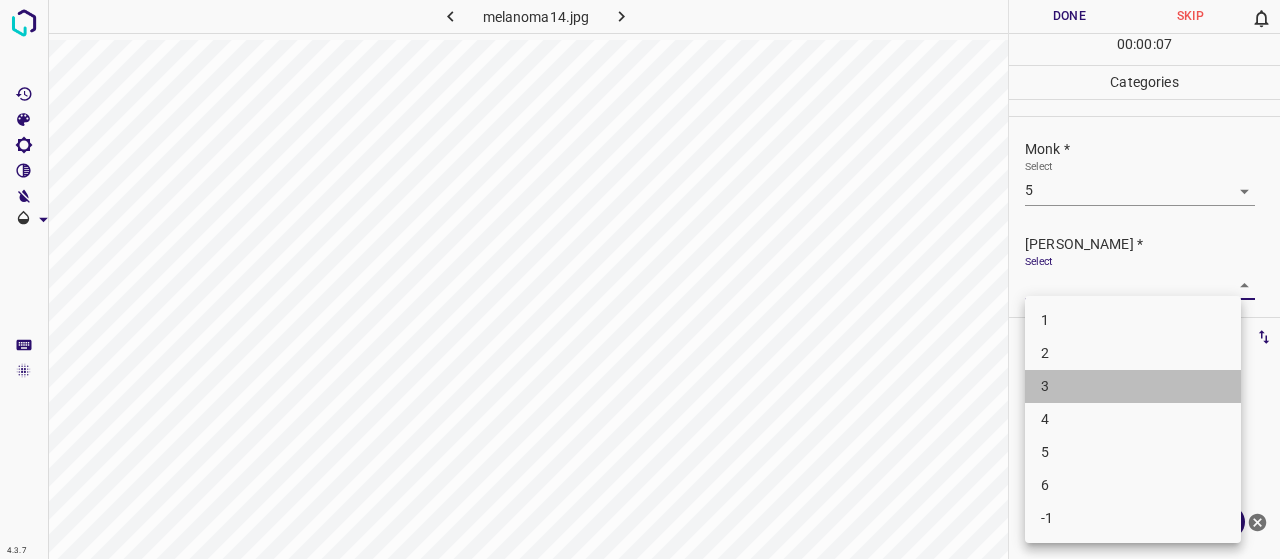 click on "3" at bounding box center [1133, 386] 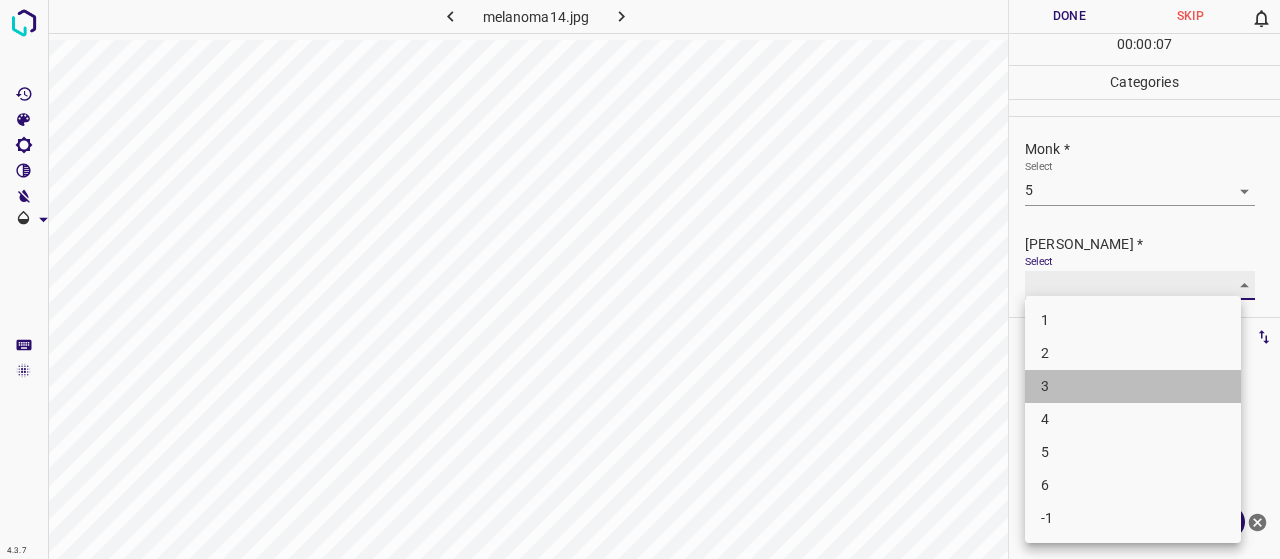 type on "3" 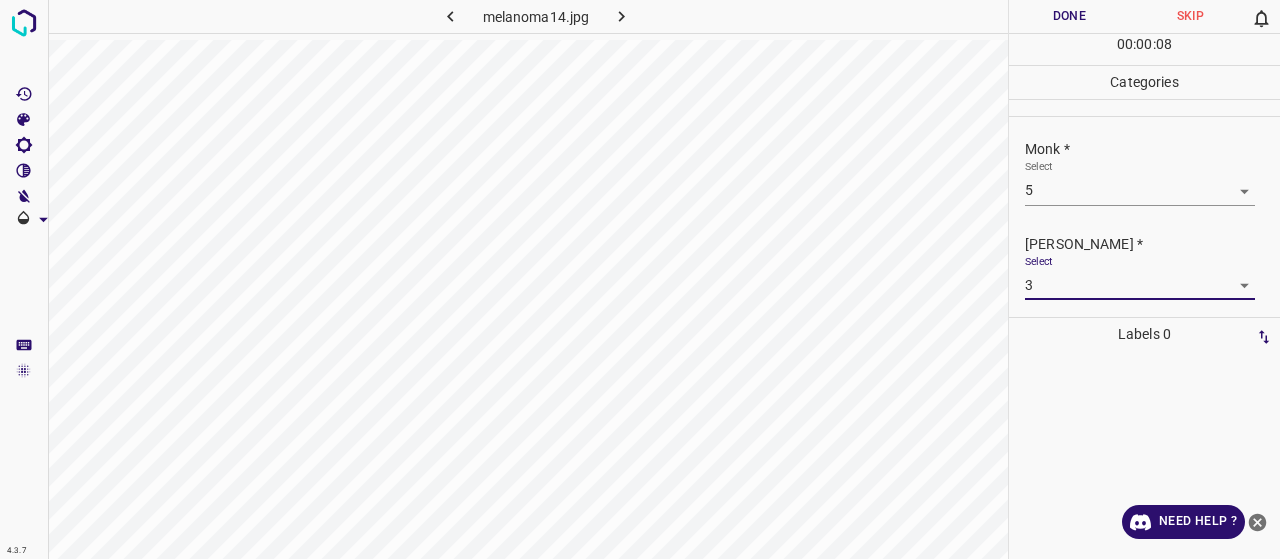 click on "Done" at bounding box center (1069, 16) 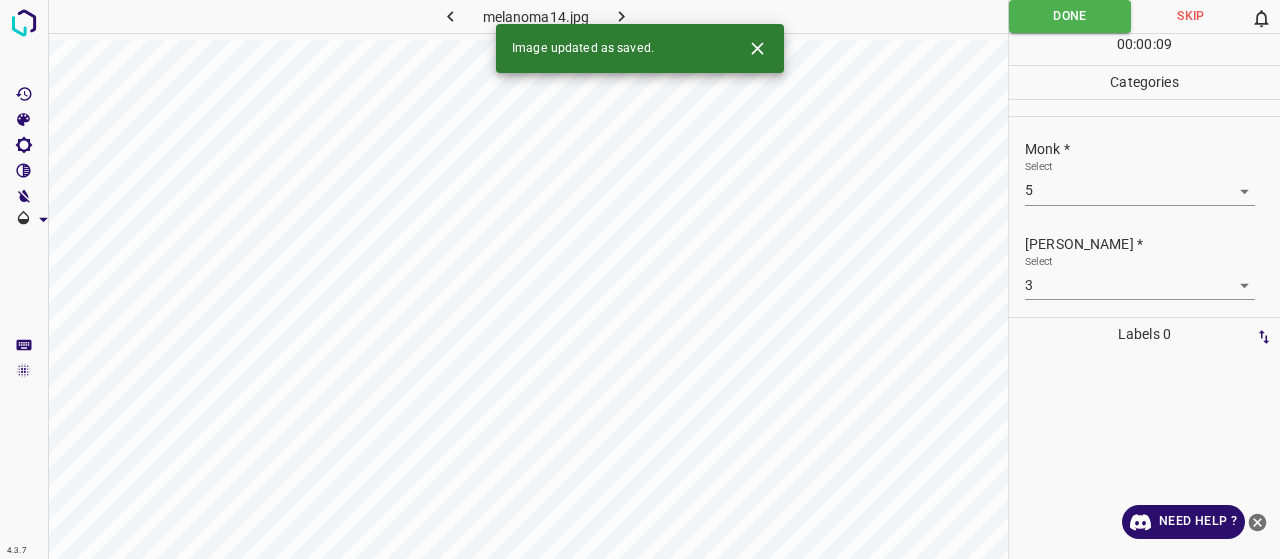 click at bounding box center (621, 16) 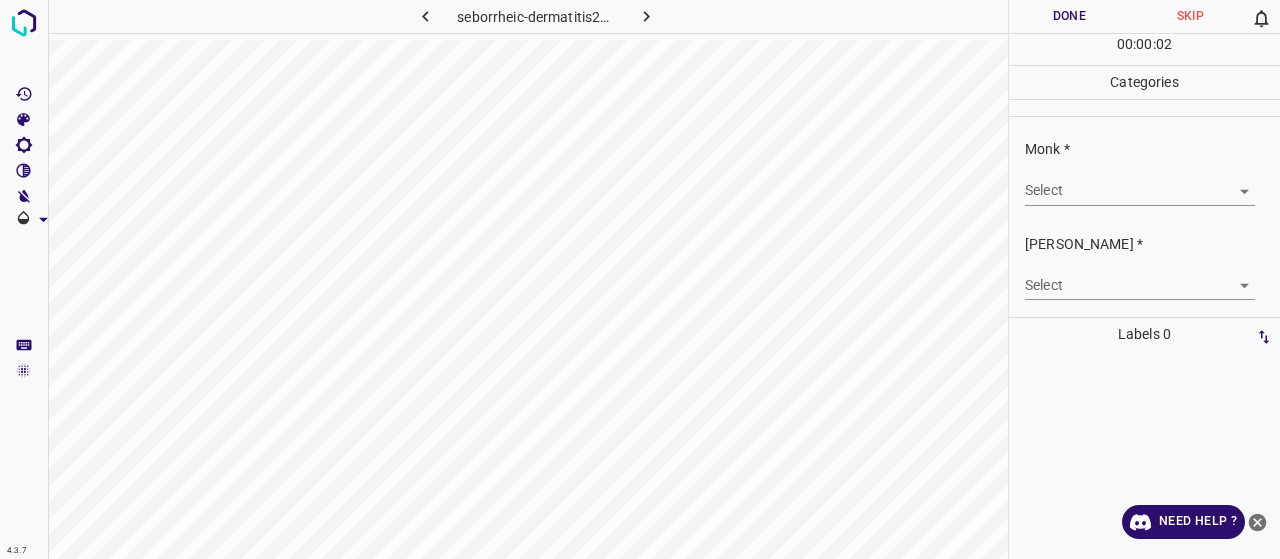 drag, startPoint x: 1098, startPoint y: 167, endPoint x: 1094, endPoint y: 181, distance: 14.56022 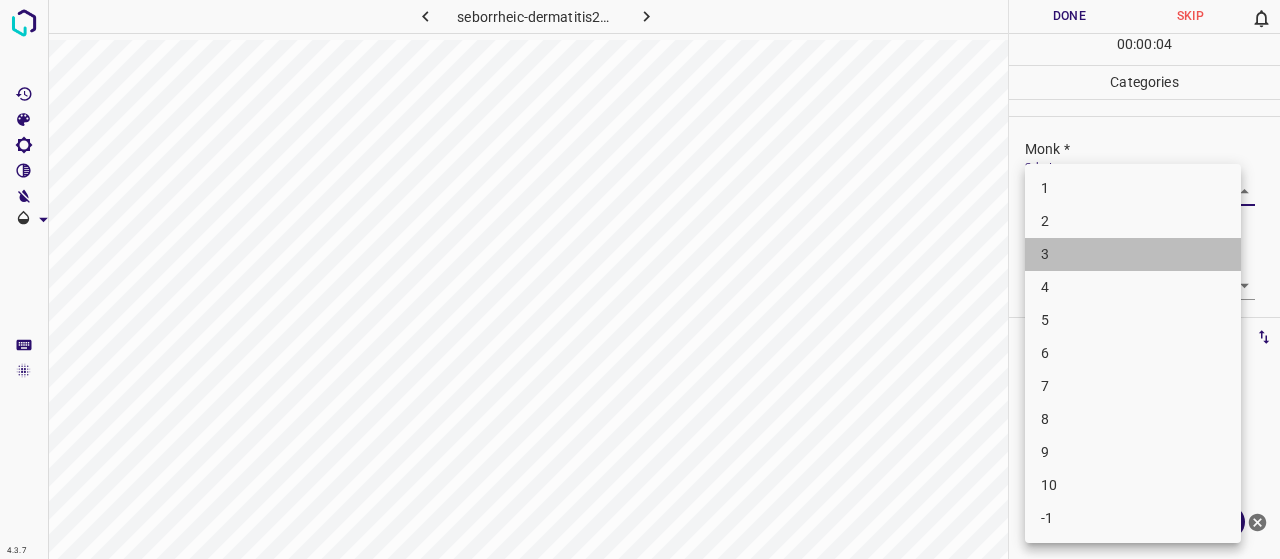 click on "3" at bounding box center (1133, 254) 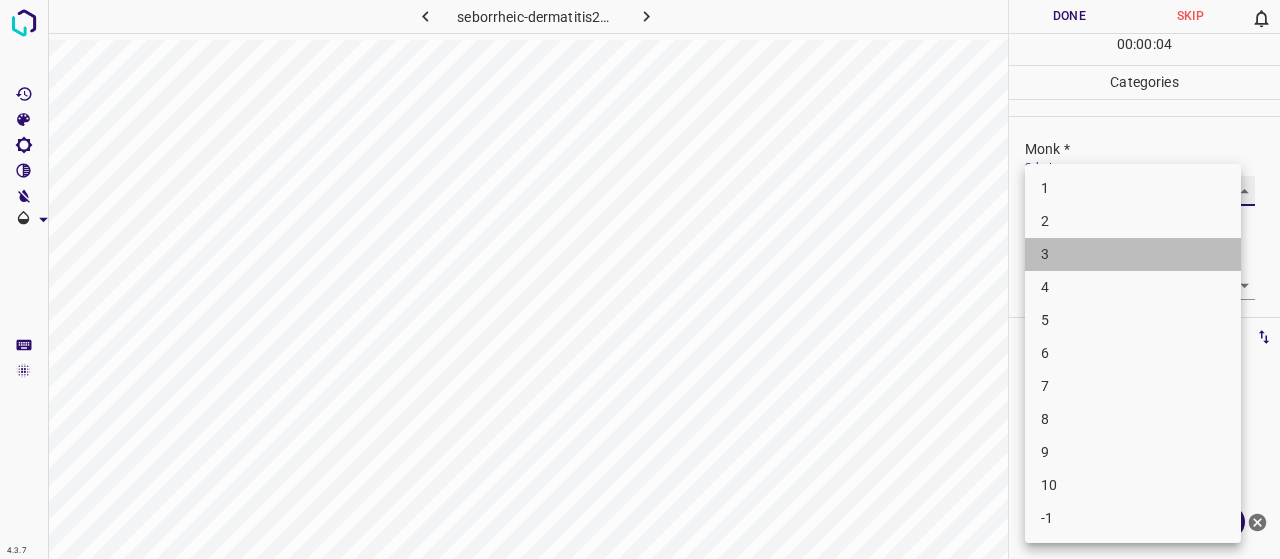 type on "3" 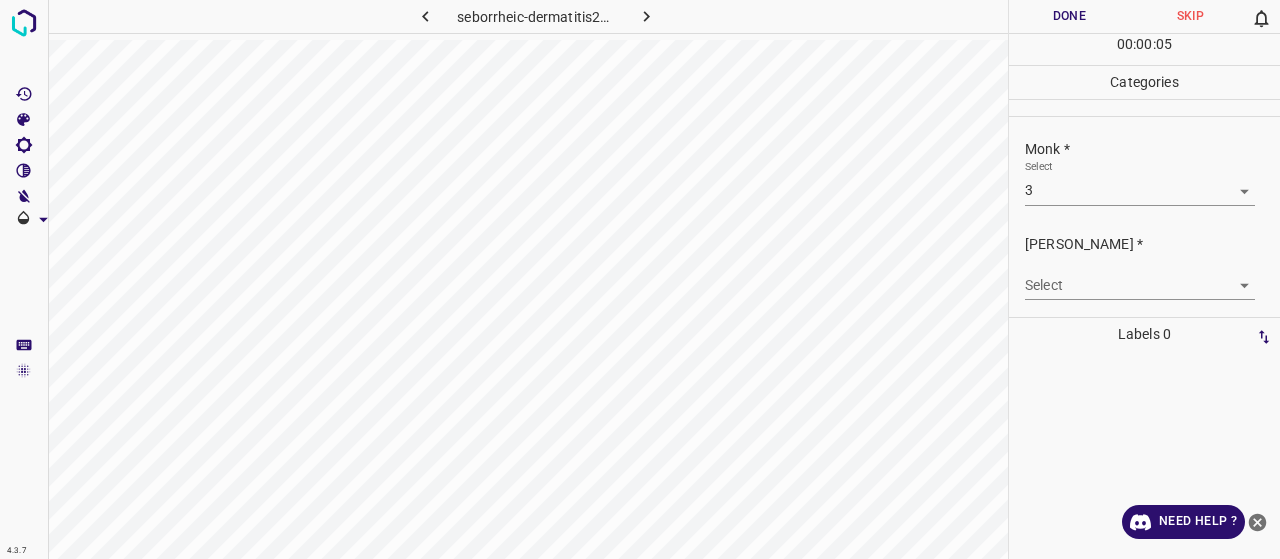 click on "Select ​" at bounding box center (1140, 277) 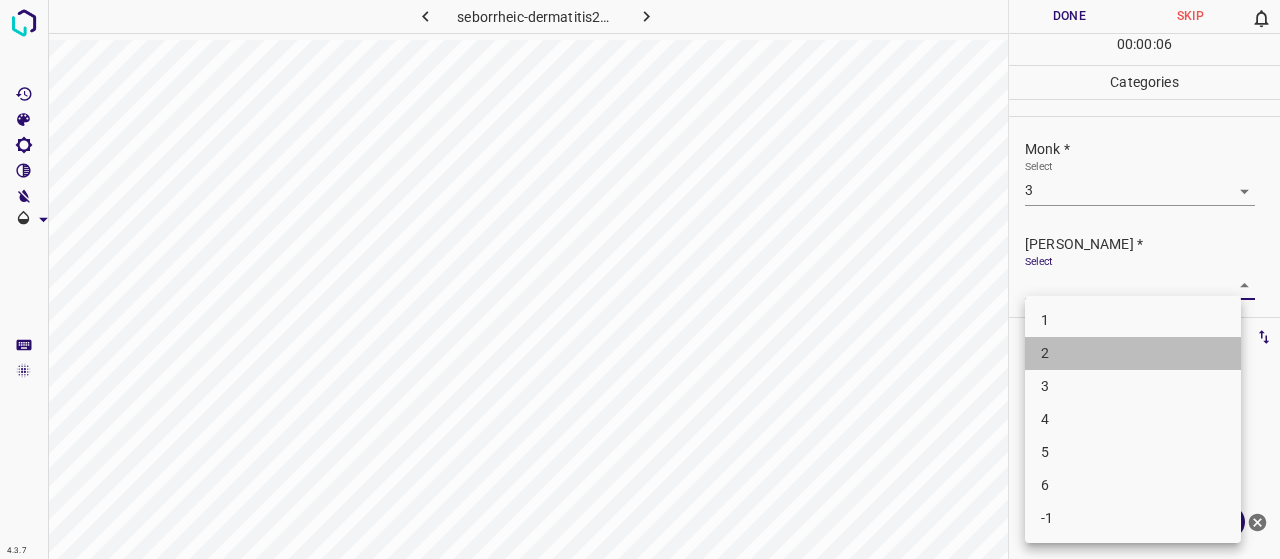 click on "2" at bounding box center [1133, 353] 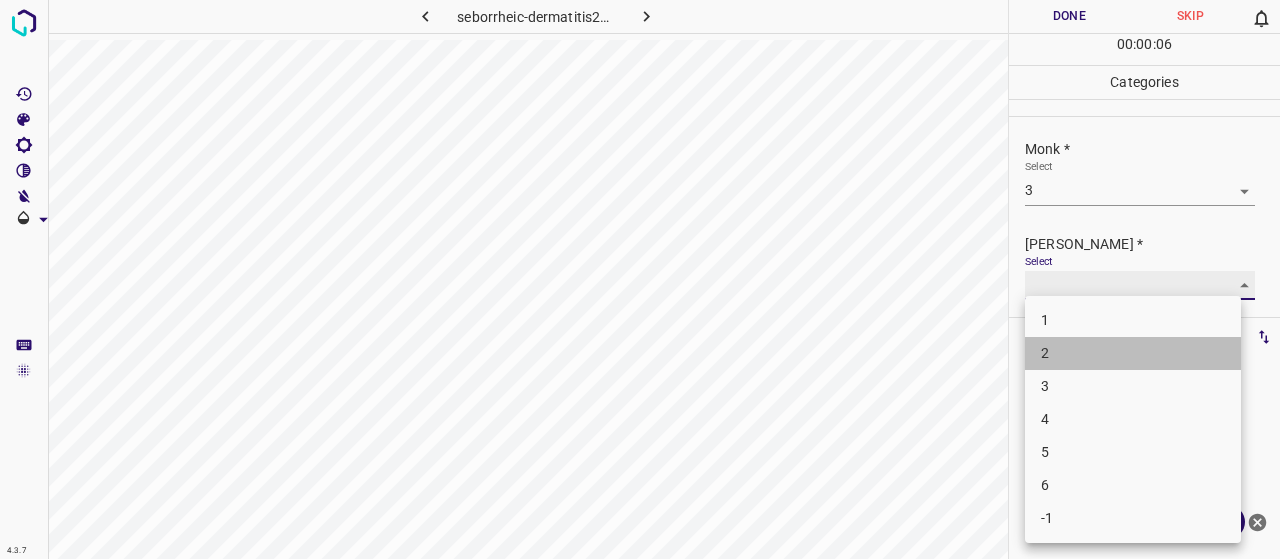 type on "2" 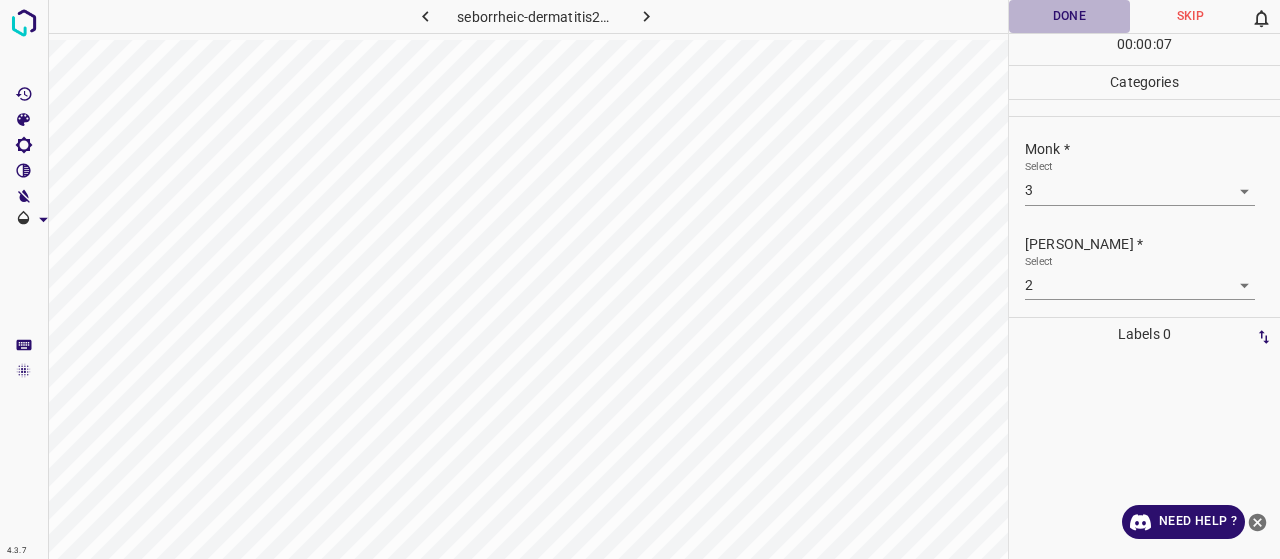 click on "Done" at bounding box center (1069, 16) 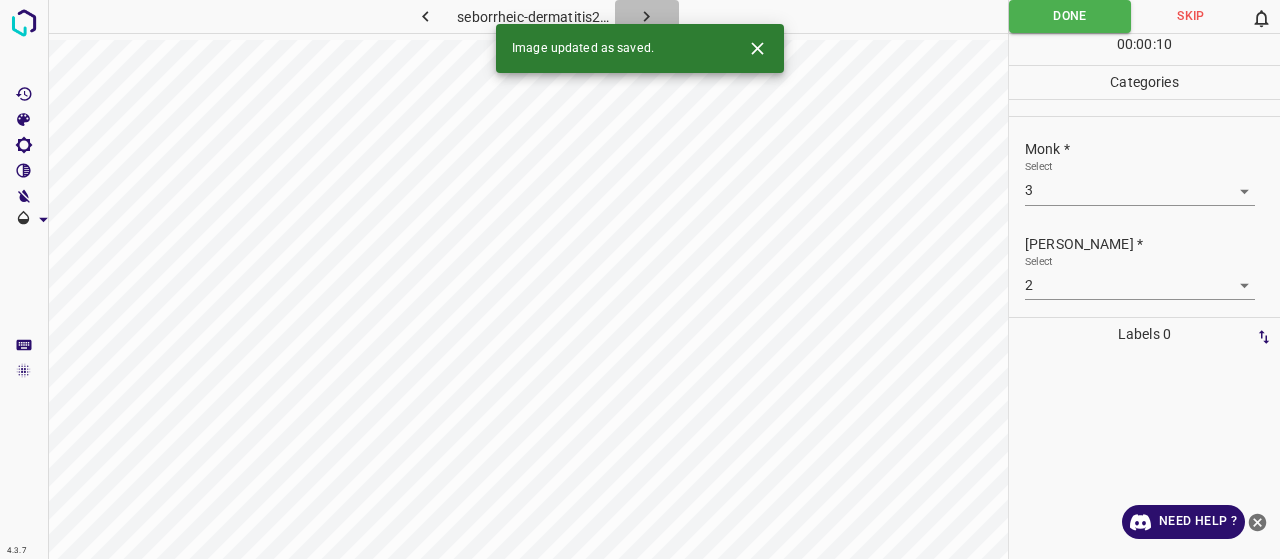 click 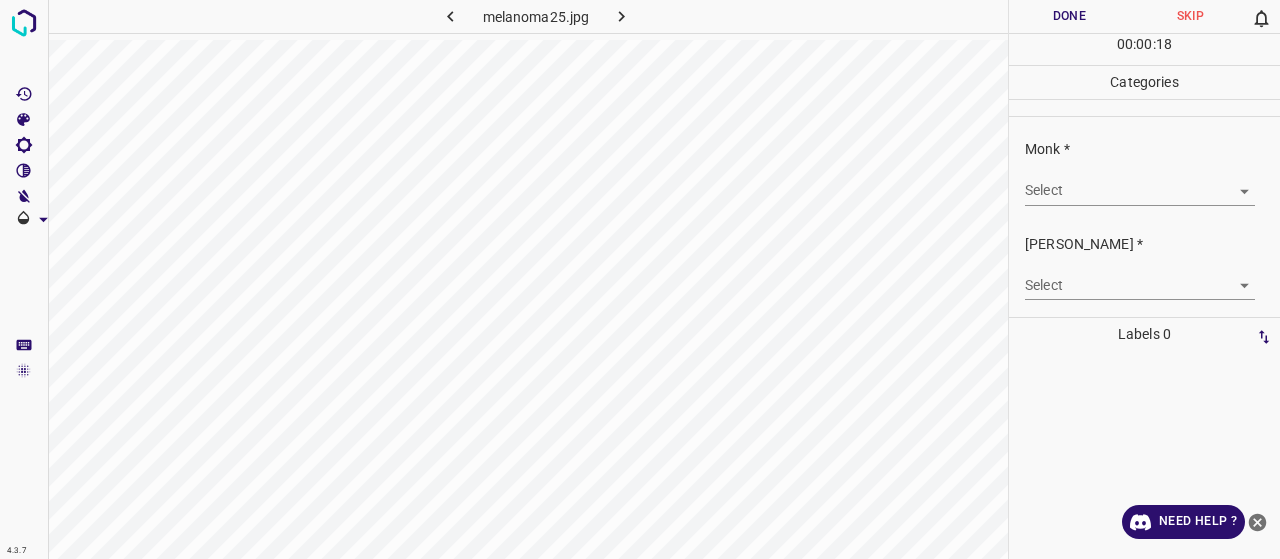 click on "4.3.7 melanoma25.jpg Done Skip 0 00   : 00   : 18   Categories Monk *  Select ​  Fitzpatrick *  Select ​ Labels   0 Categories 1 Monk 2  Fitzpatrick Tools Space Change between modes (Draw & Edit) I Auto labeling R Restore zoom M Zoom in N Zoom out Delete Delete selecte label Filters Z Restore filters X Saturation filter C Brightness filter V Contrast filter B Gray scale filter General O Download Need Help ? - Text - Hide - Delete" at bounding box center [640, 279] 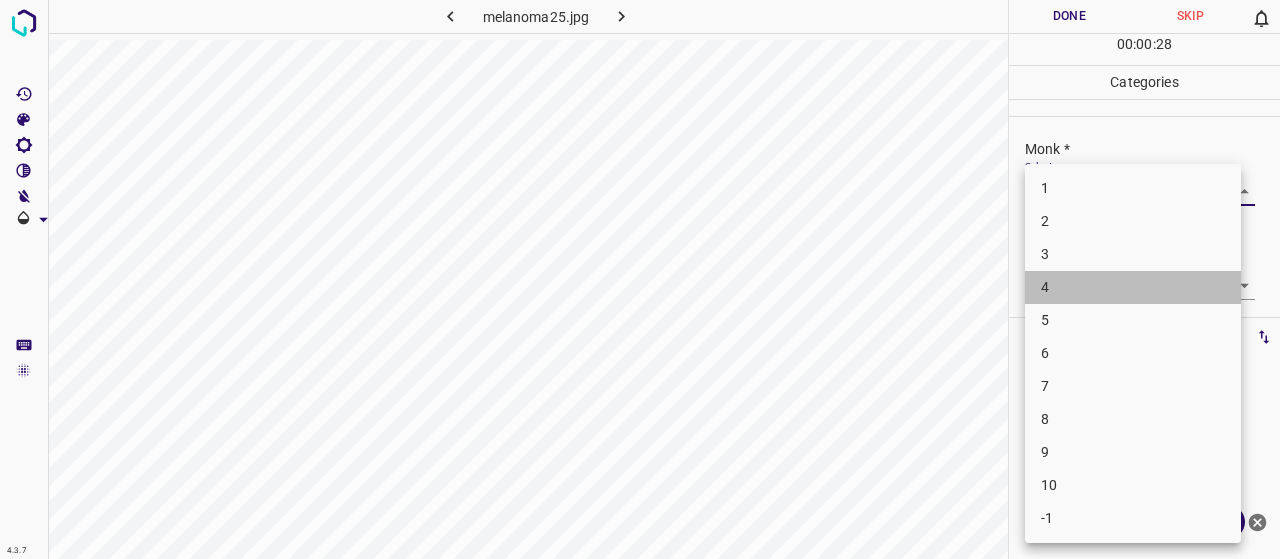 click on "4" at bounding box center (1133, 287) 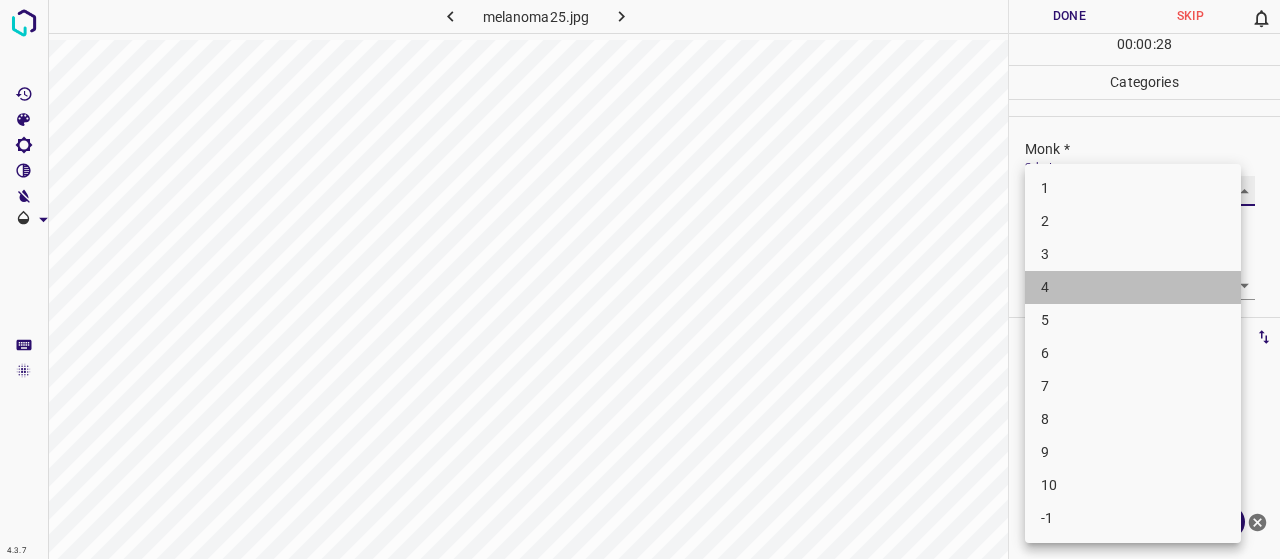 type on "4" 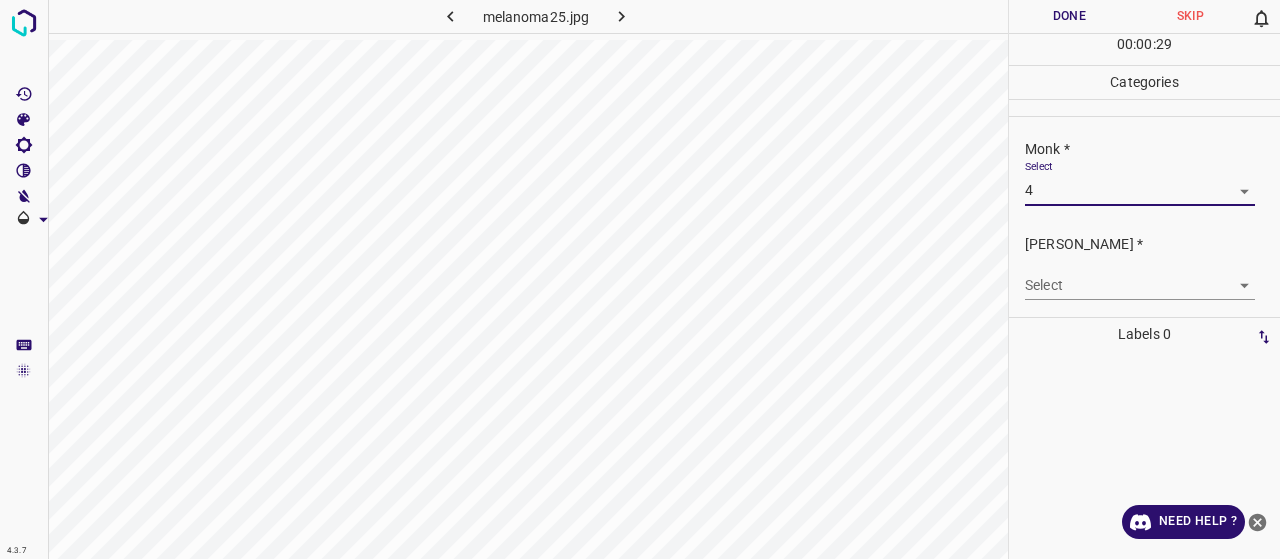 click on "4.3.7 melanoma25.jpg Done Skip 0 00   : 00   : 29   Categories Monk *  Select 4 4  Fitzpatrick *  Select ​ Labels   0 Categories 1 Monk 2  Fitzpatrick Tools Space Change between modes (Draw & Edit) I Auto labeling R Restore zoom M Zoom in N Zoom out Delete Delete selecte label Filters Z Restore filters X Saturation filter C Brightness filter V Contrast filter B Gray scale filter General O Download Need Help ? - Text - Hide - Delete" at bounding box center (640, 279) 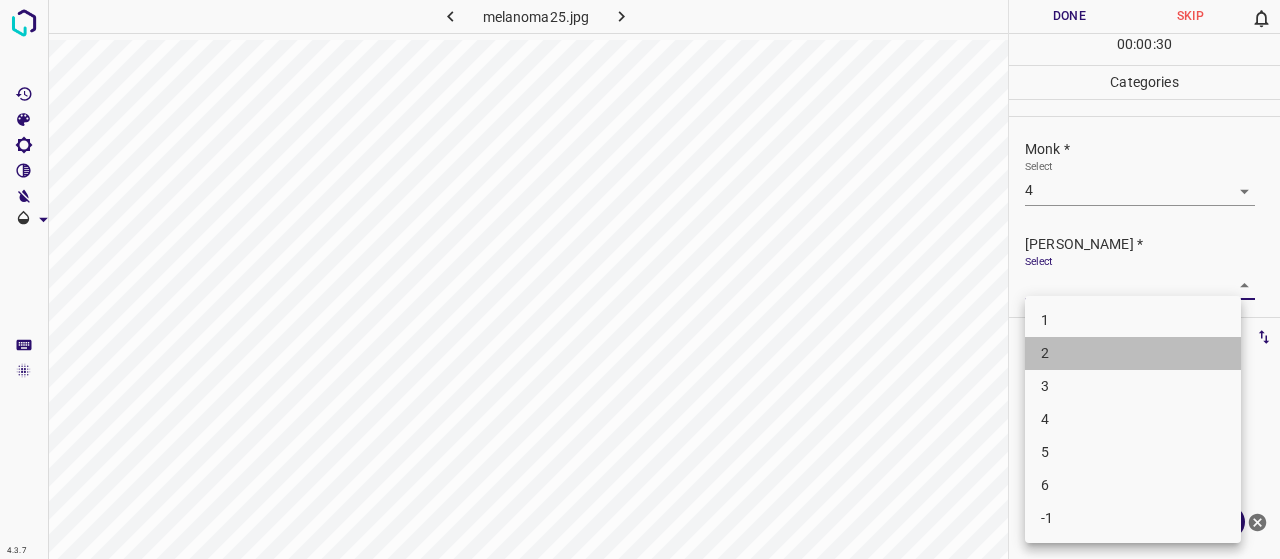 click on "2" at bounding box center [1133, 353] 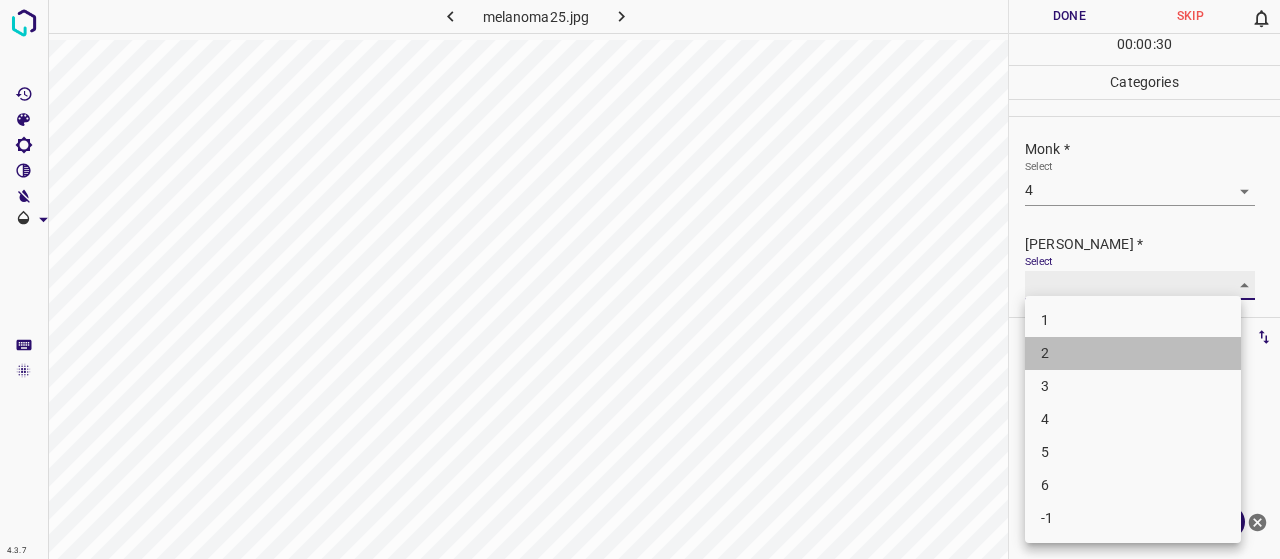 type on "2" 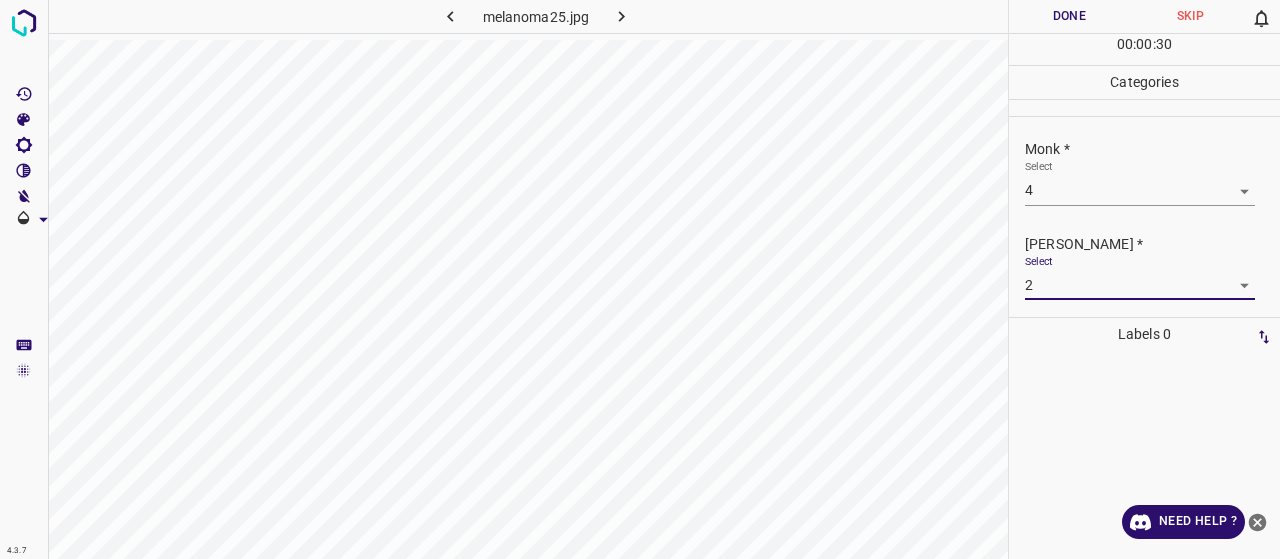 click on "Done" at bounding box center (1069, 16) 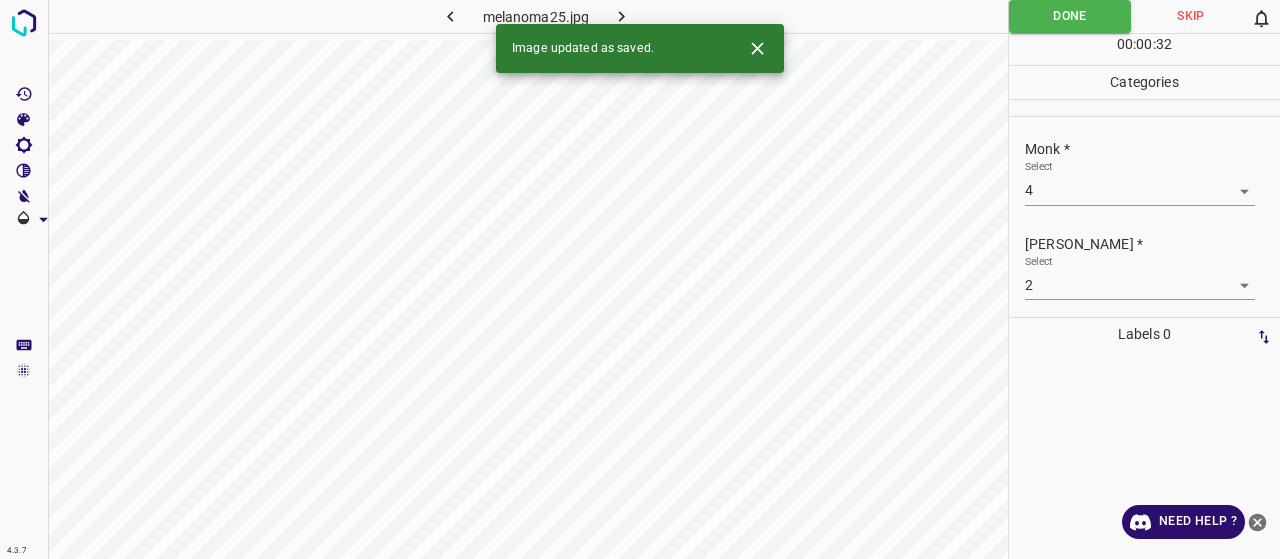 click 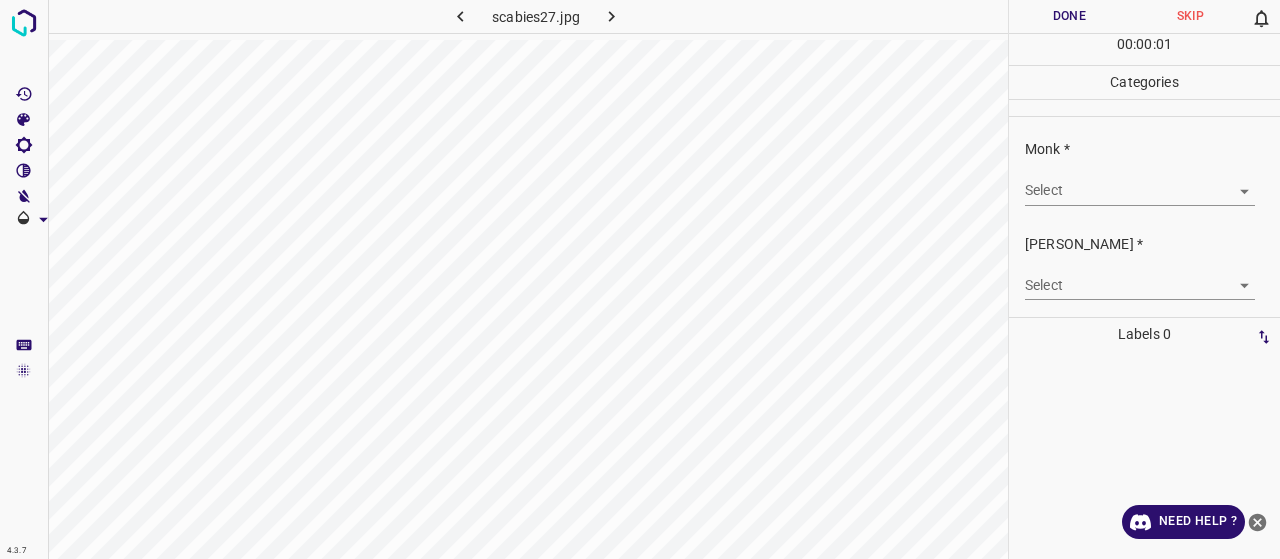 click on "4.3.7 scabies27.jpg Done Skip 0 00   : 00   : 01   Categories Monk *  Select ​  Fitzpatrick *  Select ​ Labels   0 Categories 1 Monk 2  Fitzpatrick Tools Space Change between modes (Draw & Edit) I Auto labeling R Restore zoom M Zoom in N Zoom out Delete Delete selecte label Filters Z Restore filters X Saturation filter C Brightness filter V Contrast filter B Gray scale filter General O Download Need Help ? - Text - Hide - Delete" at bounding box center (640, 279) 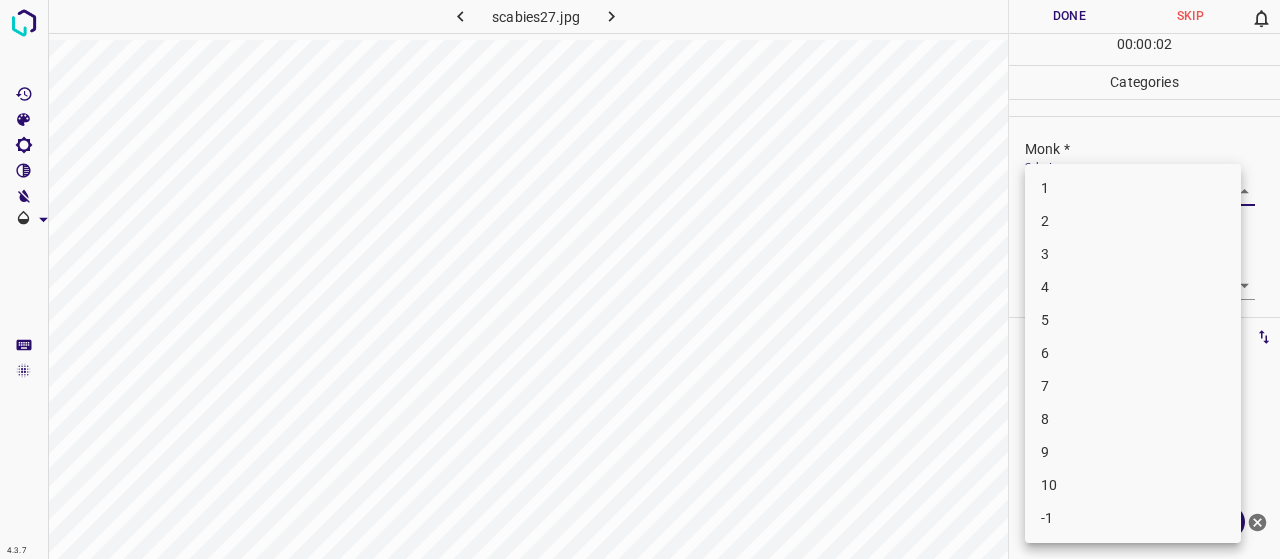 click on "6" at bounding box center [1133, 353] 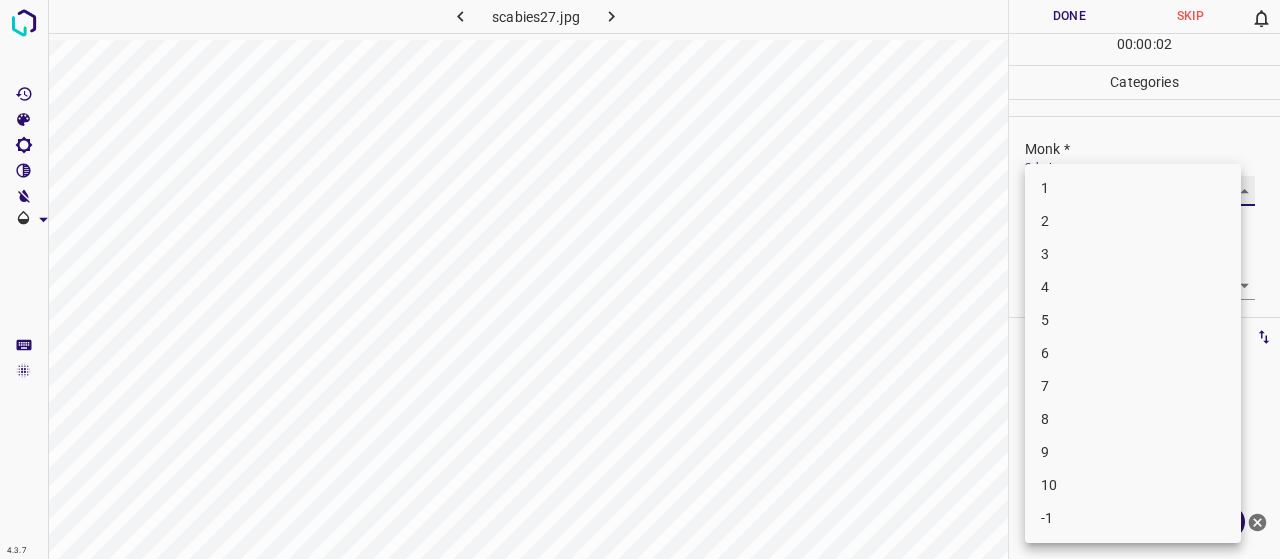 type on "6" 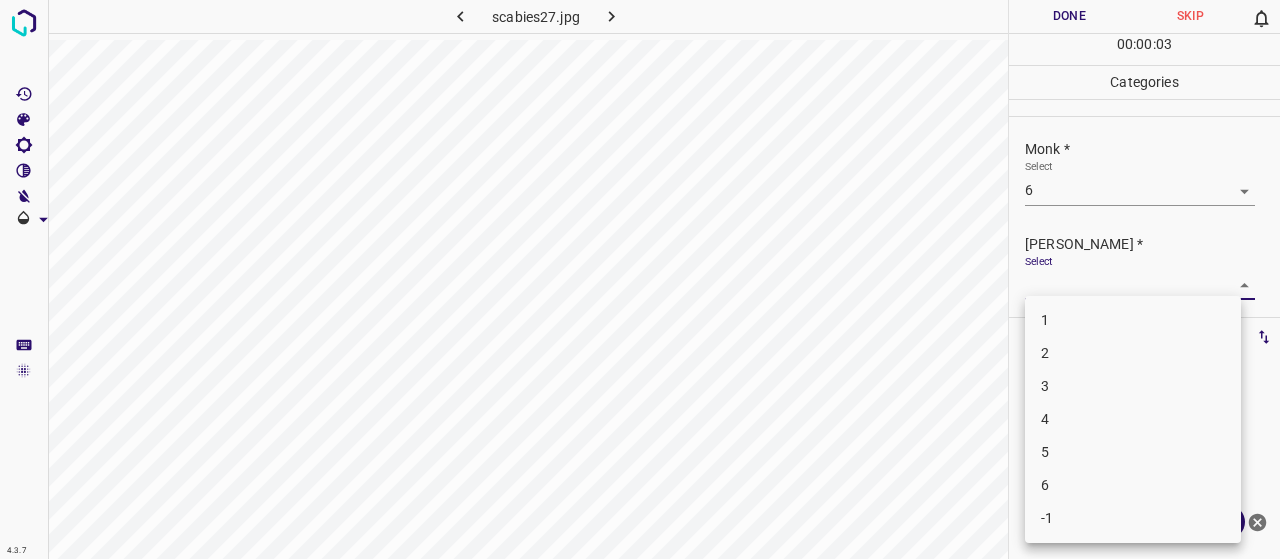 click on "4.3.7 scabies27.jpg Done Skip 0 00   : 00   : 03   Categories Monk *  Select 6 6  Fitzpatrick *  Select ​ Labels   0 Categories 1 Monk 2  Fitzpatrick Tools Space Change between modes (Draw & Edit) I Auto labeling R Restore zoom M Zoom in N Zoom out Delete Delete selecte label Filters Z Restore filters X Saturation filter C Brightness filter V Contrast filter B Gray scale filter General O Download Need Help ? - Text - Hide - Delete 1 2 3 4 5 6 -1" at bounding box center [640, 279] 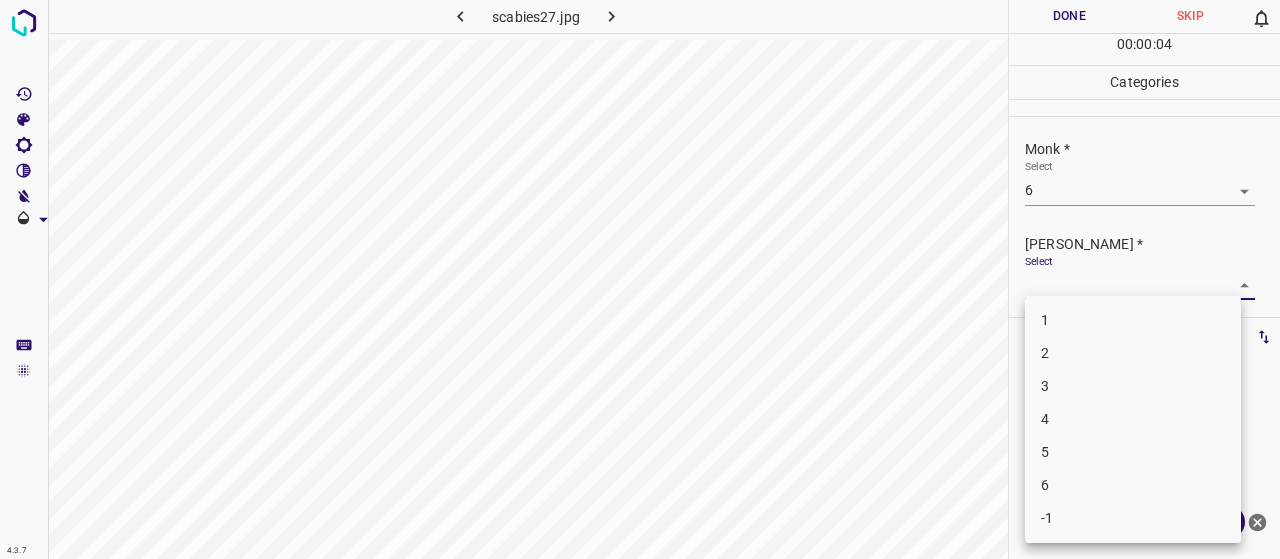 click on "4" at bounding box center [1133, 419] 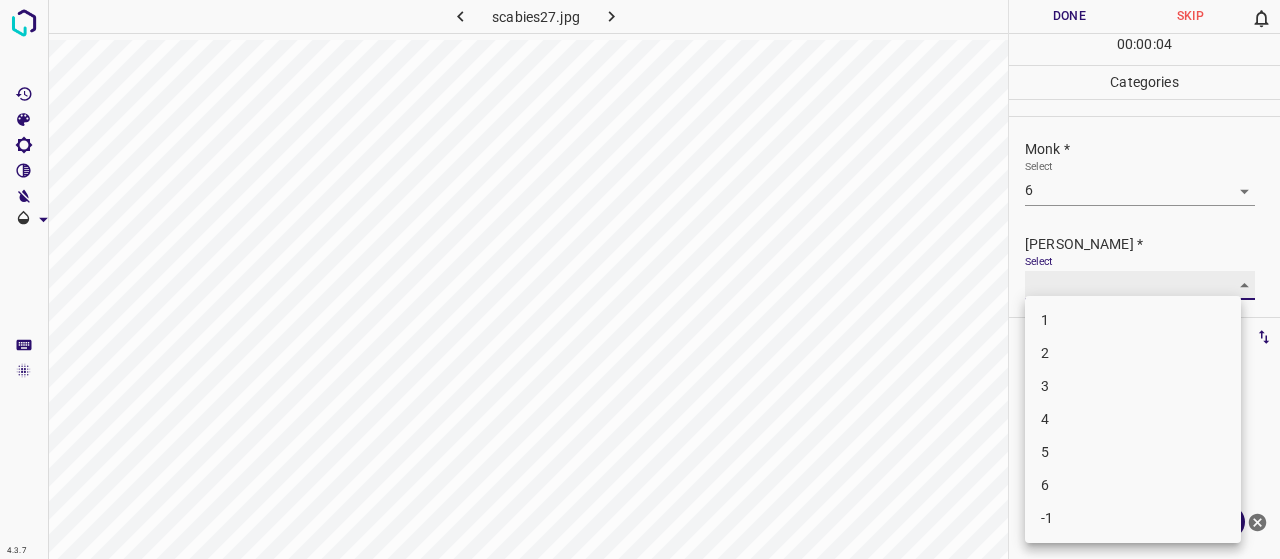 type on "4" 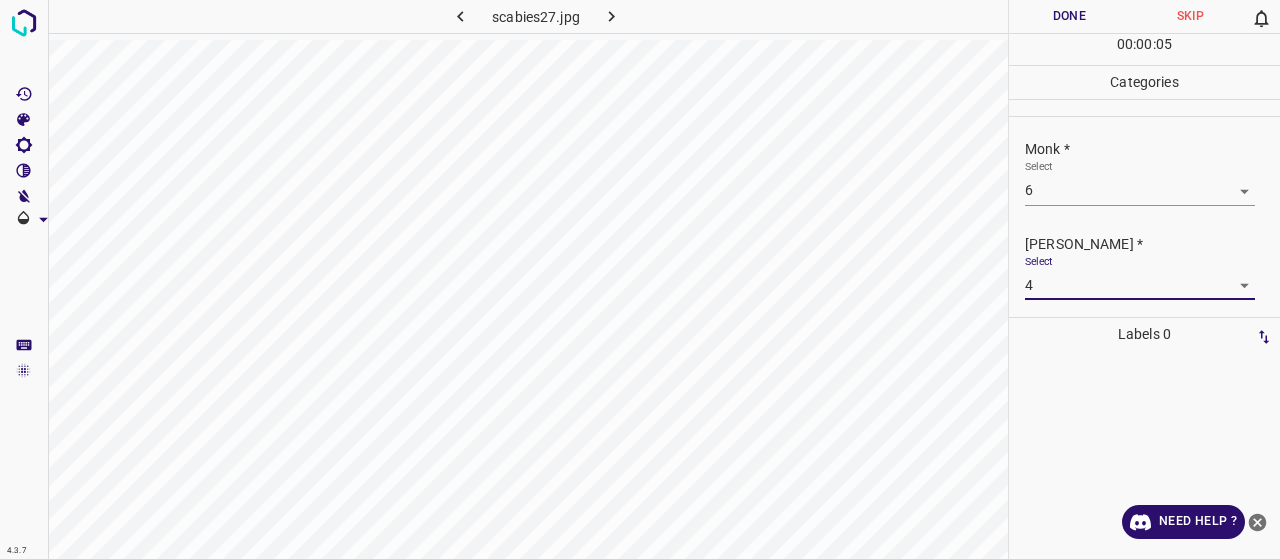click on "Done" at bounding box center [1069, 16] 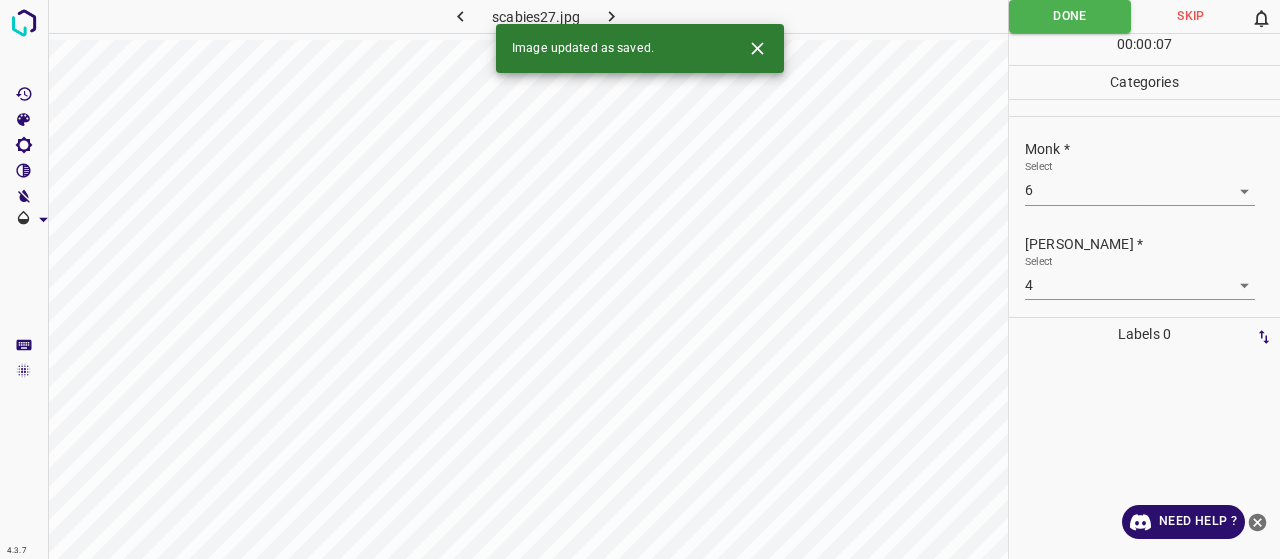 click 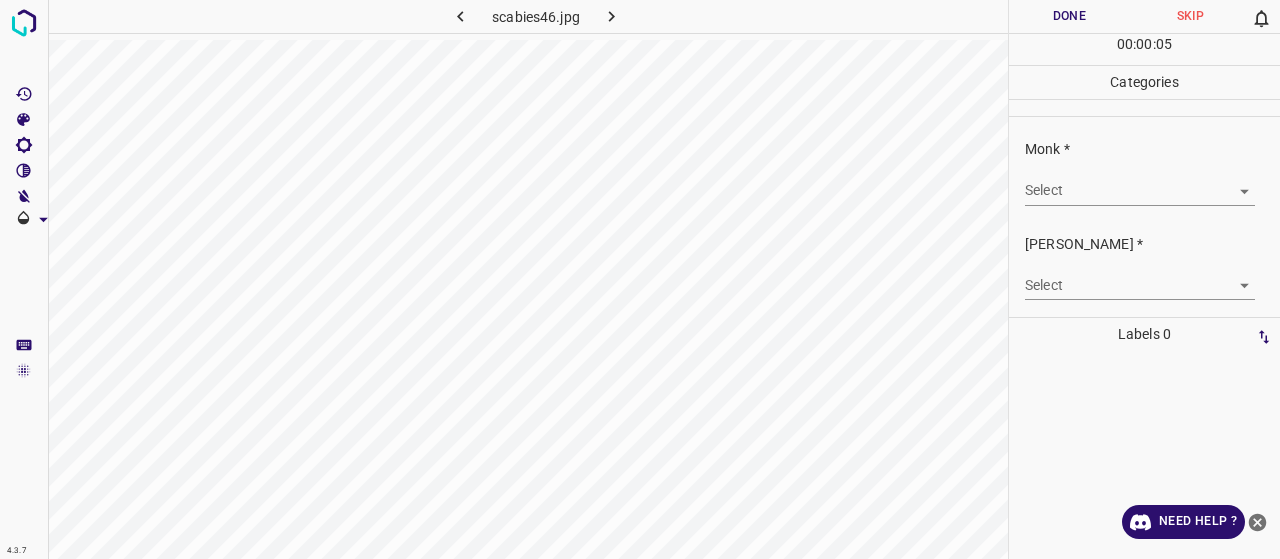 drag, startPoint x: 1042, startPoint y: 205, endPoint x: 1026, endPoint y: 216, distance: 19.416489 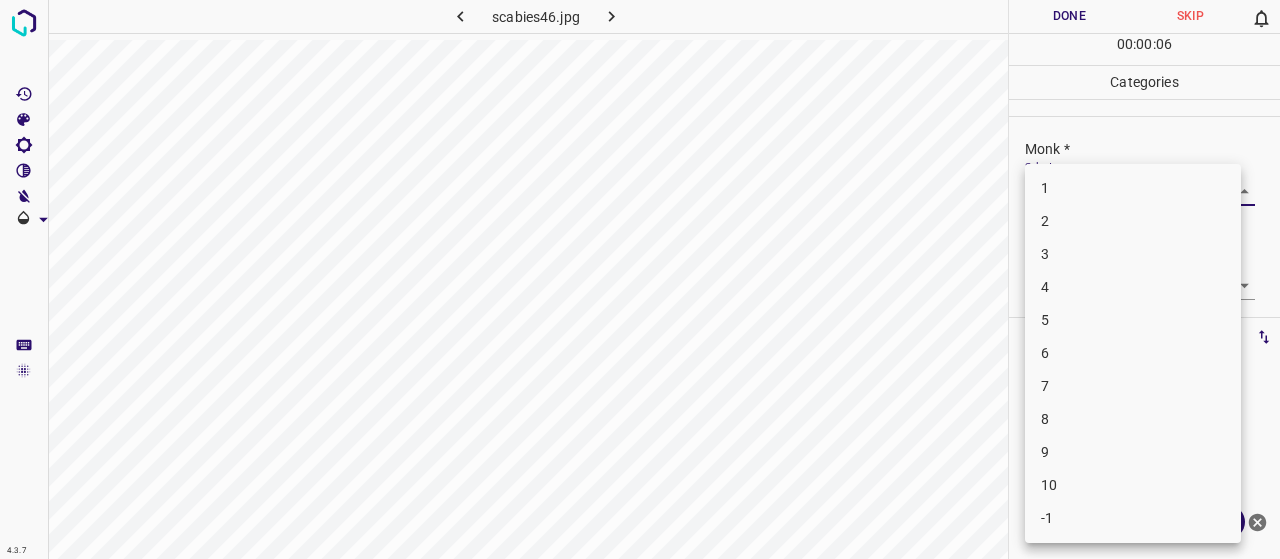 click on "7" at bounding box center (1133, 386) 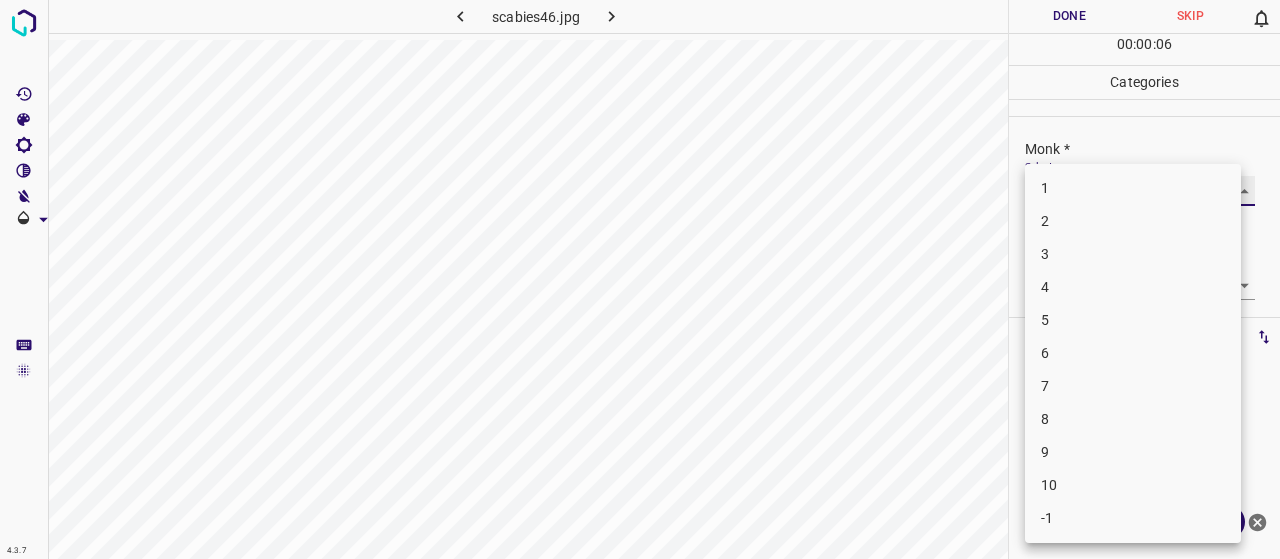 type on "7" 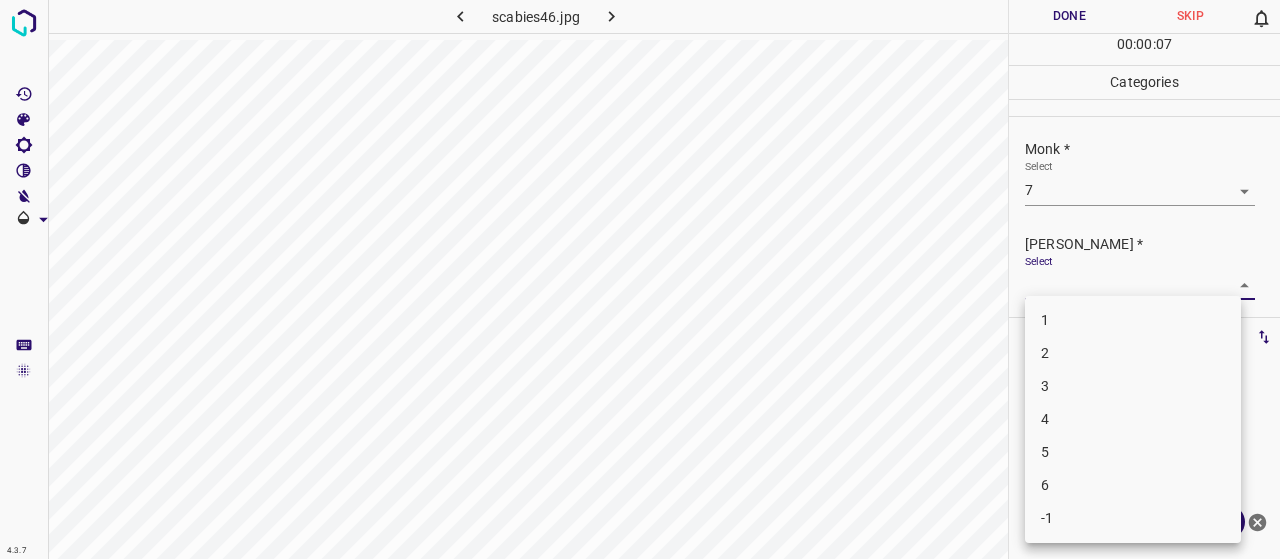 click on "4.3.7 scabies46.jpg Done Skip 0 00   : 00   : 07   Categories Monk *  Select 7 7  Fitzpatrick *  Select ​ Labels   0 Categories 1 Monk 2  Fitzpatrick Tools Space Change between modes (Draw & Edit) I Auto labeling R Restore zoom M Zoom in N Zoom out Delete Delete selecte label Filters Z Restore filters X Saturation filter C Brightness filter V Contrast filter B Gray scale filter General O Download Need Help ? - Text - Hide - Delete 1 2 3 4 5 6 -1" at bounding box center (640, 279) 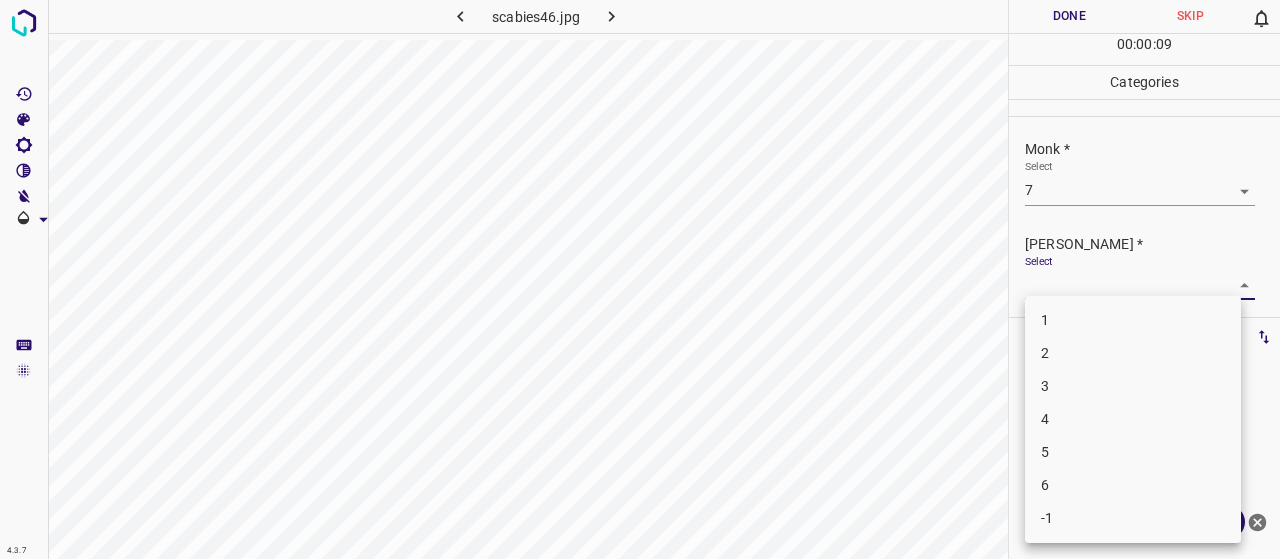 drag, startPoint x: 1062, startPoint y: 408, endPoint x: 1054, endPoint y: 451, distance: 43.737854 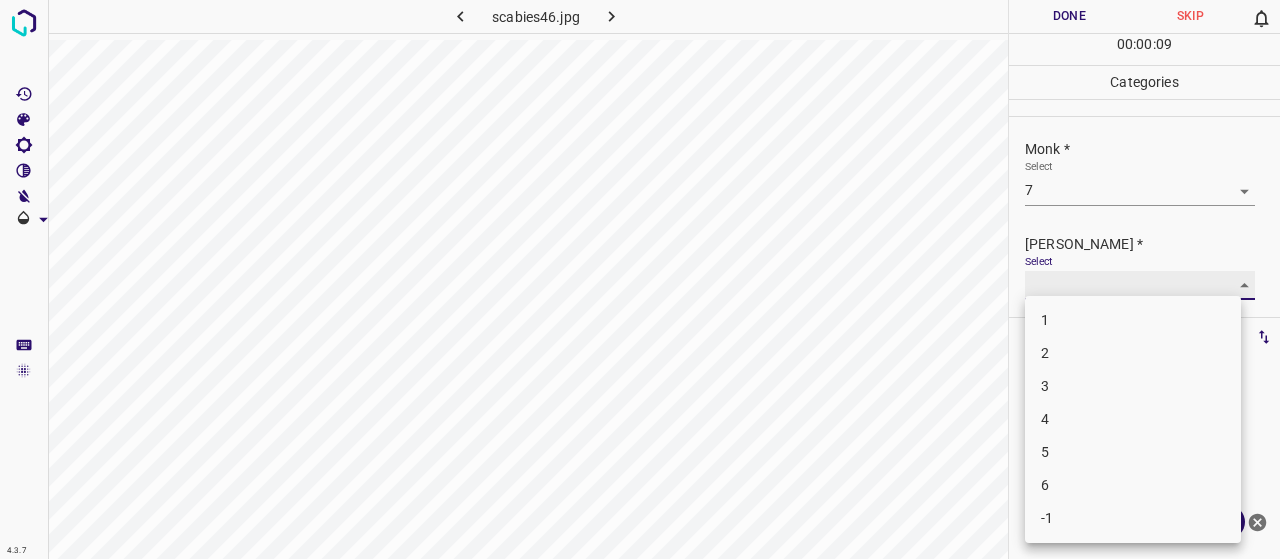 type on "5" 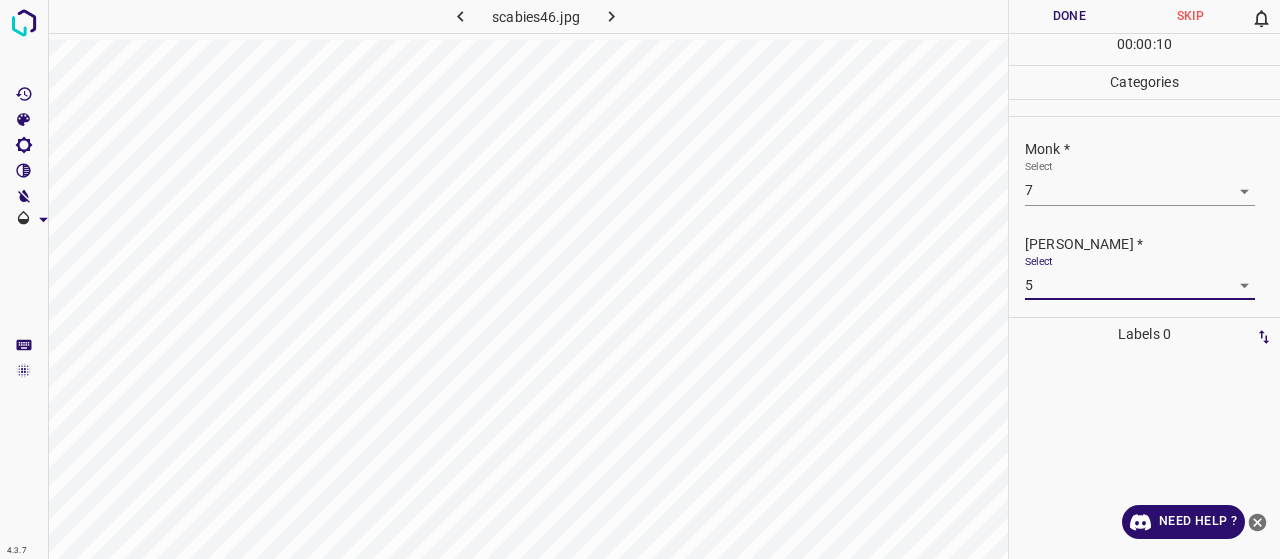 click on "Done" at bounding box center (1069, 16) 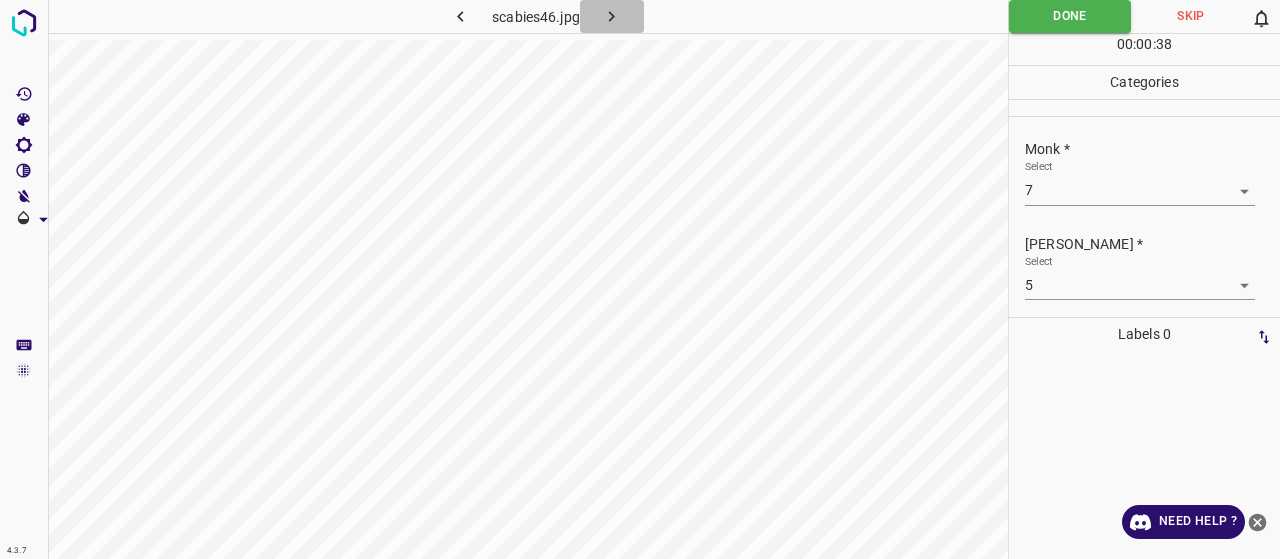 drag, startPoint x: 0, startPoint y: 184, endPoint x: 612, endPoint y: 21, distance: 633.33484 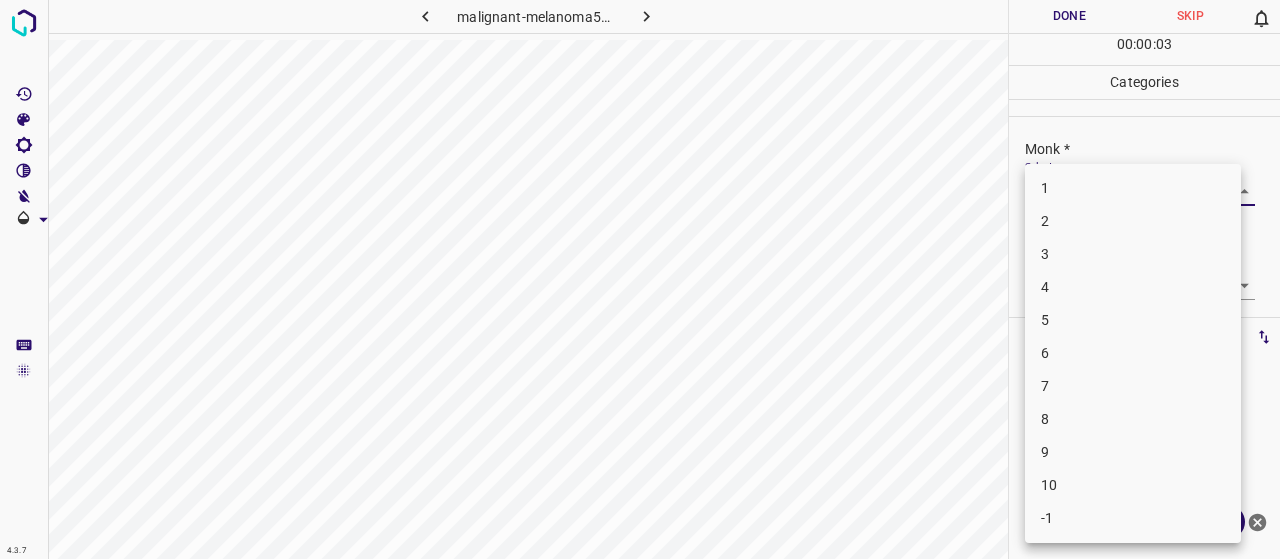click on "4.3.7 malignant-melanoma56.jpg Done Skip 0 00   : 00   : 03   Categories Monk *  Select ​  Fitzpatrick *  Select ​ Labels   0 Categories 1 Monk 2  Fitzpatrick Tools Space Change between modes (Draw & Edit) I Auto labeling R Restore zoom M Zoom in N Zoom out Delete Delete selecte label Filters Z Restore filters X Saturation filter C Brightness filter V Contrast filter B Gray scale filter General O Download Need Help ? - Text - Hide - Delete 1 2 3 4 5 6 7 8 9 10 -1" at bounding box center (640, 279) 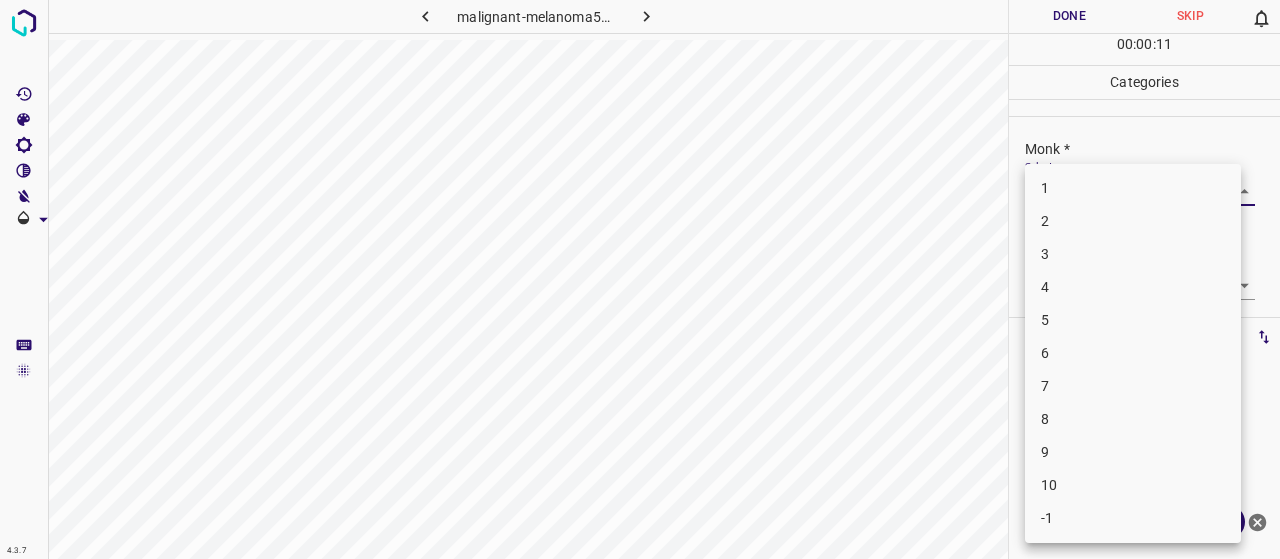 click on "2" at bounding box center [1133, 221] 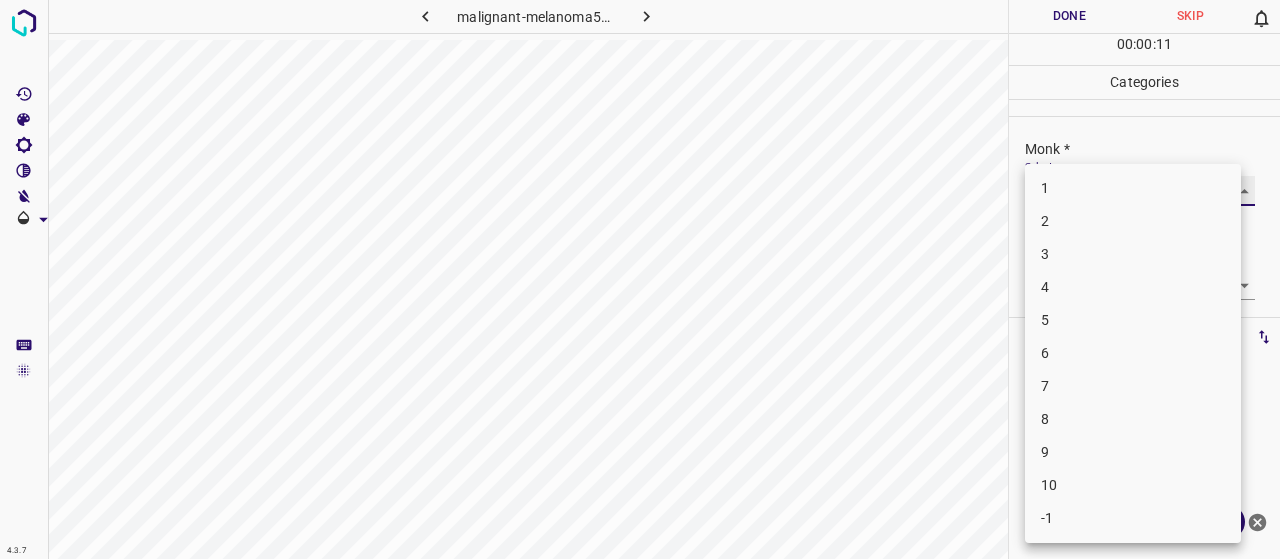 type on "2" 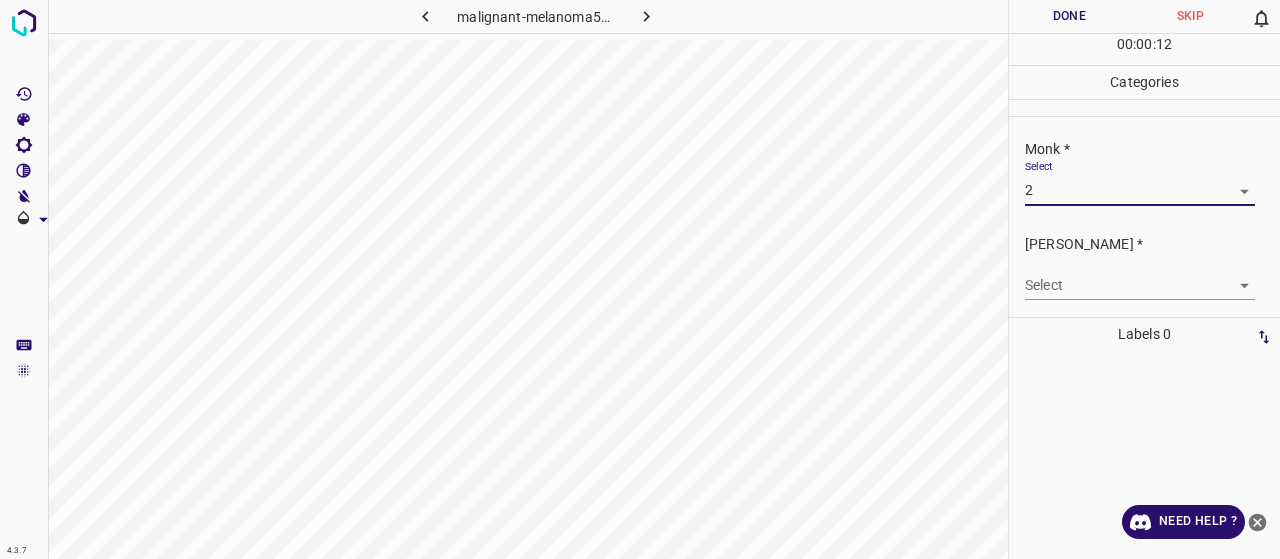 click on "4.3.7 malignant-melanoma56.jpg Done Skip 0 00   : 00   : 12   Categories Monk *  Select 2 2  Fitzpatrick *  Select ​ Labels   0 Categories 1 Monk 2  Fitzpatrick Tools Space Change between modes (Draw & Edit) I Auto labeling R Restore zoom M Zoom in N Zoom out Delete Delete selecte label Filters Z Restore filters X Saturation filter C Brightness filter V Contrast filter B Gray scale filter General O Download Need Help ? - Text - Hide - Delete" at bounding box center (640, 279) 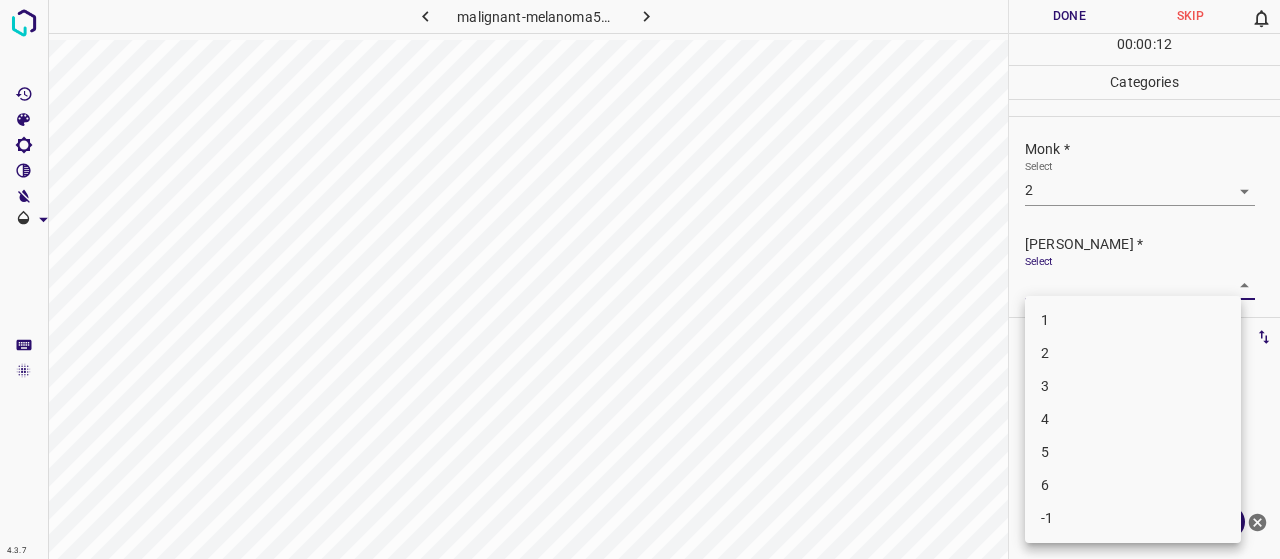 click on "1" at bounding box center (1133, 320) 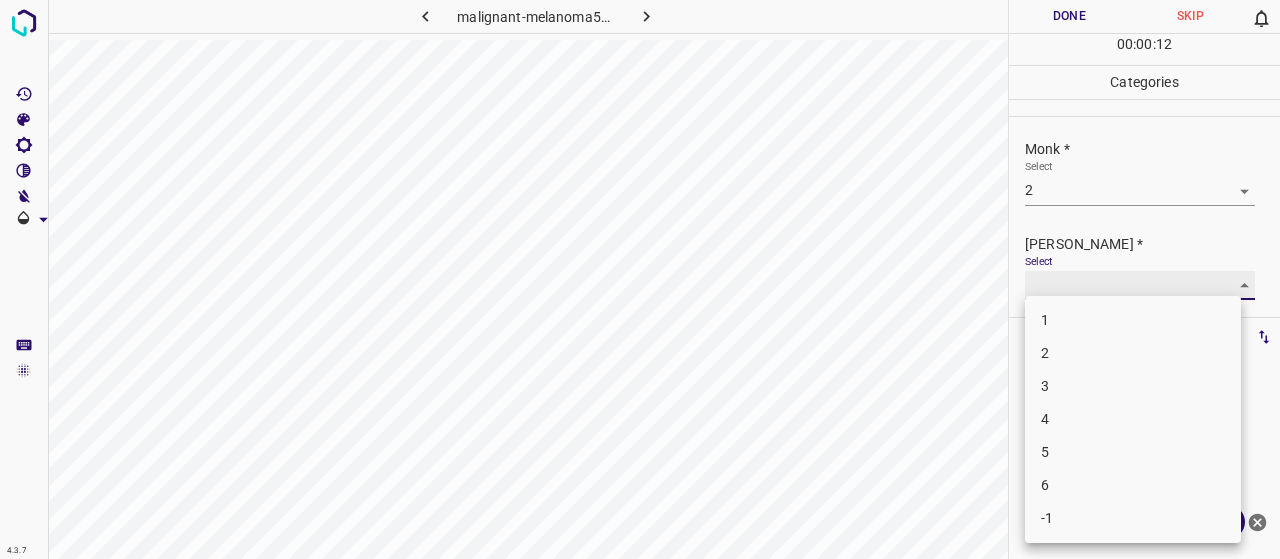 type on "1" 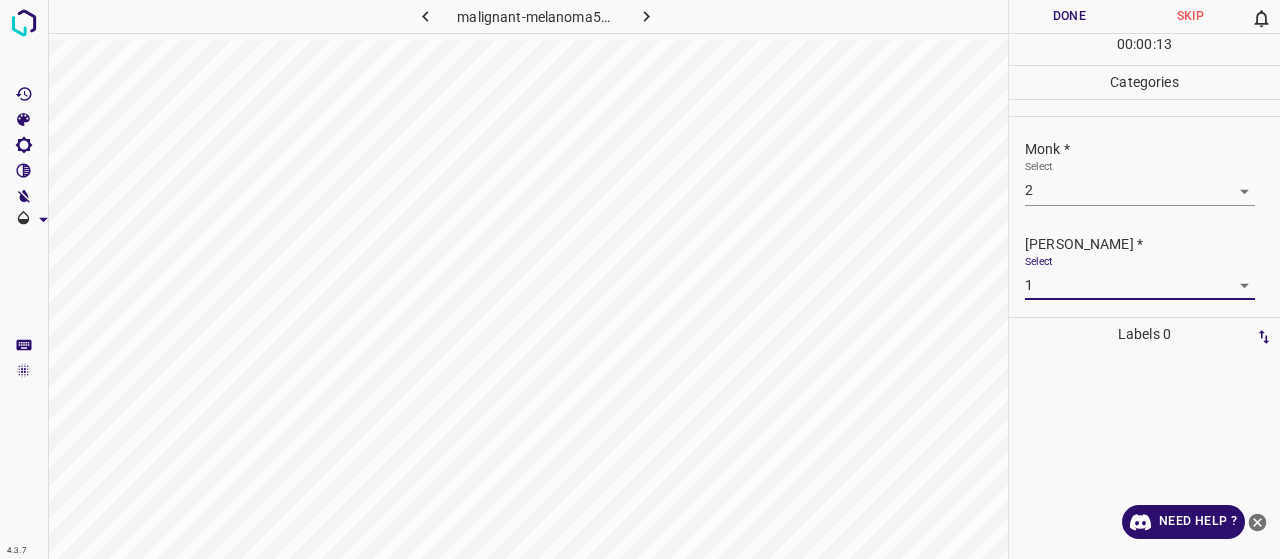 click on "Done" at bounding box center (1069, 16) 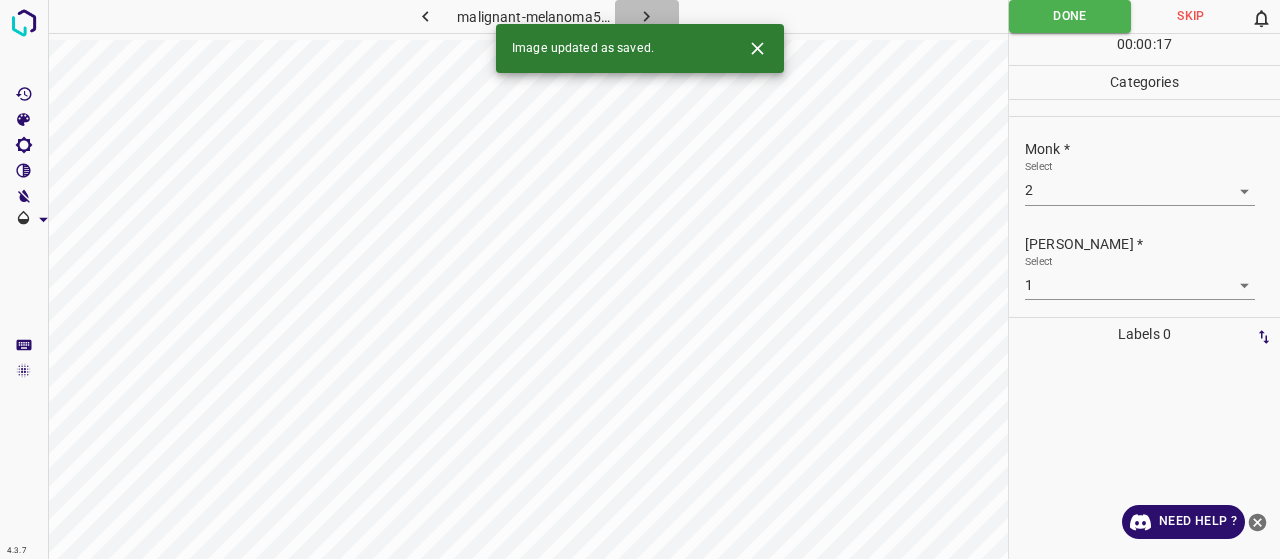click 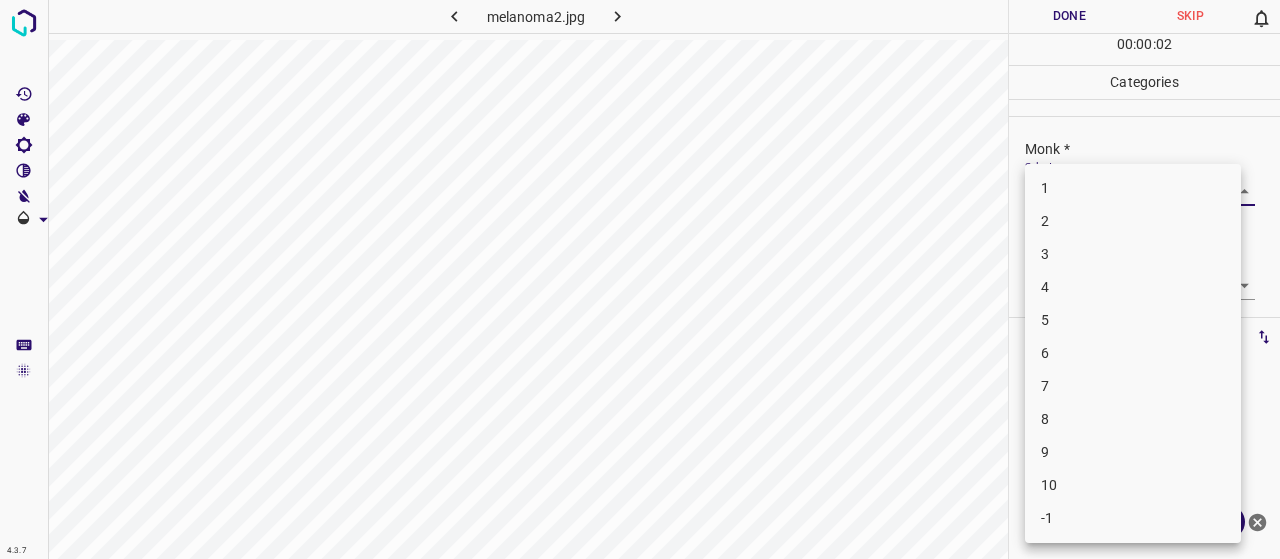 click on "4.3.7 melanoma2.jpg Done Skip 0 00   : 00   : 02   Categories Monk *  Select ​  Fitzpatrick *  Select ​ Labels   0 Categories 1 Monk 2  Fitzpatrick Tools Space Change between modes (Draw & Edit) I Auto labeling R Restore zoom M Zoom in N Zoom out Delete Delete selecte label Filters Z Restore filters X Saturation filter C Brightness filter V Contrast filter B Gray scale filter General O Download Need Help ? - Text - Hide - Delete 1 2 3 4 5 6 7 8 9 10 -1" at bounding box center (640, 279) 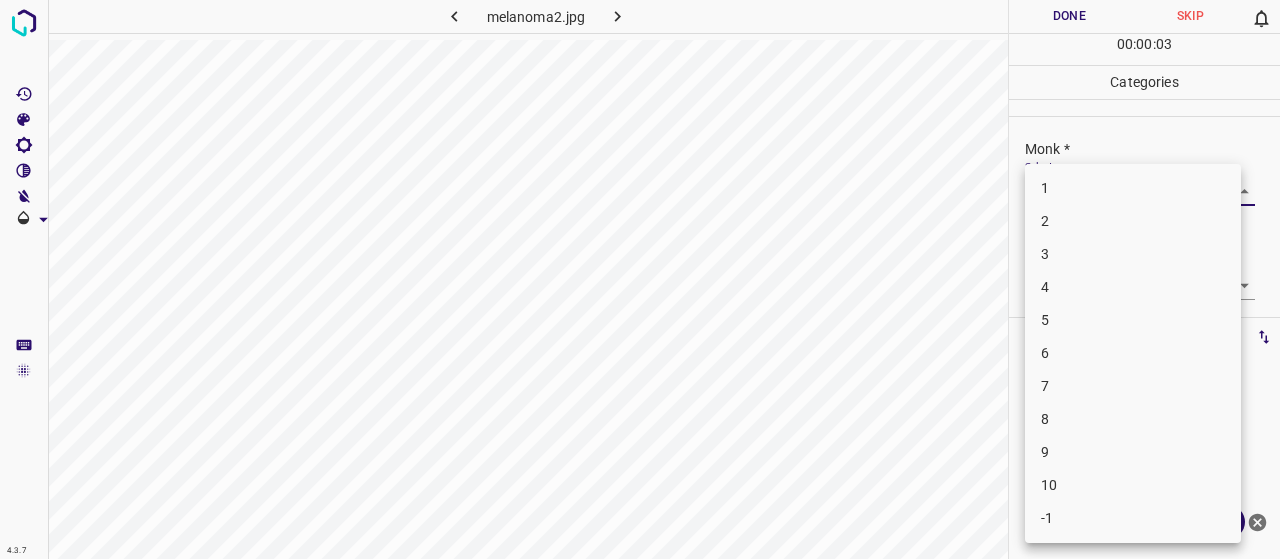 click on "2" at bounding box center (1133, 221) 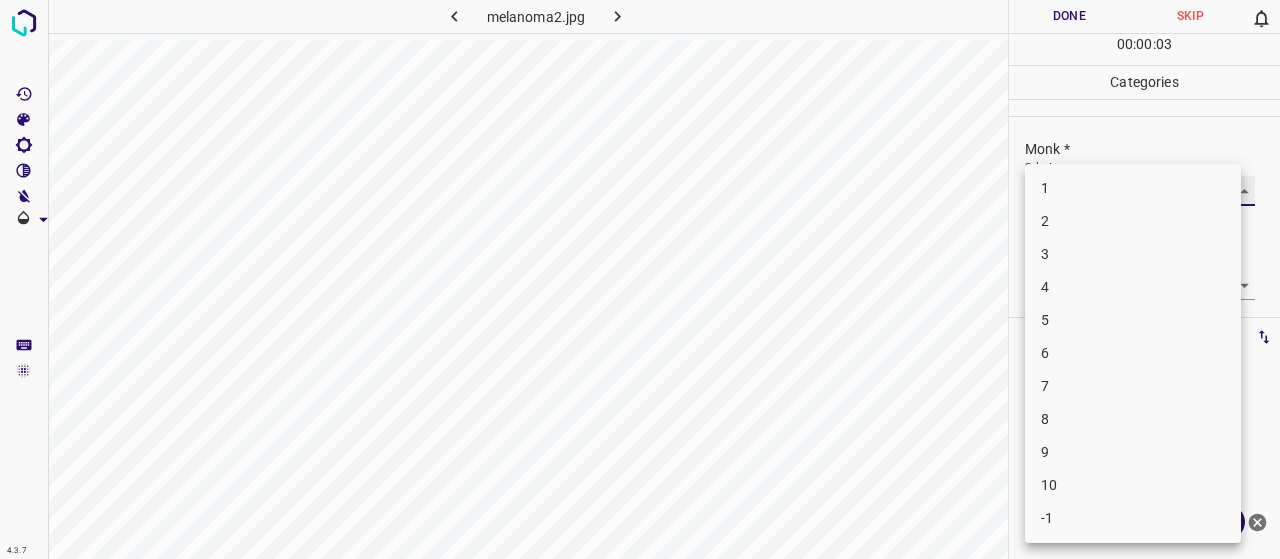 type on "2" 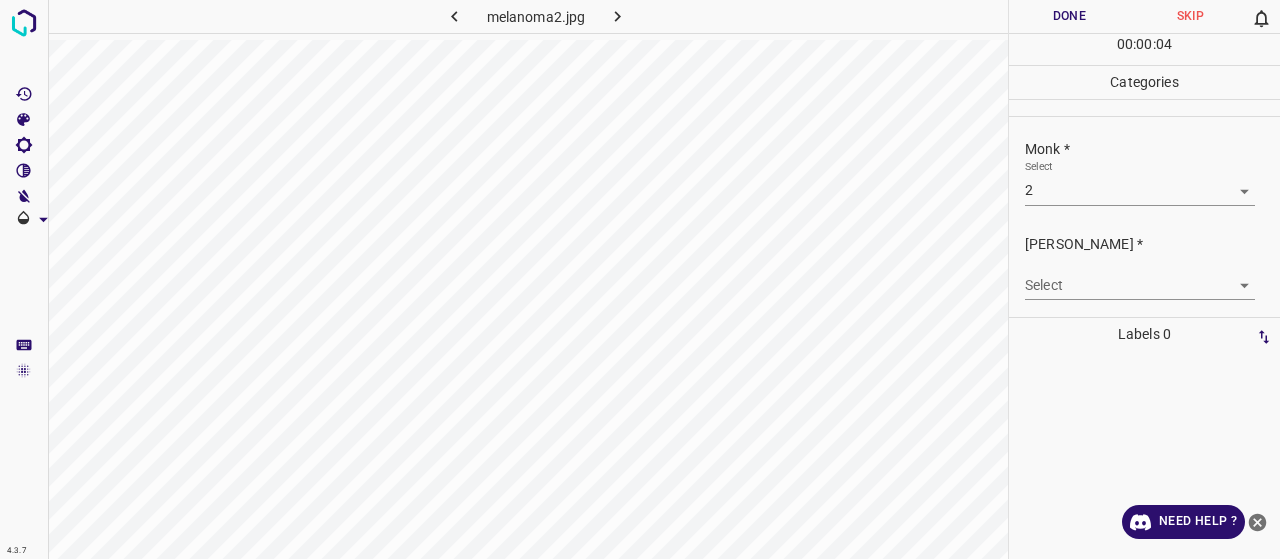 click on "Fitzpatrick *  Select ​" at bounding box center (1144, 267) 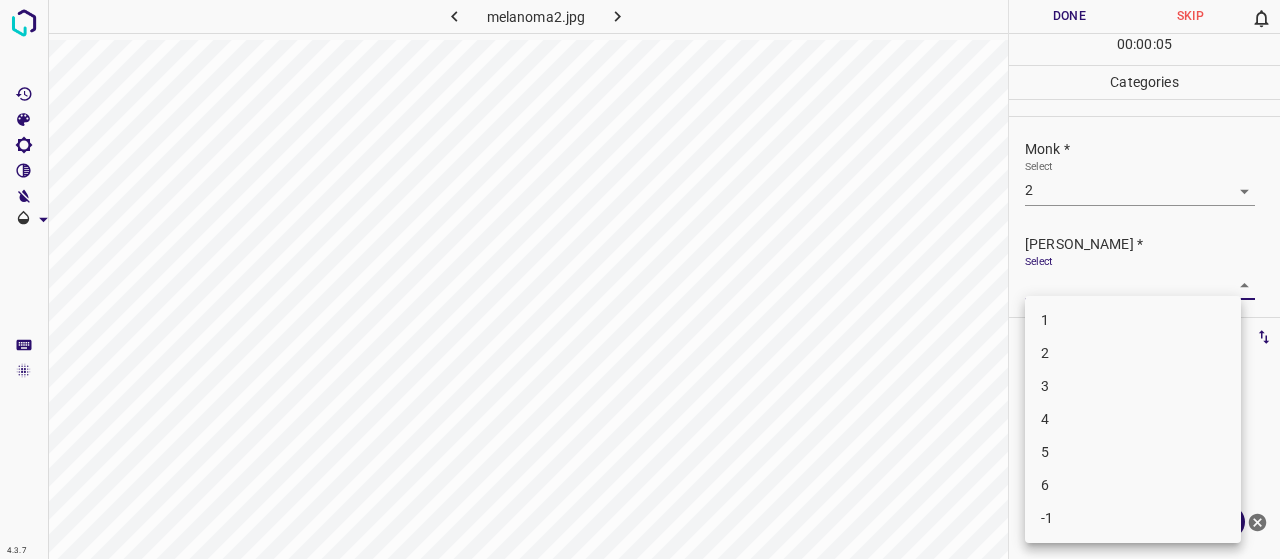 click on "1" at bounding box center [1133, 320] 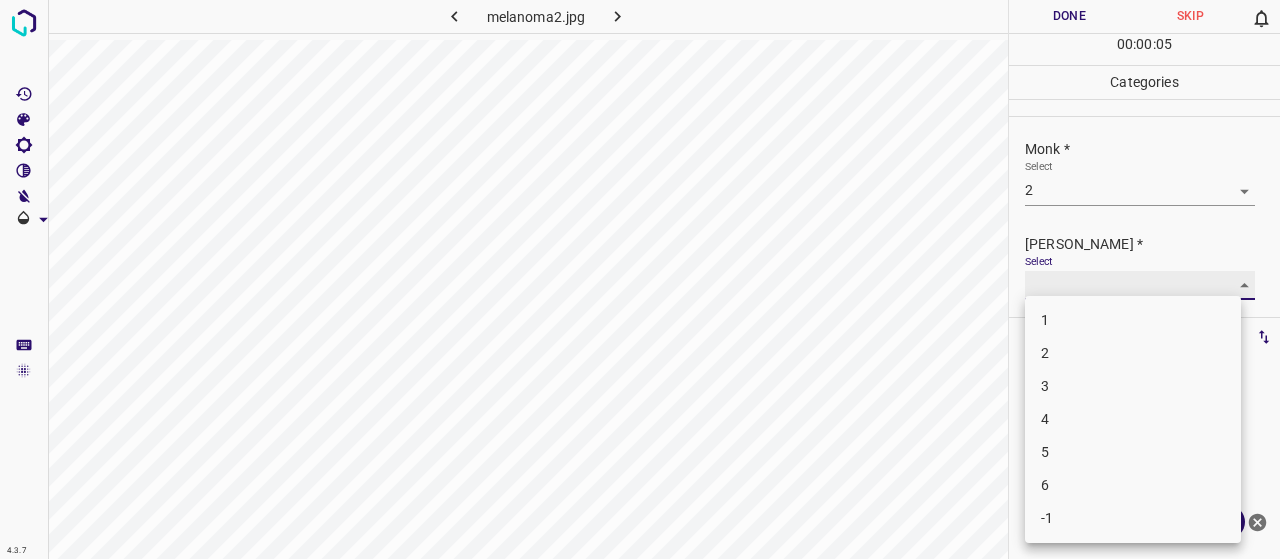 type on "1" 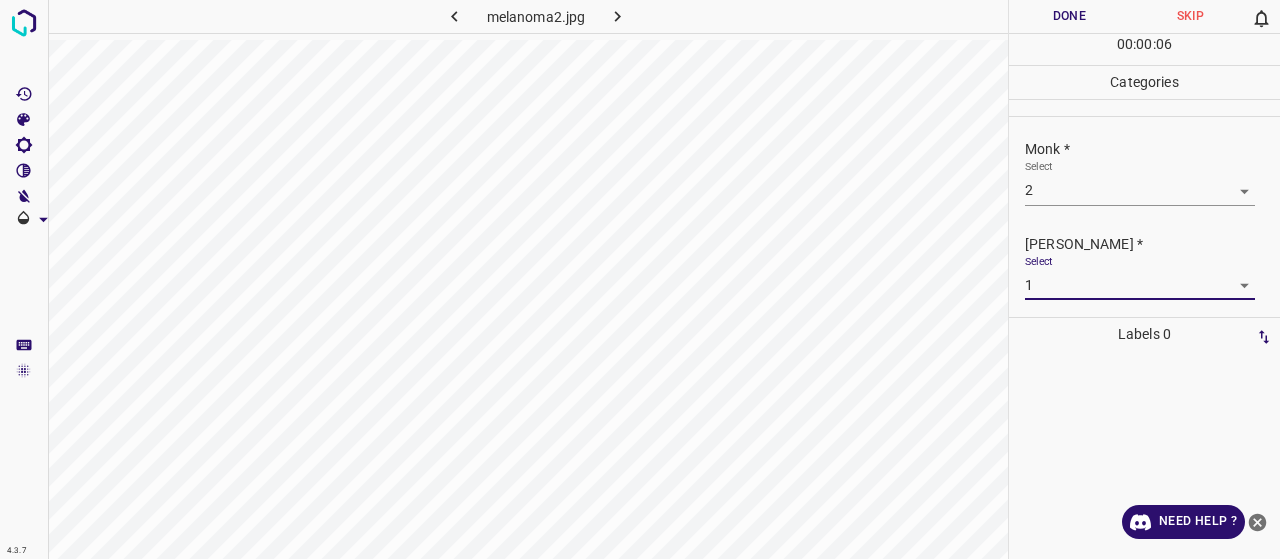 click on "Done" at bounding box center [1069, 16] 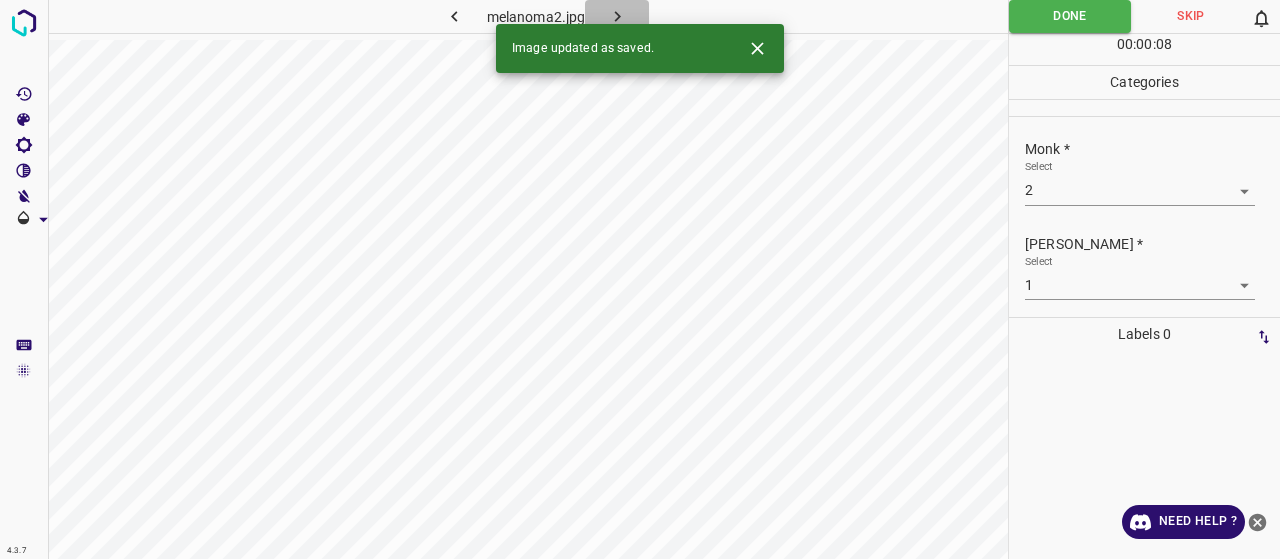 click at bounding box center (617, 16) 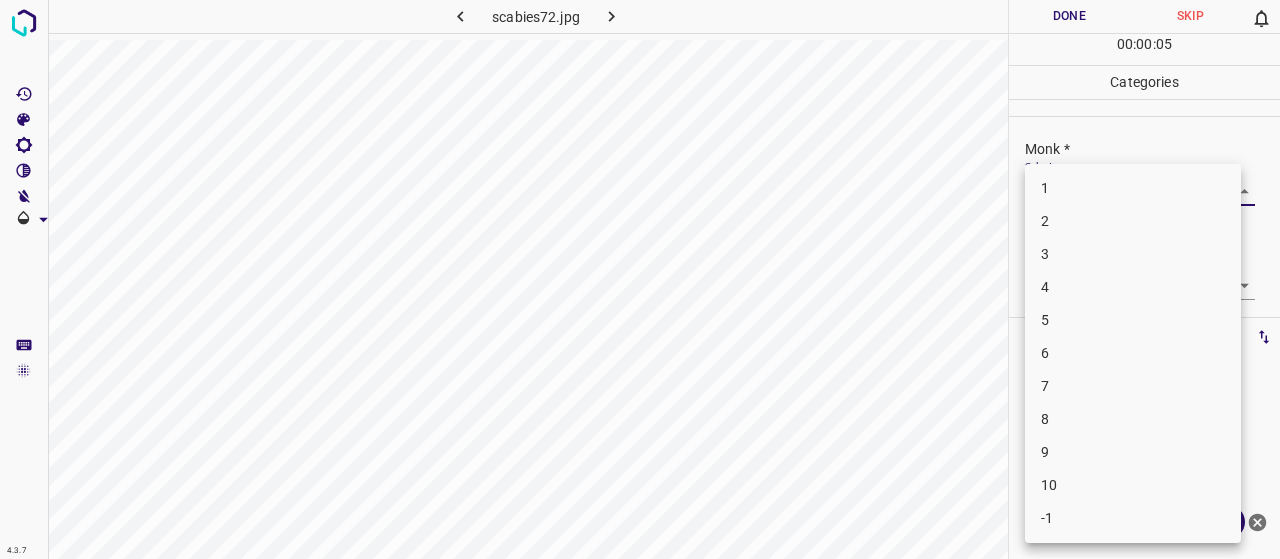 click on "4.3.7 scabies72.jpg Done Skip 0 00   : 00   : 05   Categories Monk *  Select ​  Fitzpatrick *  Select ​ Labels   0 Categories 1 Monk 2  Fitzpatrick Tools Space Change between modes (Draw & Edit) I Auto labeling R Restore zoom M Zoom in N Zoom out Delete Delete selecte label Filters Z Restore filters X Saturation filter C Brightness filter V Contrast filter B Gray scale filter General O Download Need Help ? - Text - Hide - Delete 1 2 3 4 5 6 7 8 9 10 -1" at bounding box center [640, 279] 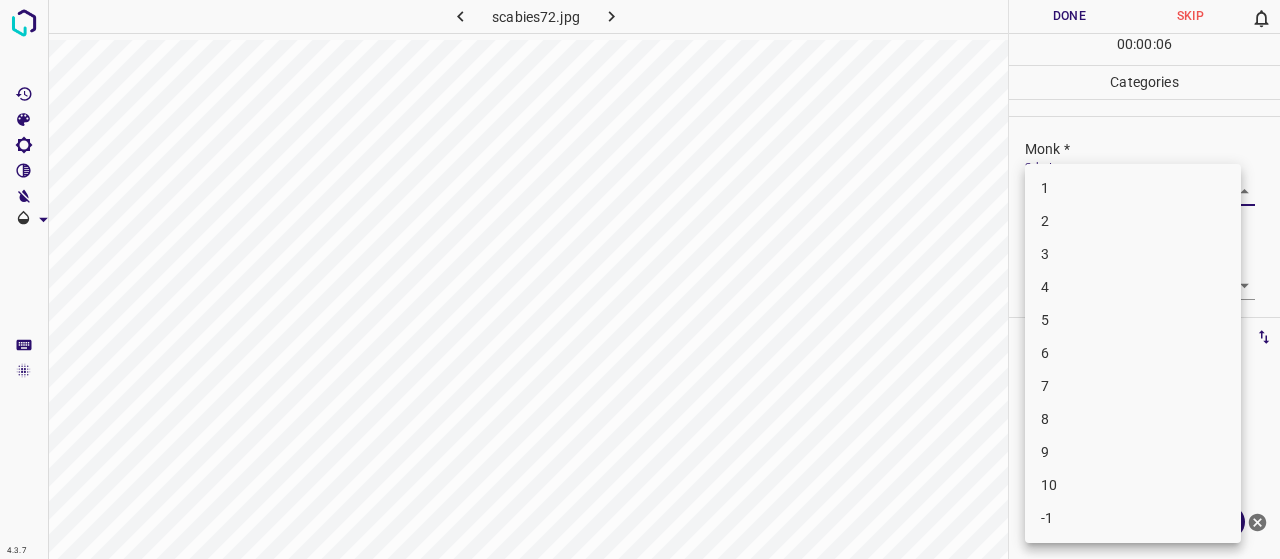 click on "4" at bounding box center (1133, 287) 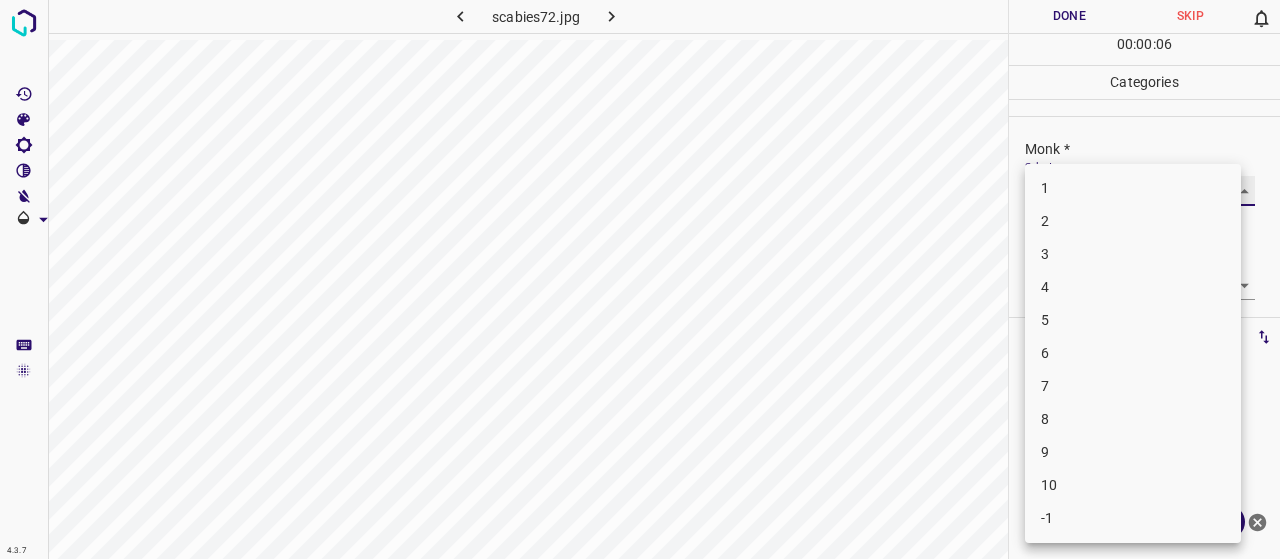 type on "4" 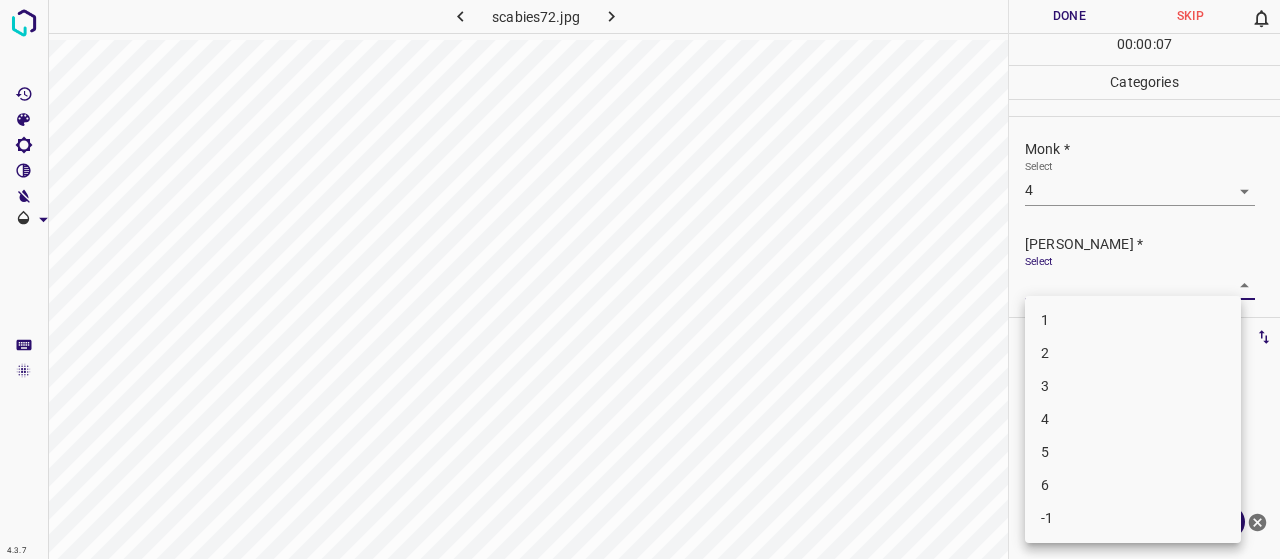 click on "4.3.7 scabies72.jpg Done Skip 0 00   : 00   : 07   Categories Monk *  Select 4 4  Fitzpatrick *  Select ​ Labels   0 Categories 1 Monk 2  Fitzpatrick Tools Space Change between modes (Draw & Edit) I Auto labeling R Restore zoom M Zoom in N Zoom out Delete Delete selecte label Filters Z Restore filters X Saturation filter C Brightness filter V Contrast filter B Gray scale filter General O Download Need Help ? - Text - Hide - Delete 1 2 3 4 5 6 -1" at bounding box center (640, 279) 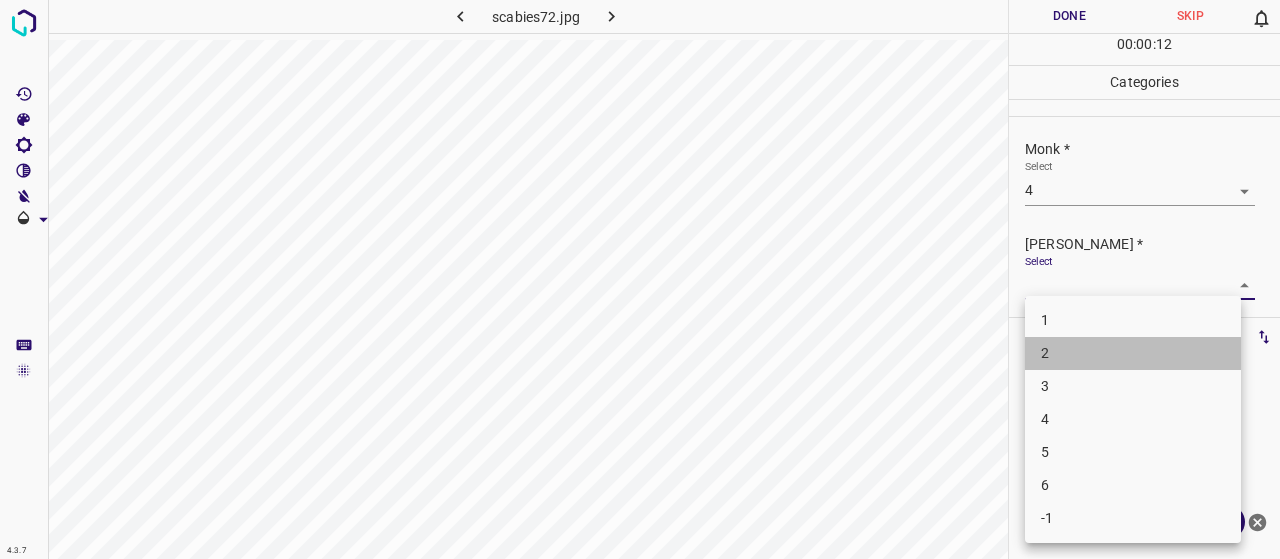 click on "2" at bounding box center (1133, 353) 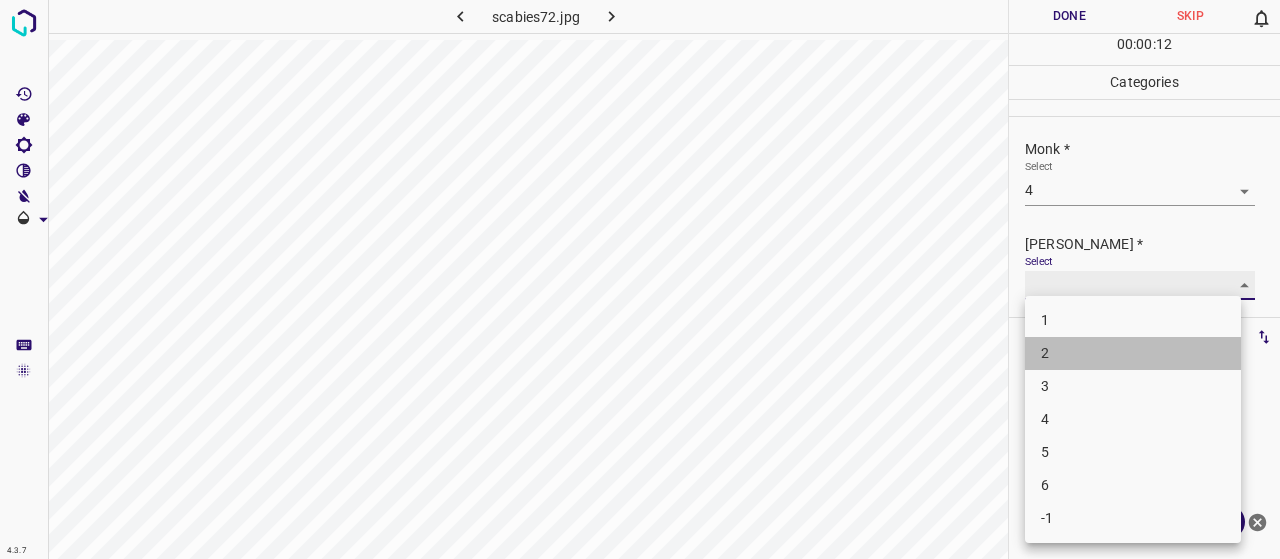 type on "2" 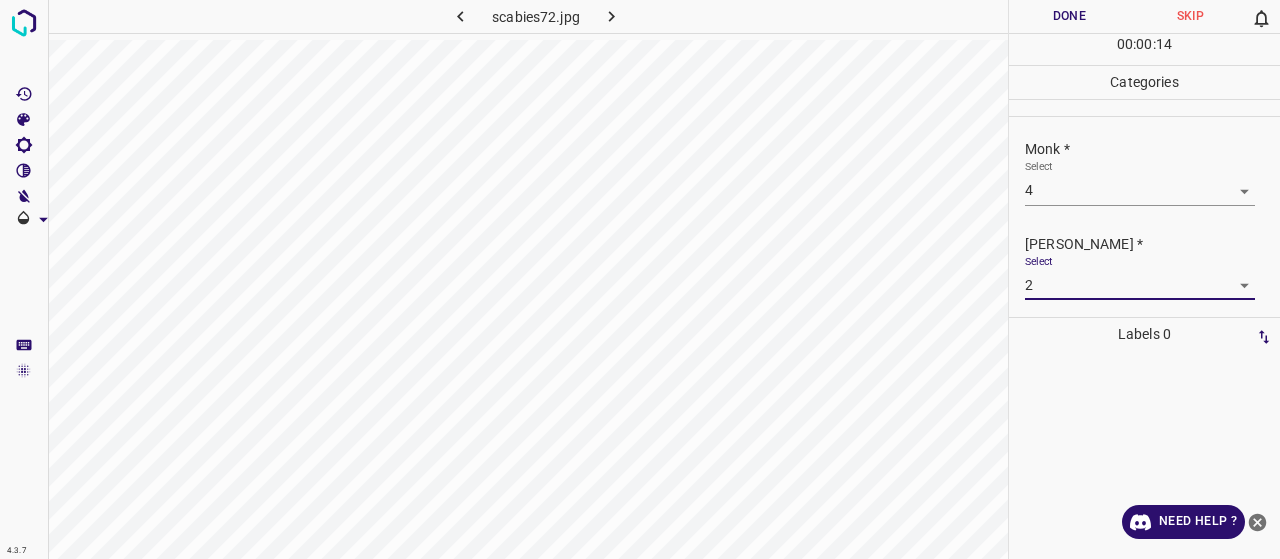click on "Done" at bounding box center [1069, 16] 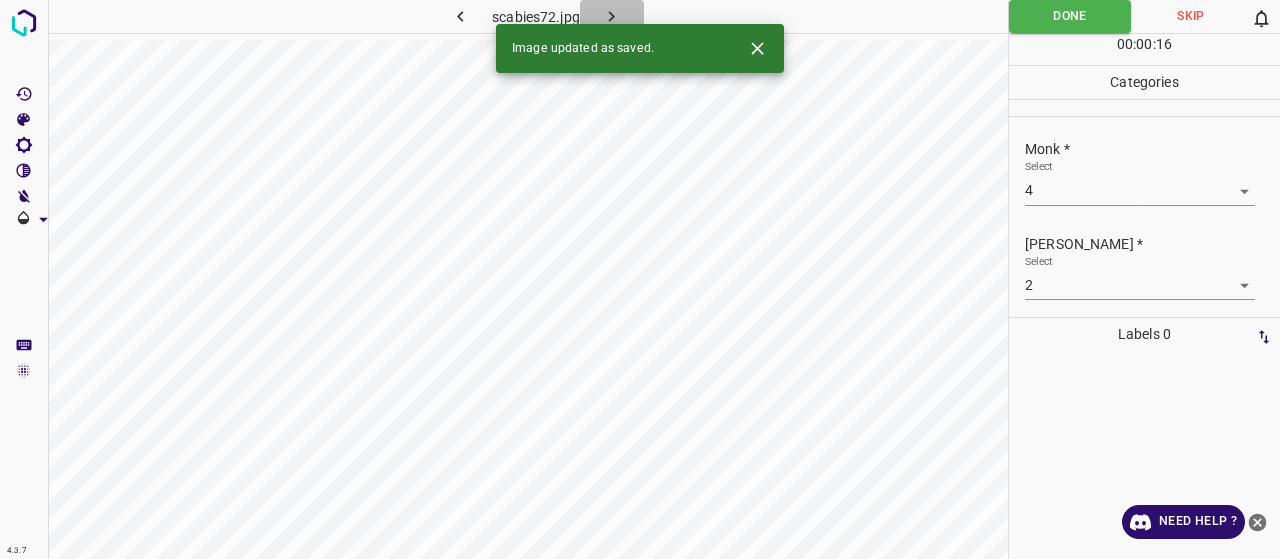 click 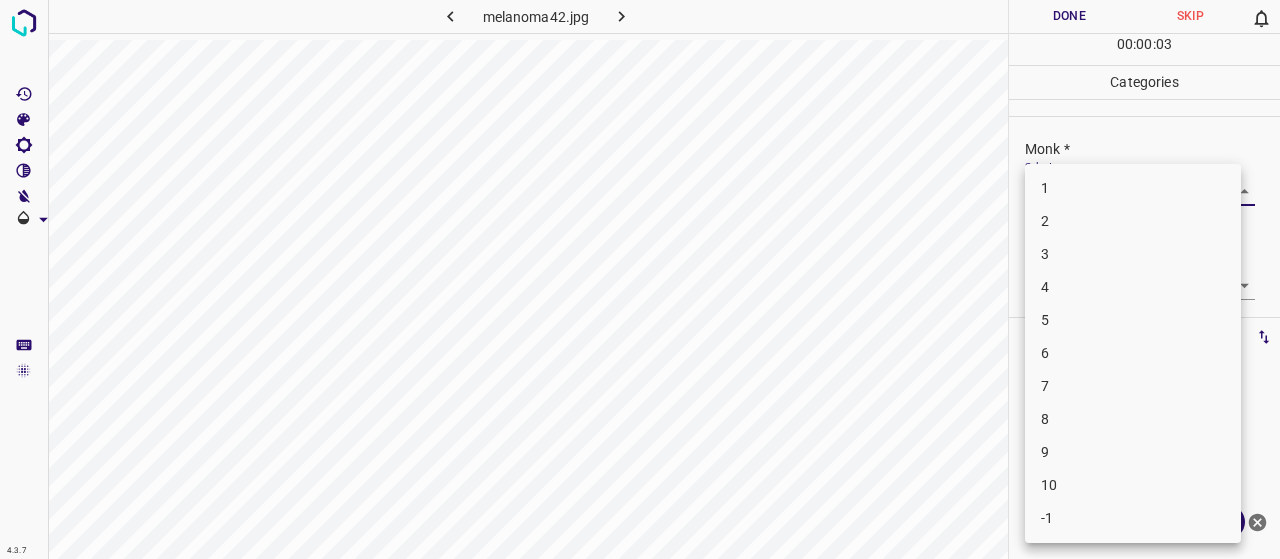 click on "4.3.7 melanoma42.jpg Done Skip 0 00   : 00   : 03   Categories Monk *  Select ​  Fitzpatrick *  Select ​ Labels   0 Categories 1 Monk 2  Fitzpatrick Tools Space Change between modes (Draw & Edit) I Auto labeling R Restore zoom M Zoom in N Zoom out Delete Delete selecte label Filters Z Restore filters X Saturation filter C Brightness filter V Contrast filter B Gray scale filter General O Download Need Help ? - Text - Hide - Delete 1 2 3 4 5 6 7 8 9 10 -1" at bounding box center (640, 279) 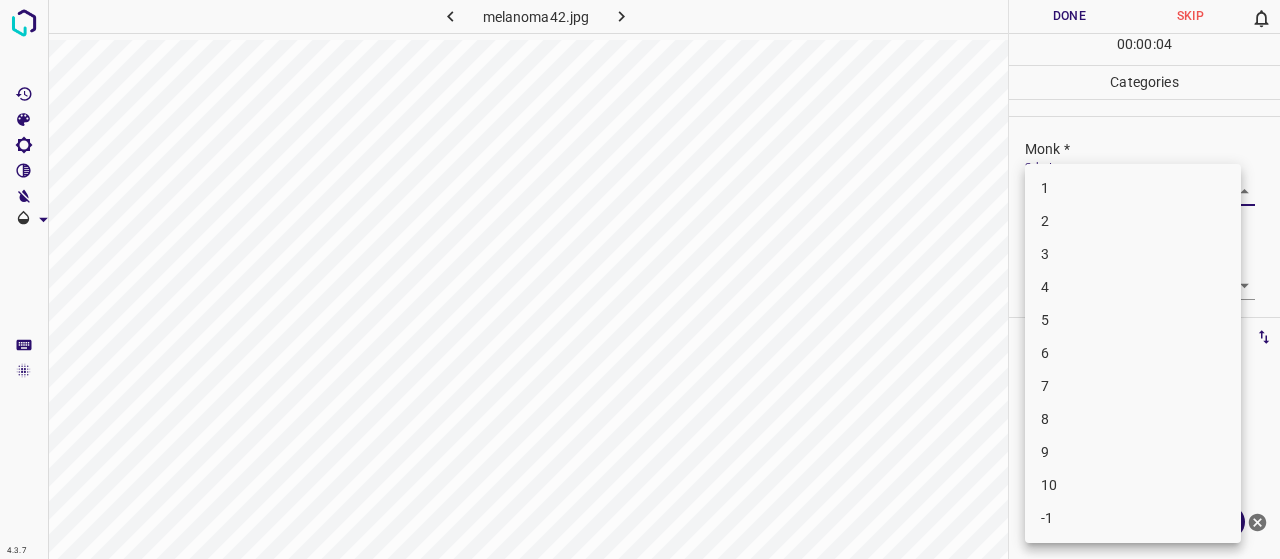 click on "5" at bounding box center (1133, 320) 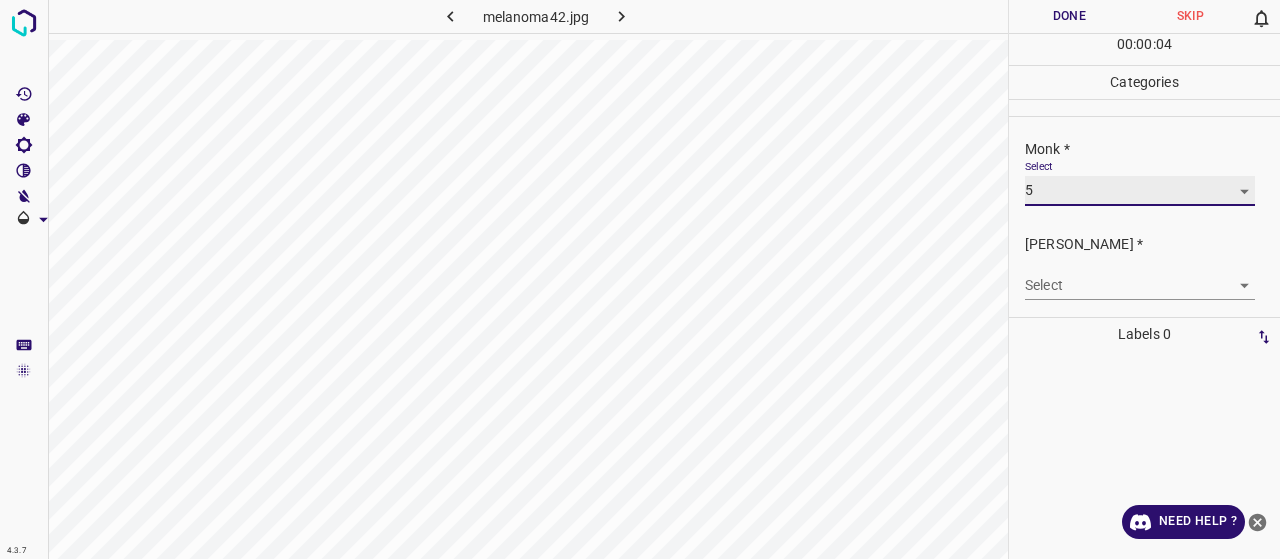 type on "5" 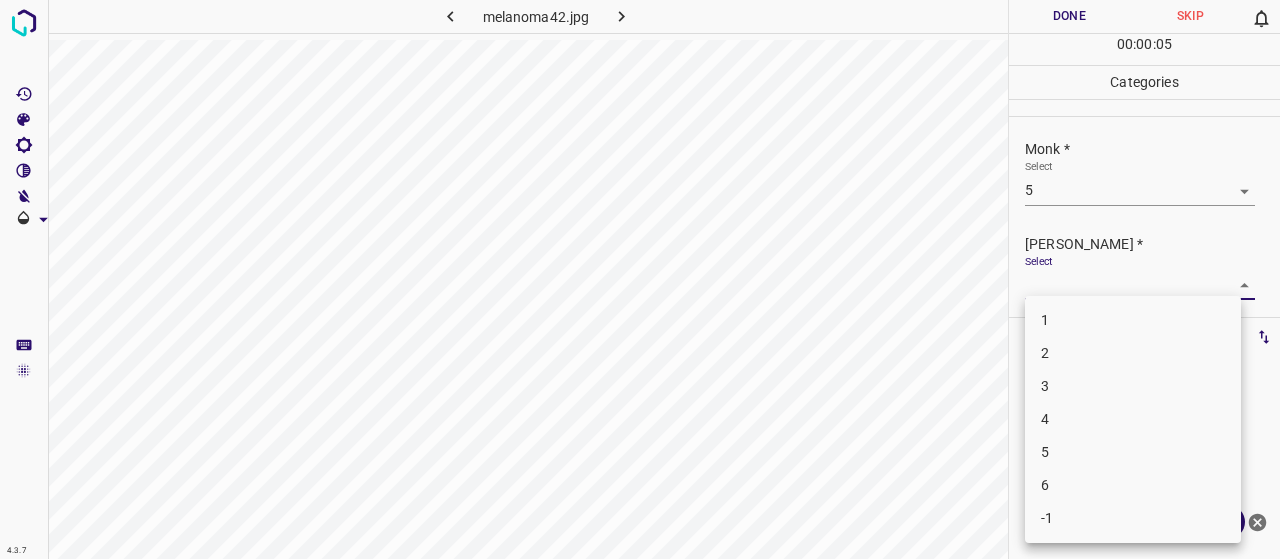 click on "4.3.7 melanoma42.jpg Done Skip 0 00   : 00   : 05   Categories Monk *  Select 5 5  Fitzpatrick *  Select ​ Labels   0 Categories 1 Monk 2  Fitzpatrick Tools Space Change between modes (Draw & Edit) I Auto labeling R Restore zoom M Zoom in N Zoom out Delete Delete selecte label Filters Z Restore filters X Saturation filter C Brightness filter V Contrast filter B Gray scale filter General O Download Need Help ? - Text - Hide - Delete 1 2 3 4 5 6 -1" at bounding box center (640, 279) 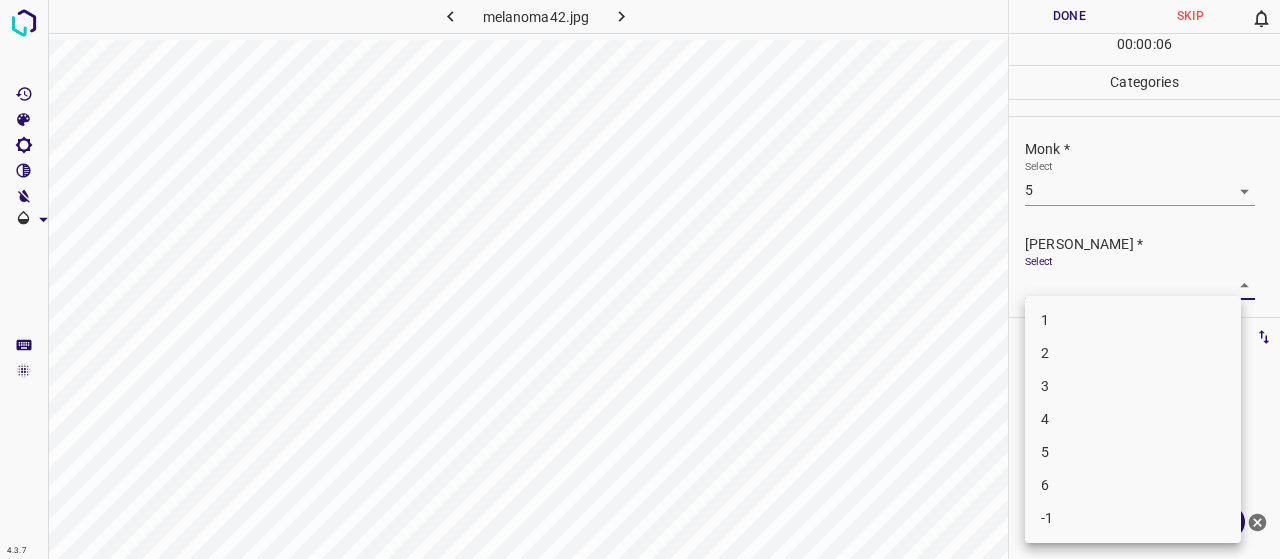 click at bounding box center [640, 279] 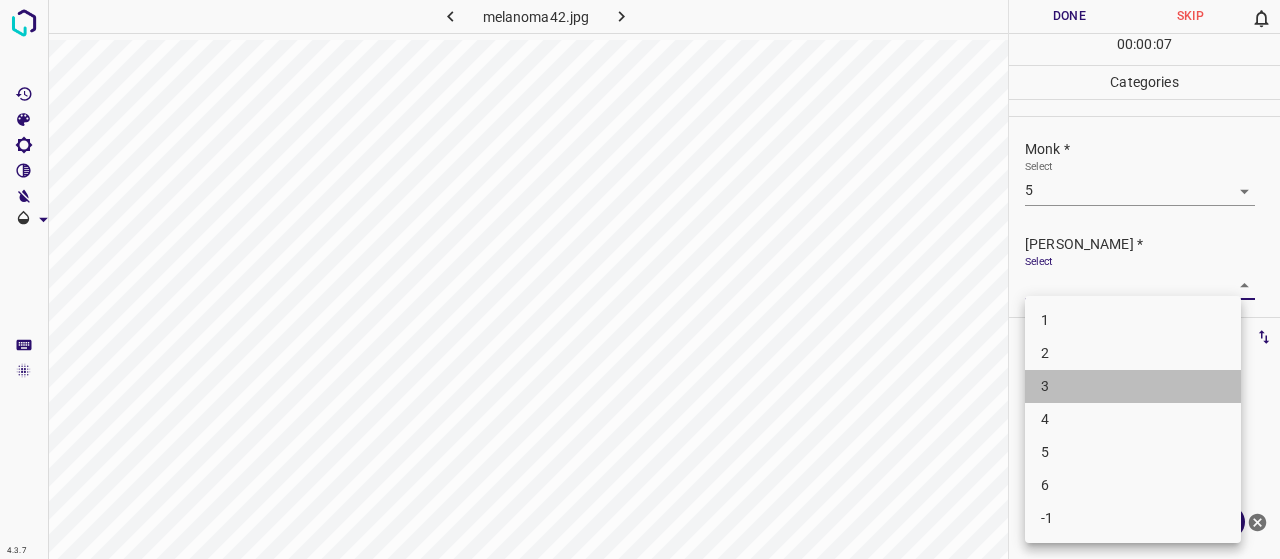 click on "3" at bounding box center [1133, 386] 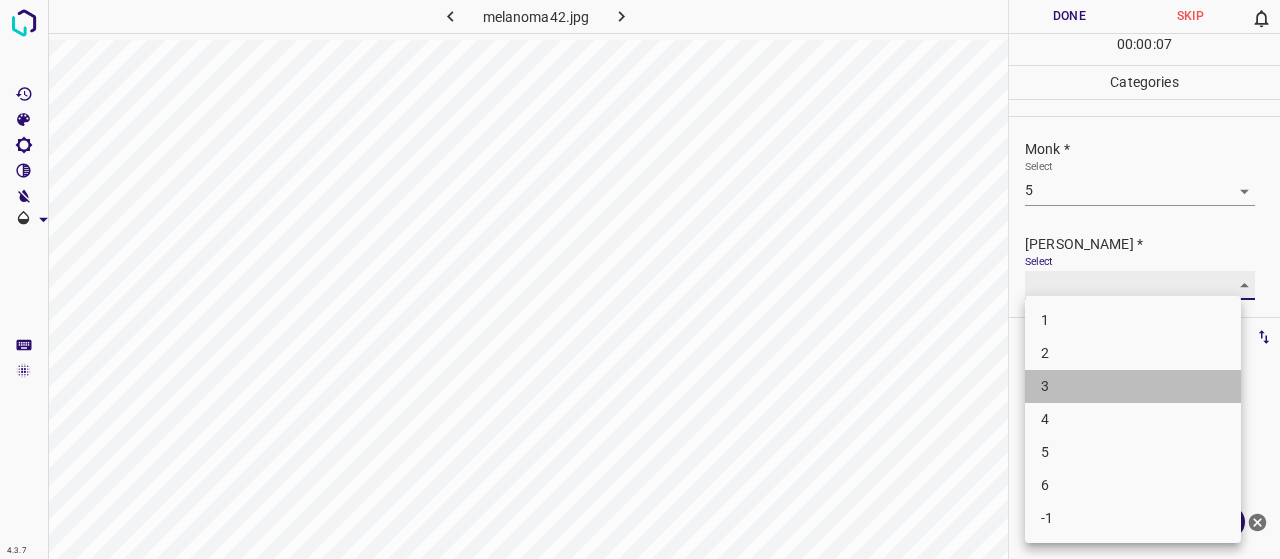 type on "3" 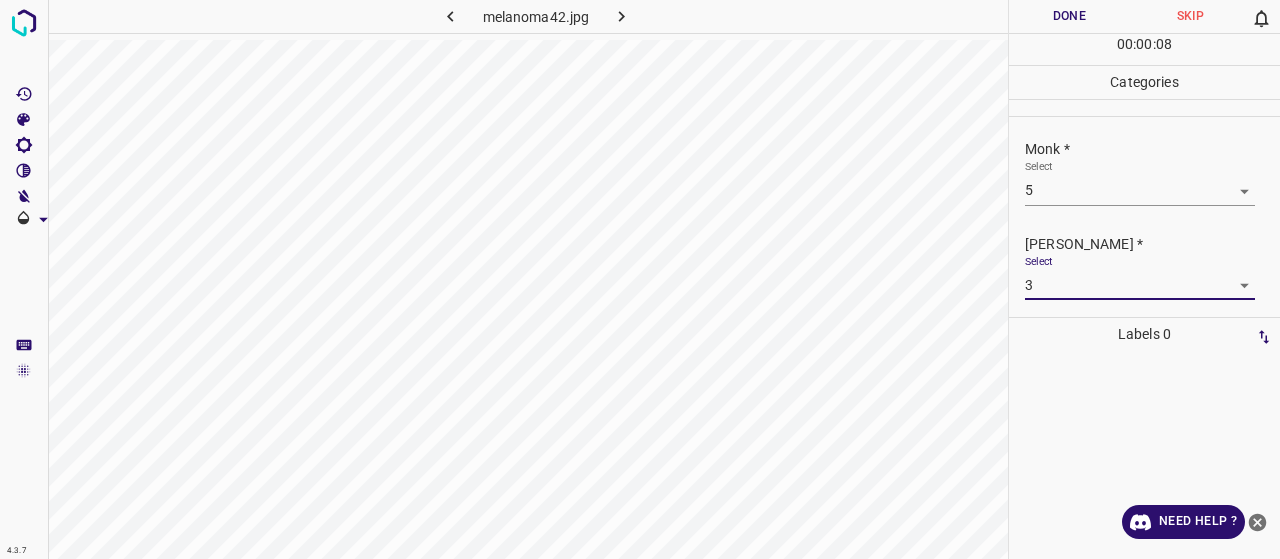 click on "Done" at bounding box center (1069, 16) 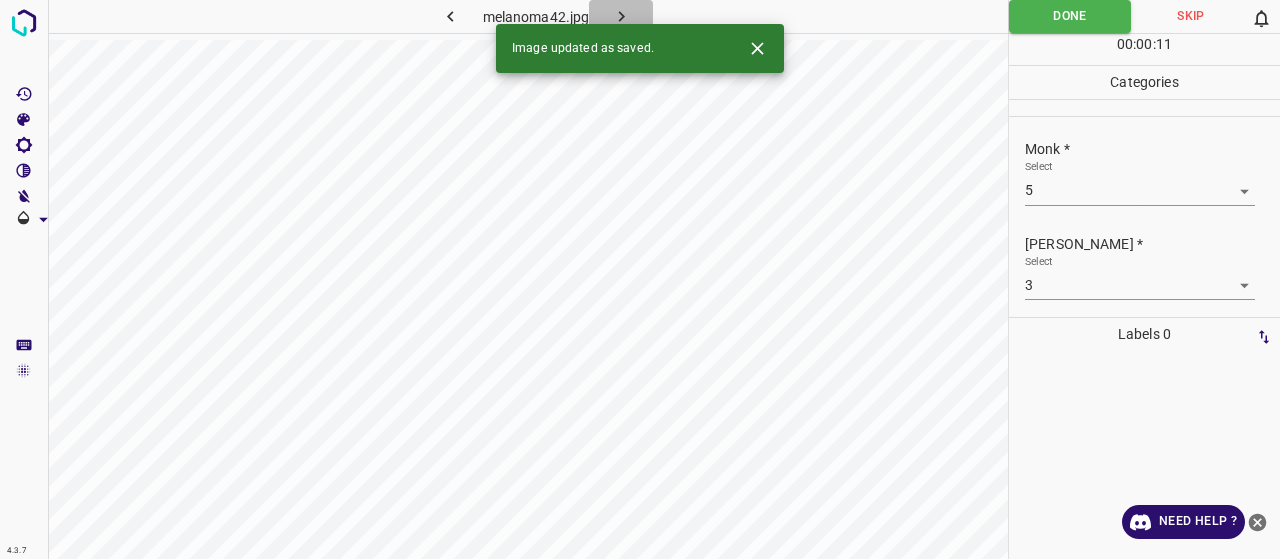 click at bounding box center [621, 16] 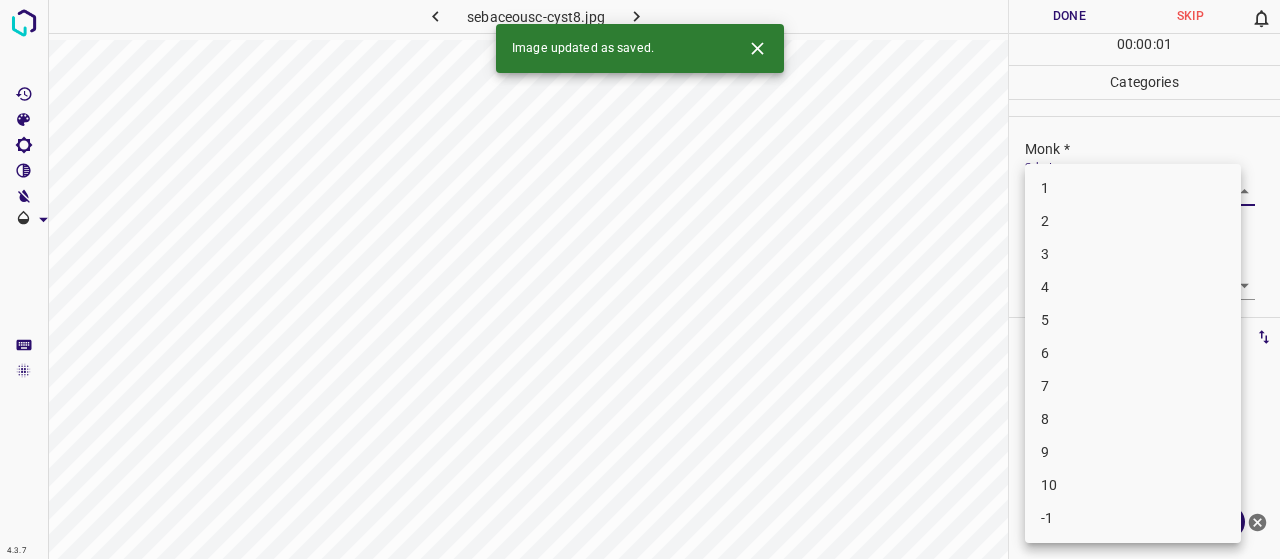 click on "4.3.7 sebaceousc-cyst8.jpg Done Skip 0 00   : 00   : 01   Categories Monk *  Select ​  Fitzpatrick *  Select ​ Labels   0 Categories 1 Monk 2  Fitzpatrick Tools Space Change between modes (Draw & Edit) I Auto labeling R Restore zoom M Zoom in N Zoom out Delete Delete selecte label Filters Z Restore filters X Saturation filter C Brightness filter V Contrast filter B Gray scale filter General O Download Image updated as saved. Need Help ? - Text - Hide - Delete 1 2 3 4 5 6 7 8 9 10 -1" at bounding box center (640, 279) 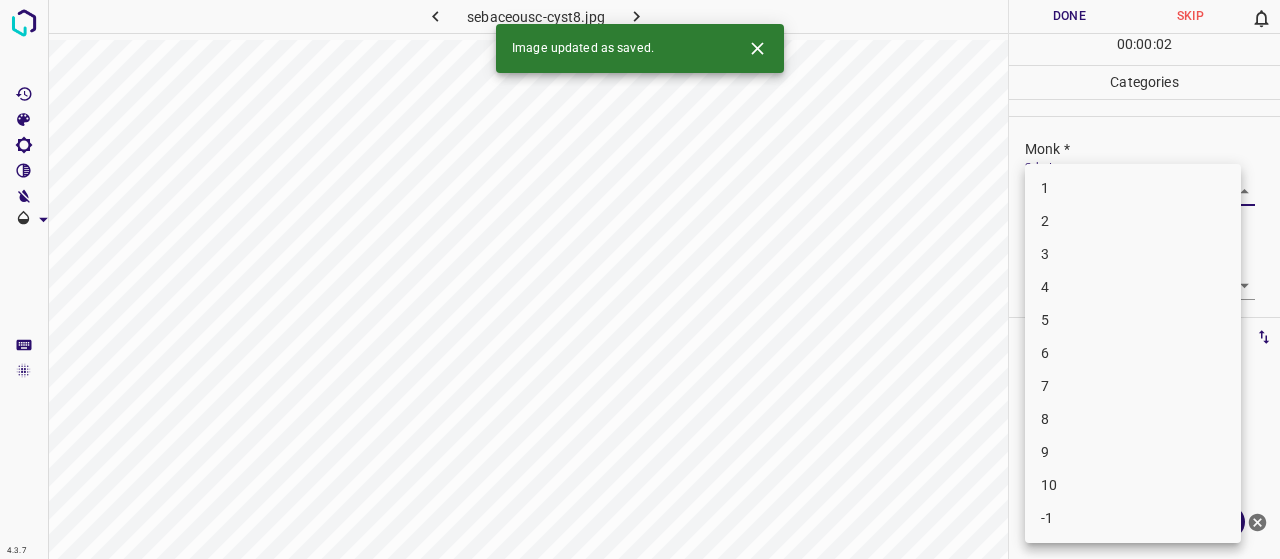 click on "3" at bounding box center [1133, 254] 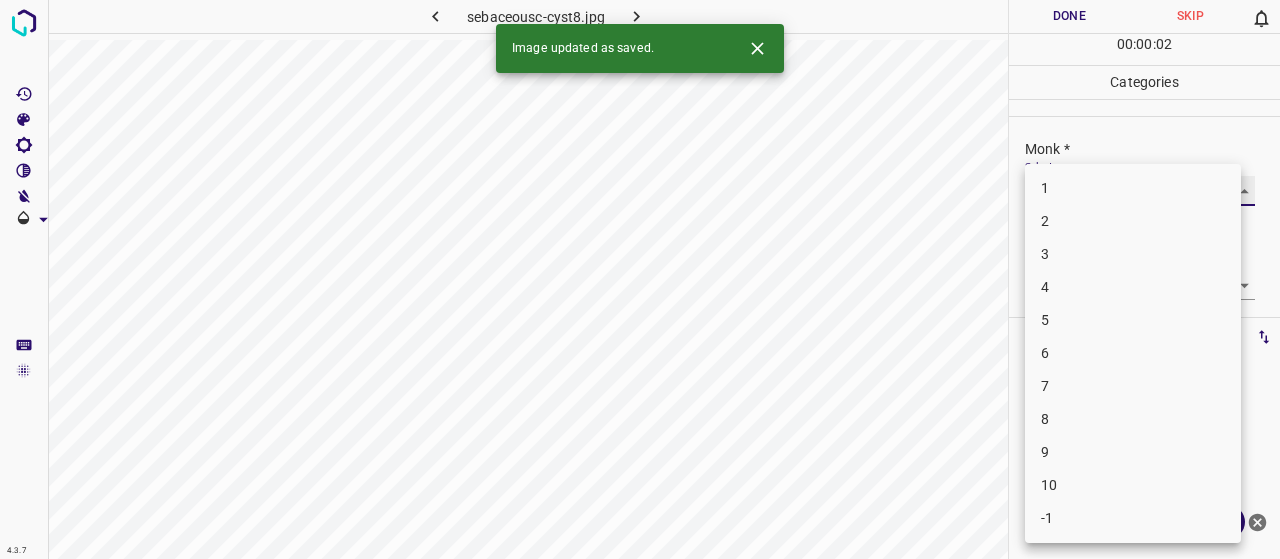 type on "3" 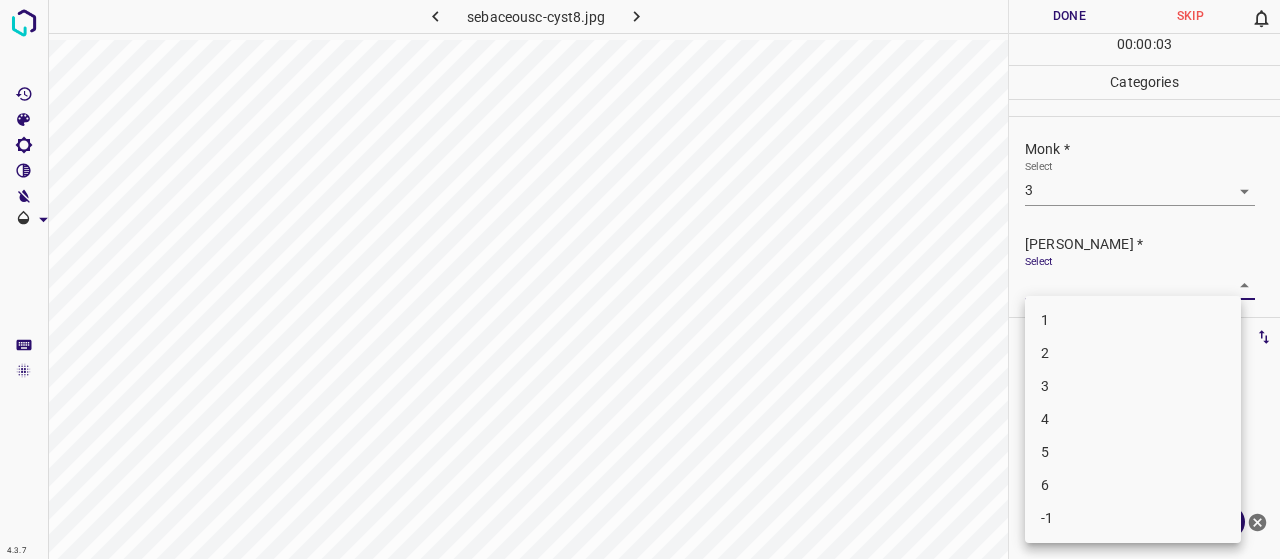 click on "4.3.7 sebaceousc-cyst8.jpg Done Skip 0 00   : 00   : 03   Categories Monk *  Select 3 3  Fitzpatrick *  Select ​ Labels   0 Categories 1 Monk 2  Fitzpatrick Tools Space Change between modes (Draw & Edit) I Auto labeling R Restore zoom M Zoom in N Zoom out Delete Delete selecte label Filters Z Restore filters X Saturation filter C Brightness filter V Contrast filter B Gray scale filter General O Download Need Help ? - Text - Hide - Delete 1 2 3 4 5 6 -1" at bounding box center [640, 279] 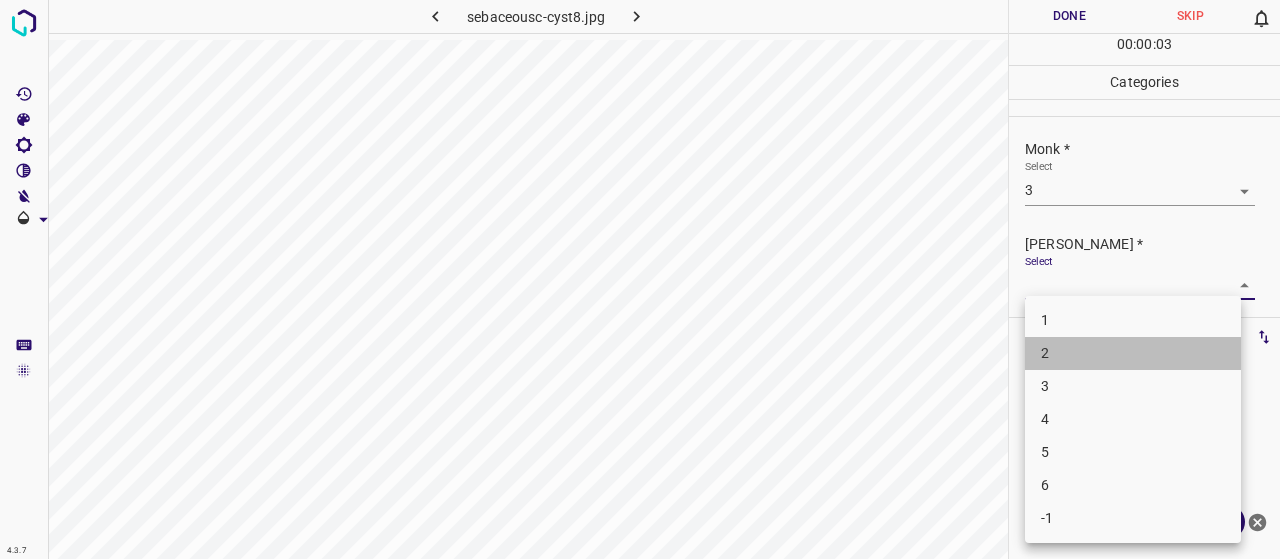 click on "2" at bounding box center (1133, 353) 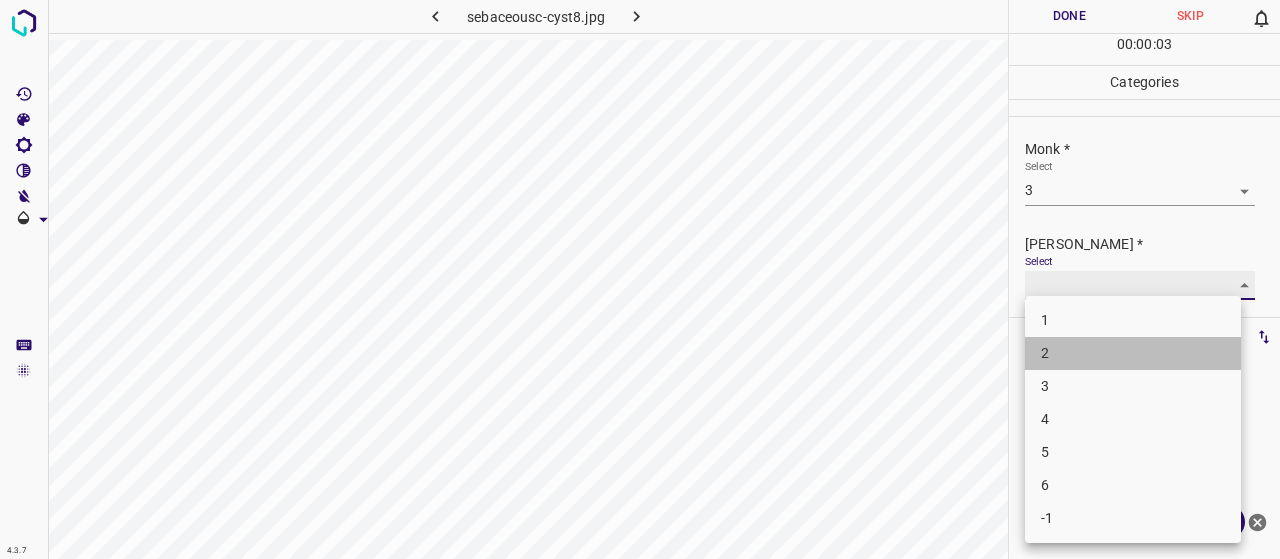 type on "2" 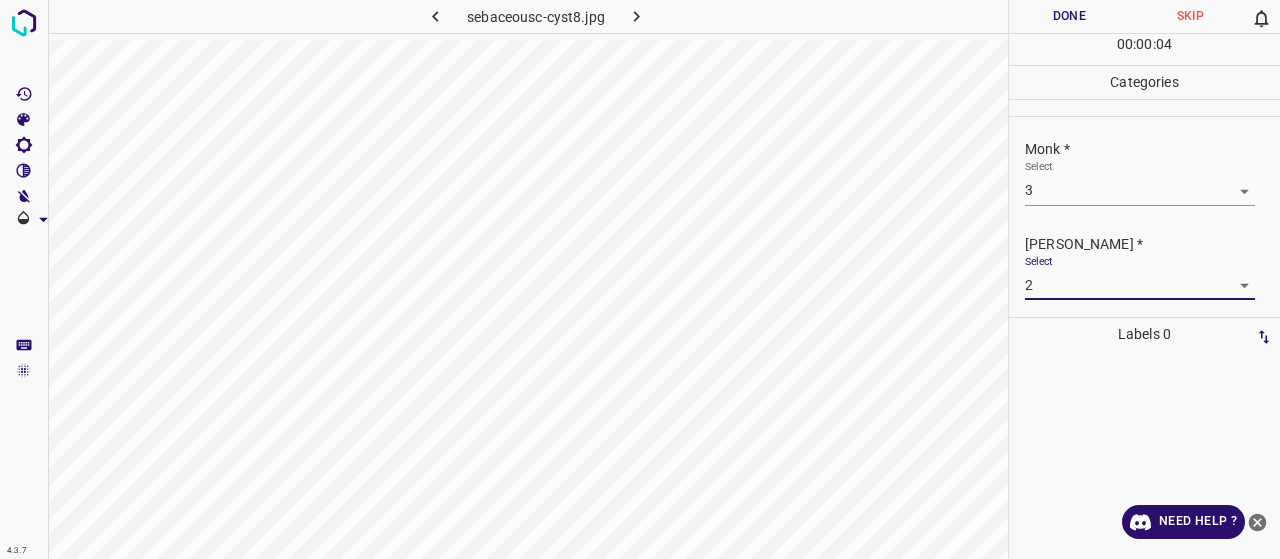 click on "Done" at bounding box center [1069, 16] 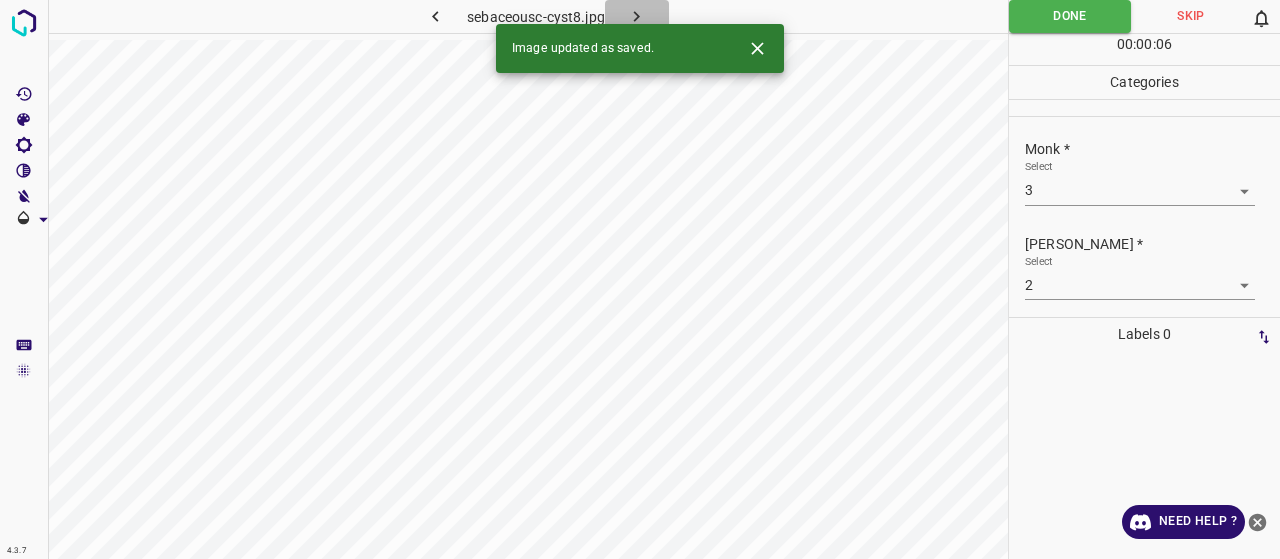 click 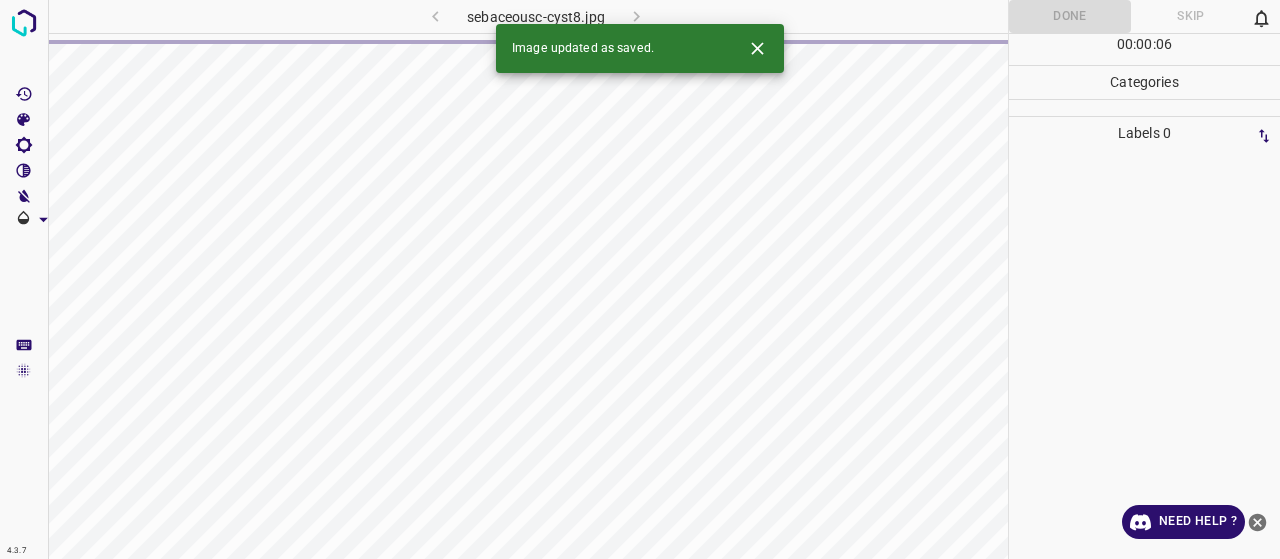 click on "sebaceousc-cyst8.jpg" at bounding box center [536, 16] 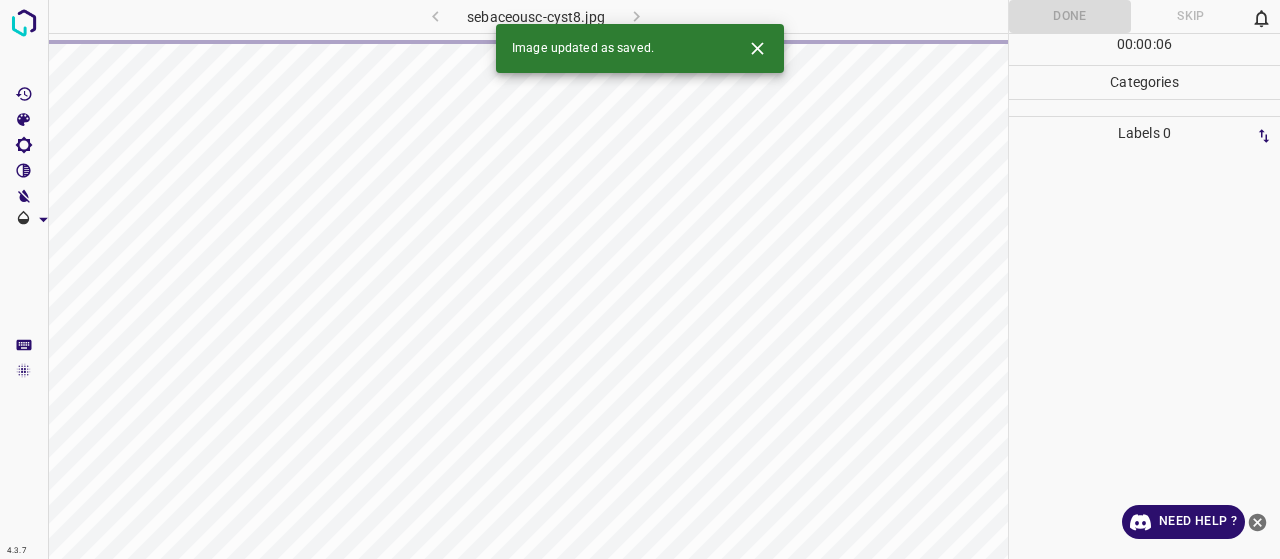 click on "sebaceousc-cyst8.jpg" at bounding box center [536, 16] 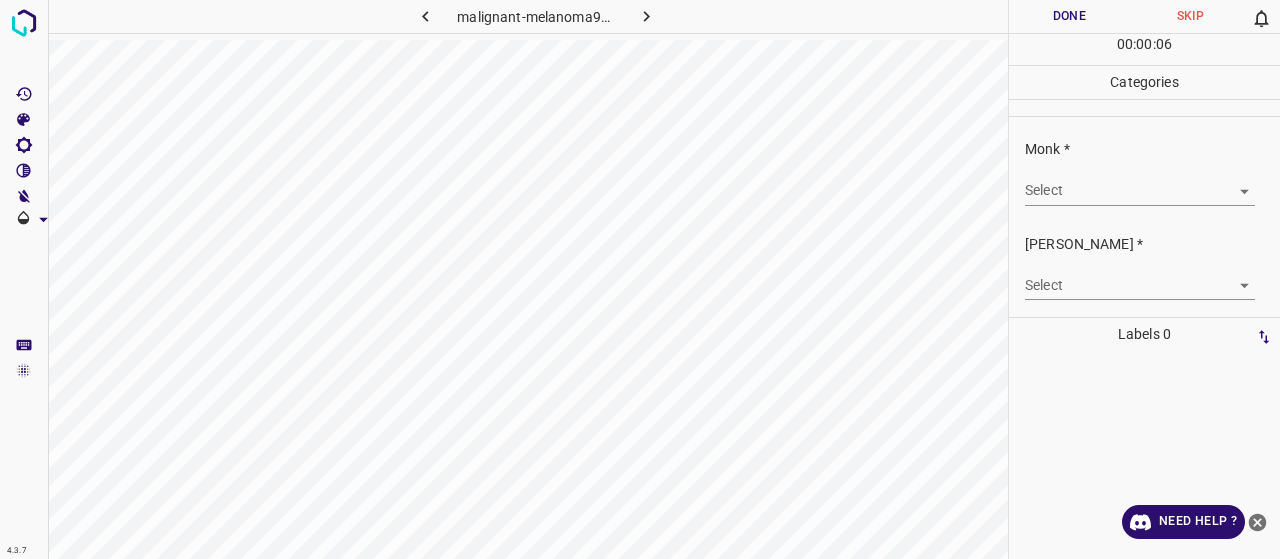 click on "Monk *  Select ​" at bounding box center (1144, 172) 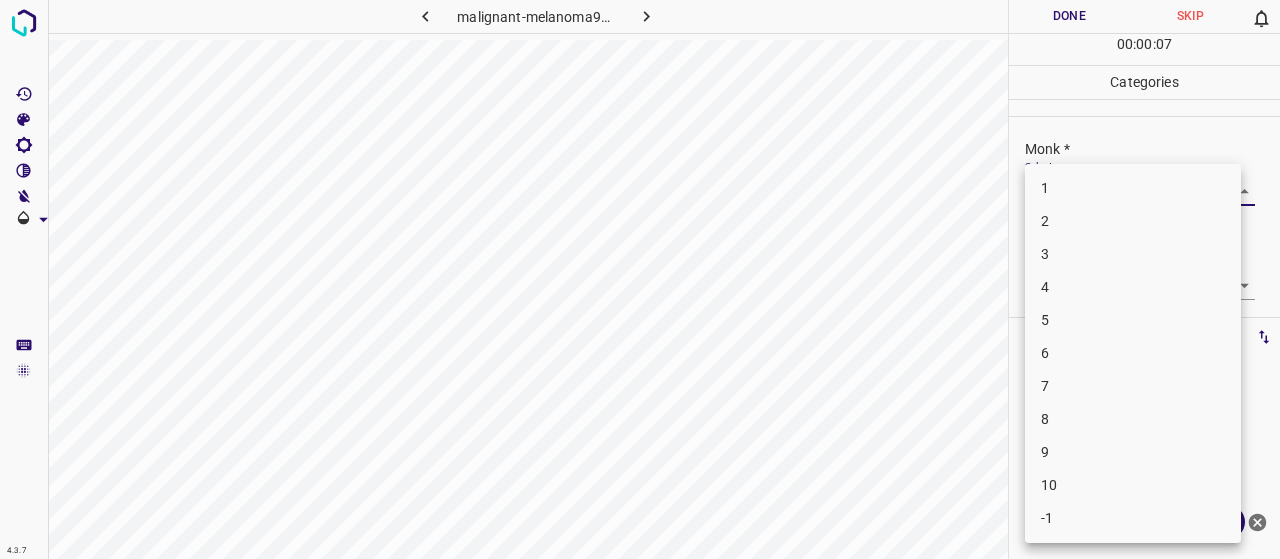 click on "4.3.7 malignant-melanoma98.jpg Done Skip 0 00   : 00   : 07   Categories Monk *  Select ​  Fitzpatrick *  Select ​ Labels   0 Categories 1 Monk 2  Fitzpatrick Tools Space Change between modes (Draw & Edit) I Auto labeling R Restore zoom M Zoom in N Zoom out Delete Delete selecte label Filters Z Restore filters X Saturation filter C Brightness filter V Contrast filter B Gray scale filter General O Download Need Help ? - Text - Hide - Delete 1 2 3 4 5 6 7 8 9 10 -1" at bounding box center (640, 279) 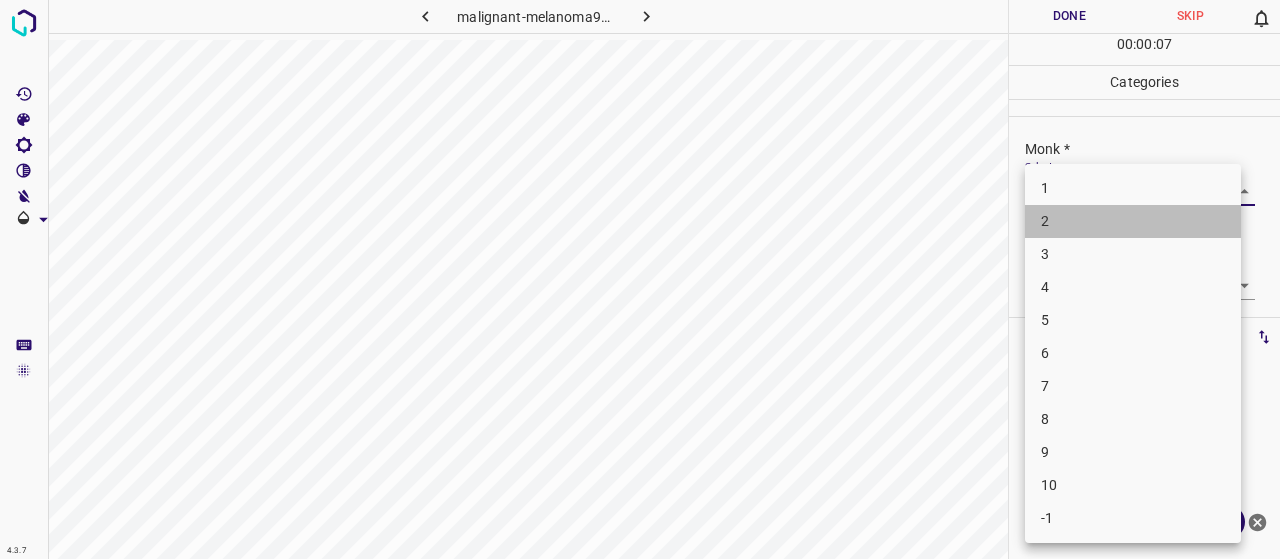 click on "2" at bounding box center [1133, 221] 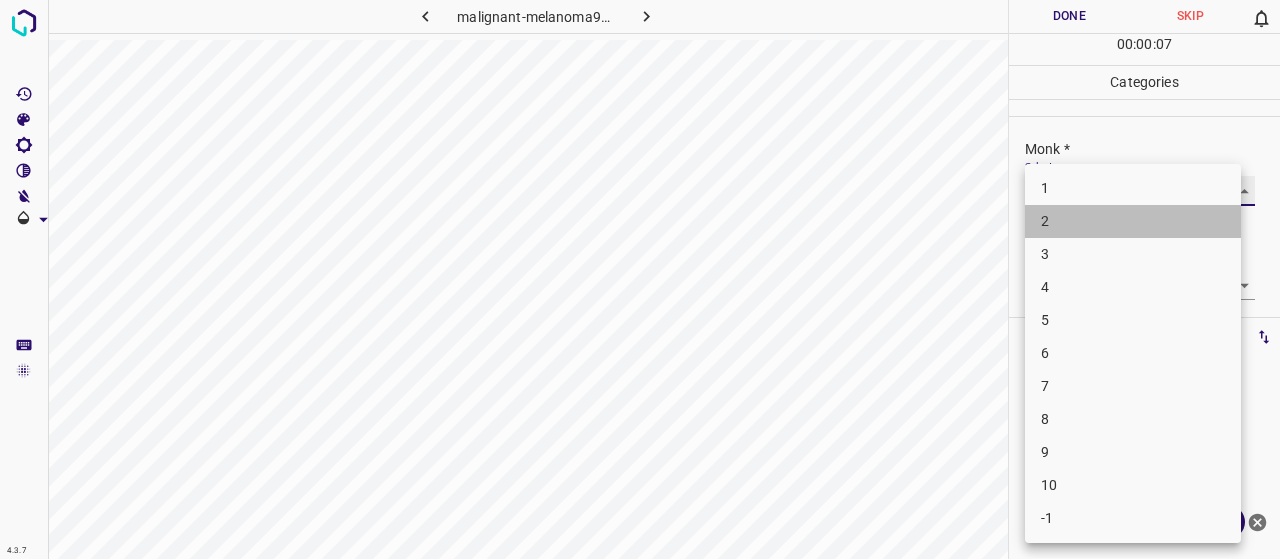 type on "2" 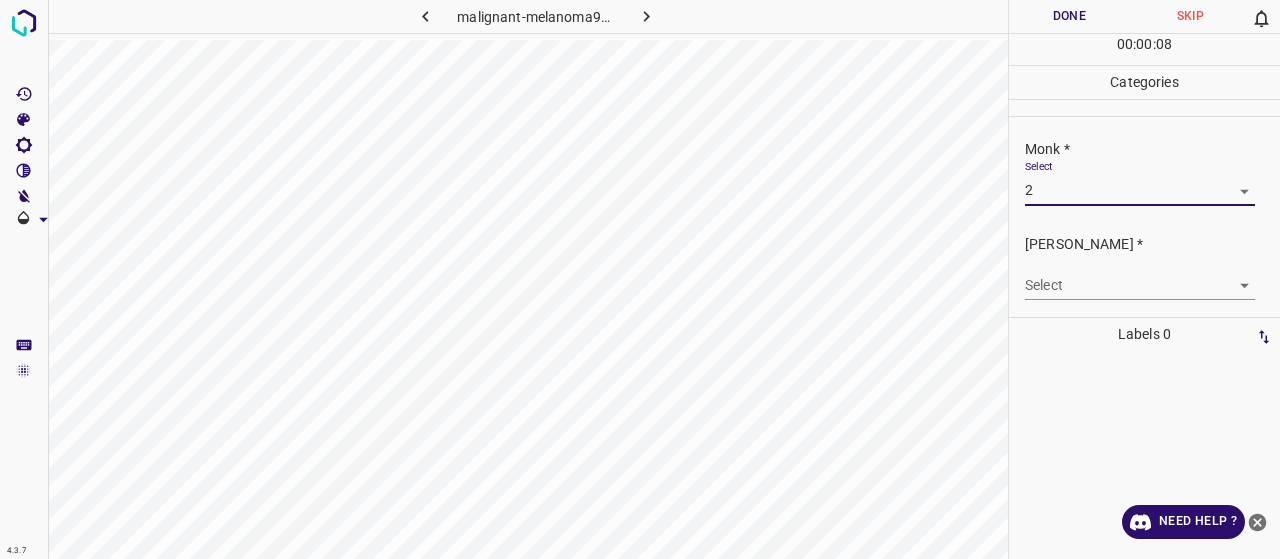 click on "4.3.7 malignant-melanoma98.jpg Done Skip 0 00   : 00   : 08   Categories Monk *  Select 2 2  Fitzpatrick *  Select ​ Labels   0 Categories 1 Monk 2  Fitzpatrick Tools Space Change between modes (Draw & Edit) I Auto labeling R Restore zoom M Zoom in N Zoom out Delete Delete selecte label Filters Z Restore filters X Saturation filter C Brightness filter V Contrast filter B Gray scale filter General O Download Need Help ? - Text - Hide - Delete" at bounding box center (640, 279) 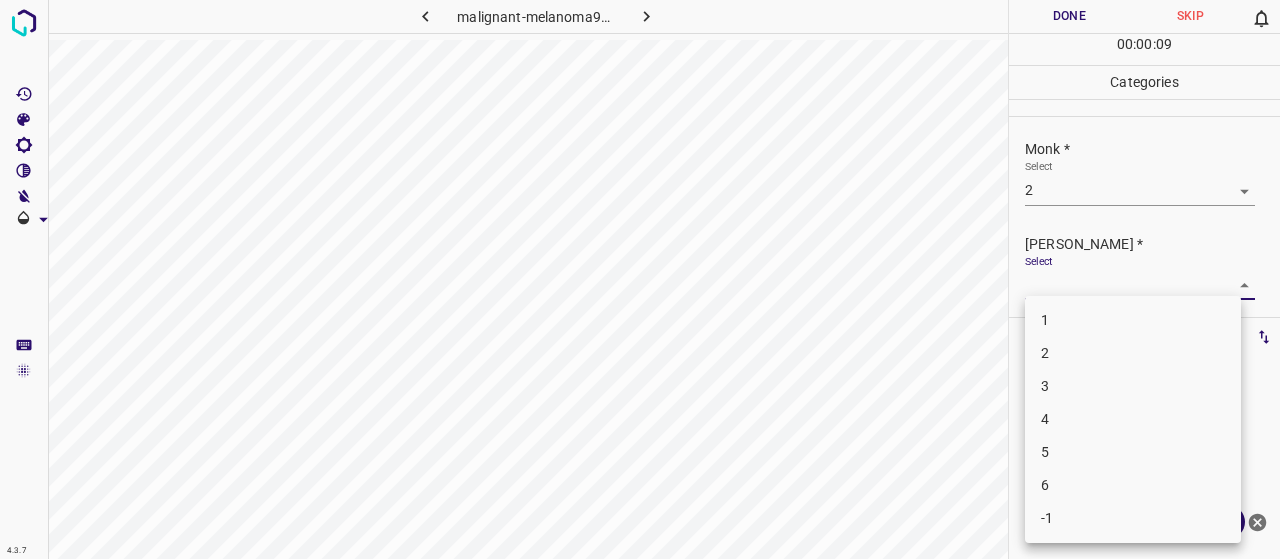 click on "1" at bounding box center (1133, 320) 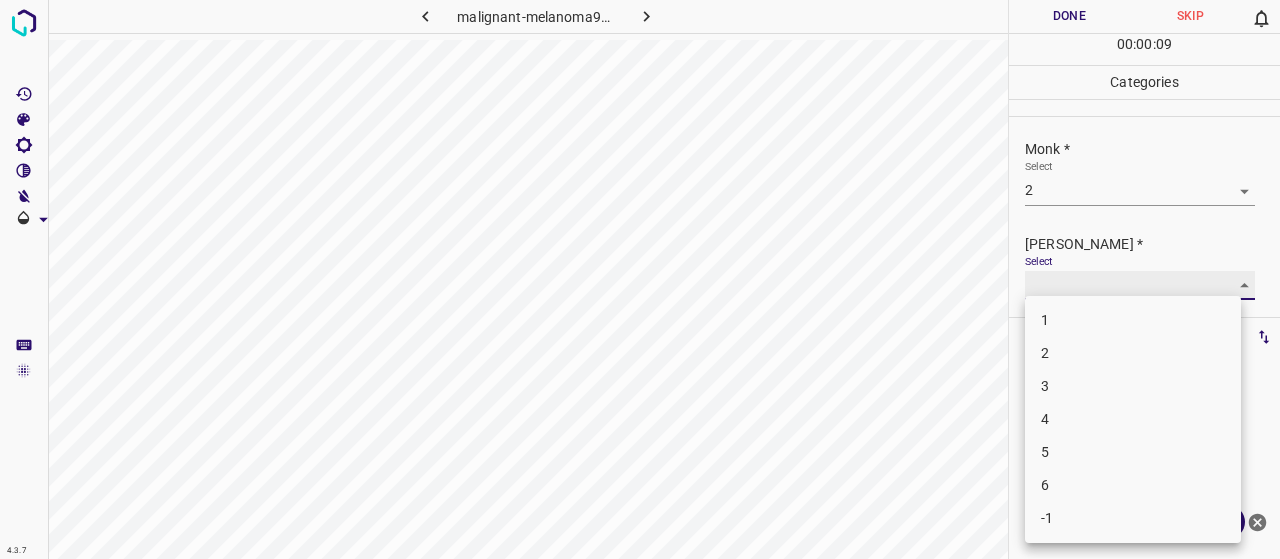 type on "1" 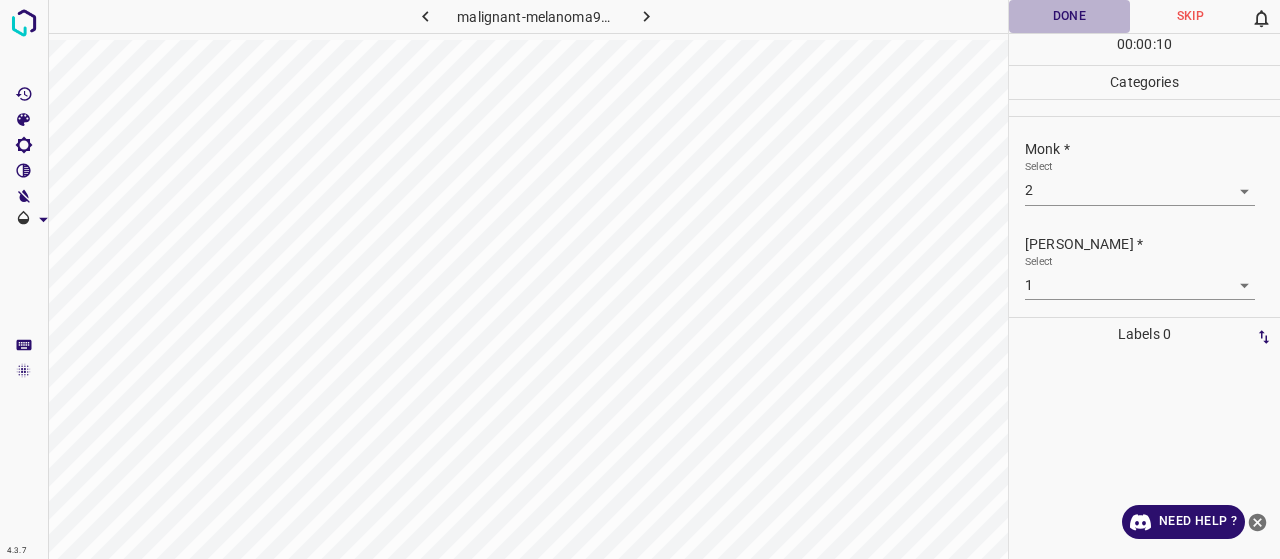 click on "Done" at bounding box center [1069, 16] 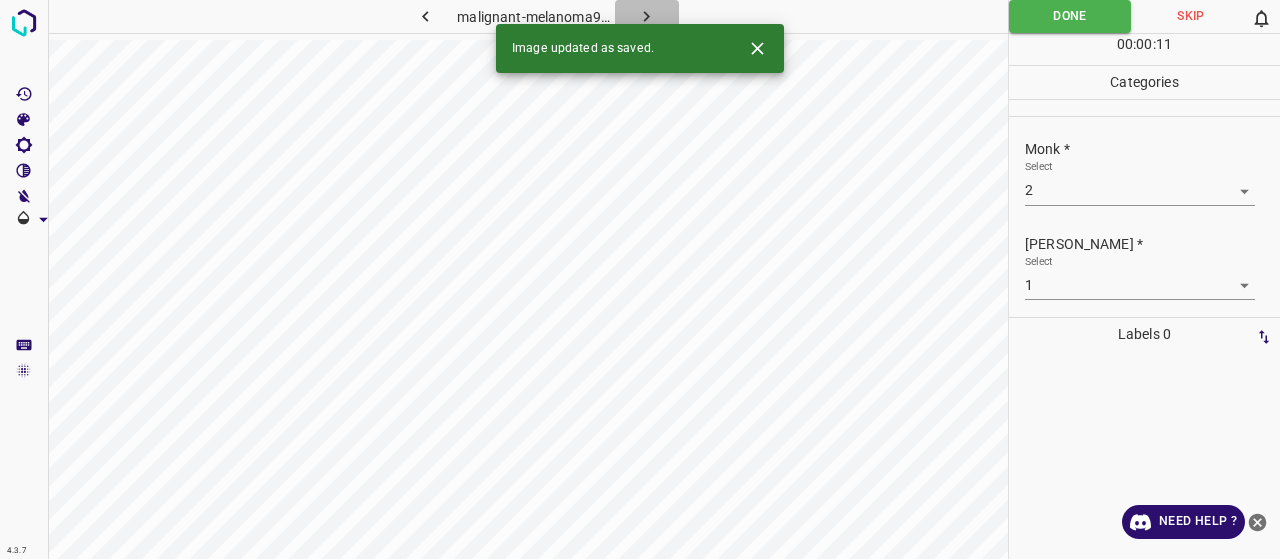 click 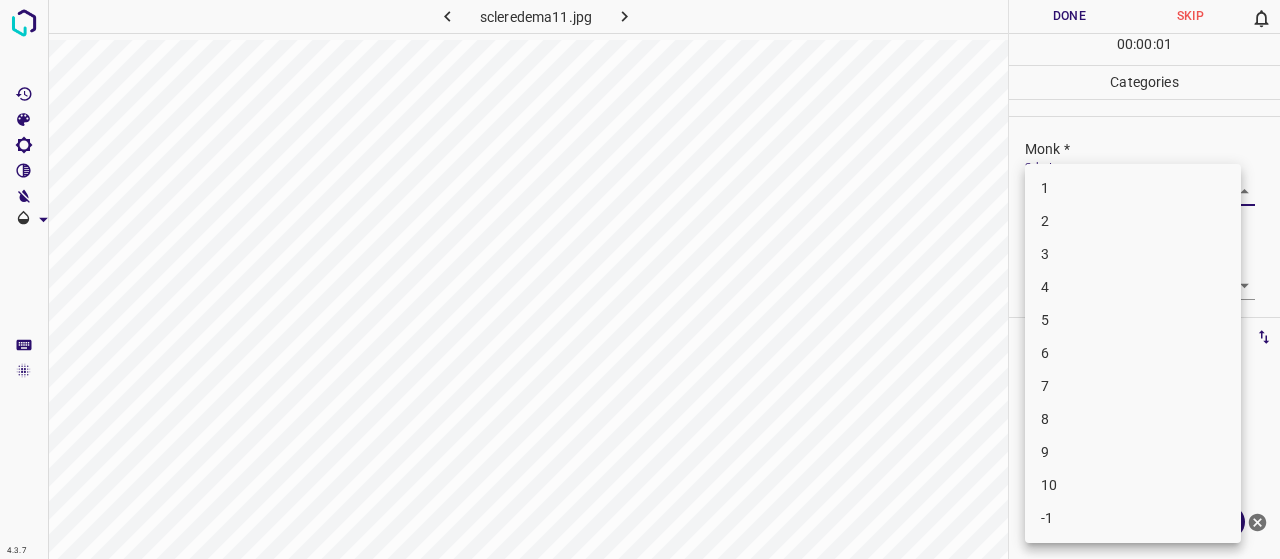 click on "4.3.7 scleredema11.jpg Done Skip 0 00   : 00   : 01   Categories Monk *  Select ​  Fitzpatrick *  Select ​ Labels   0 Categories 1 Monk 2  Fitzpatrick Tools Space Change between modes (Draw & Edit) I Auto labeling R Restore zoom M Zoom in N Zoom out Delete Delete selecte label Filters Z Restore filters X Saturation filter C Brightness filter V Contrast filter B Gray scale filter General O Download Need Help ? - Text - Hide - Delete 1 2 3 4 5 6 7 8 9 10 -1" at bounding box center (640, 279) 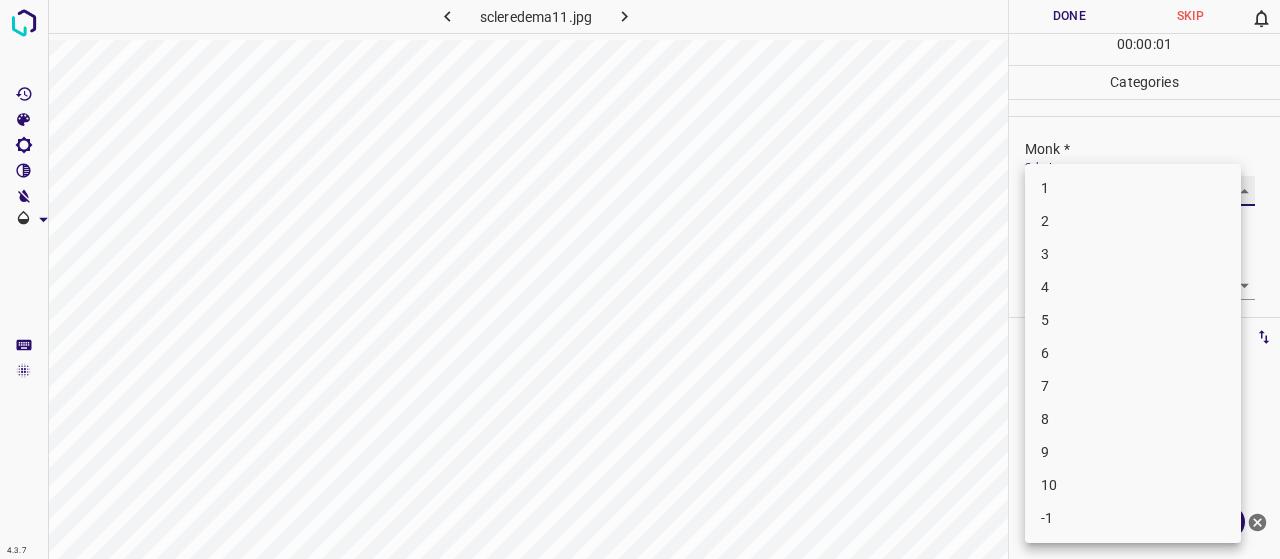 type on "3" 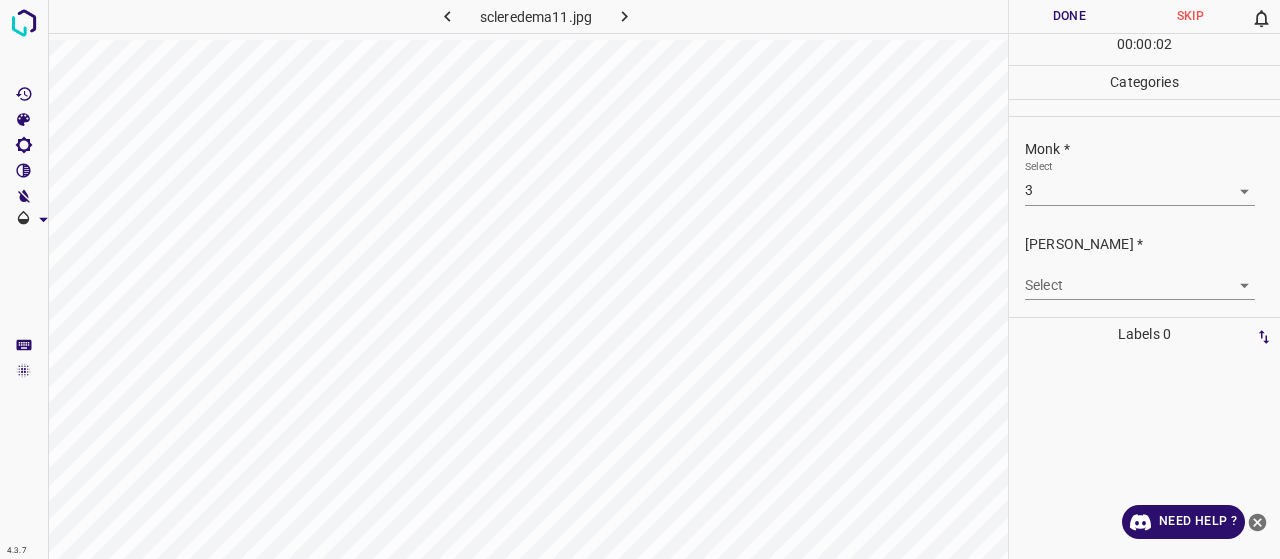 click on "Select ​" at bounding box center [1140, 277] 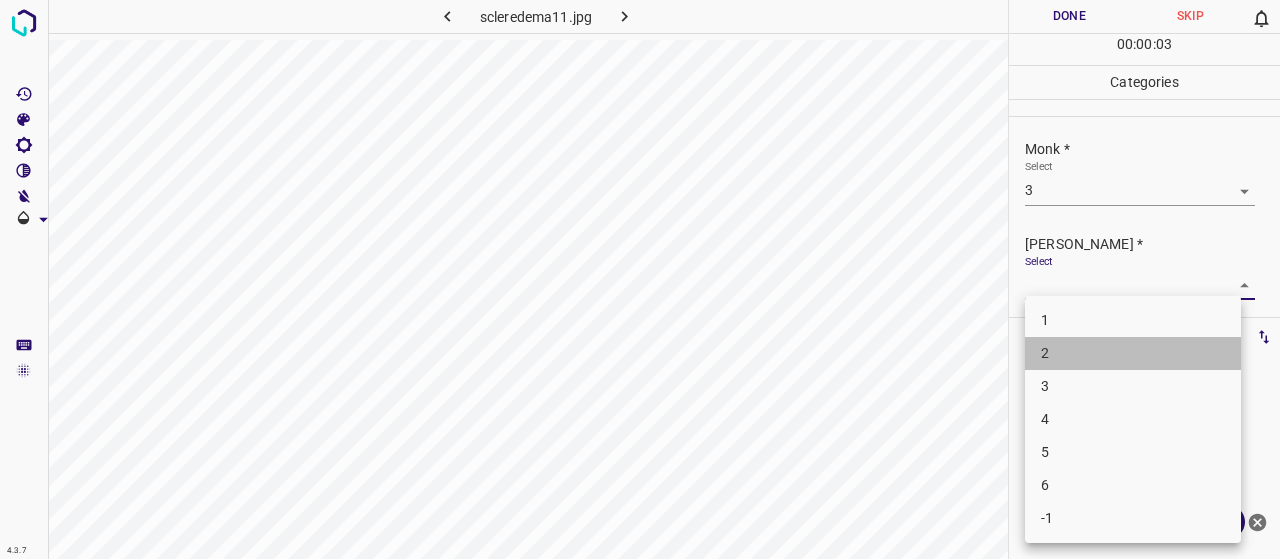 click on "2" at bounding box center [1133, 353] 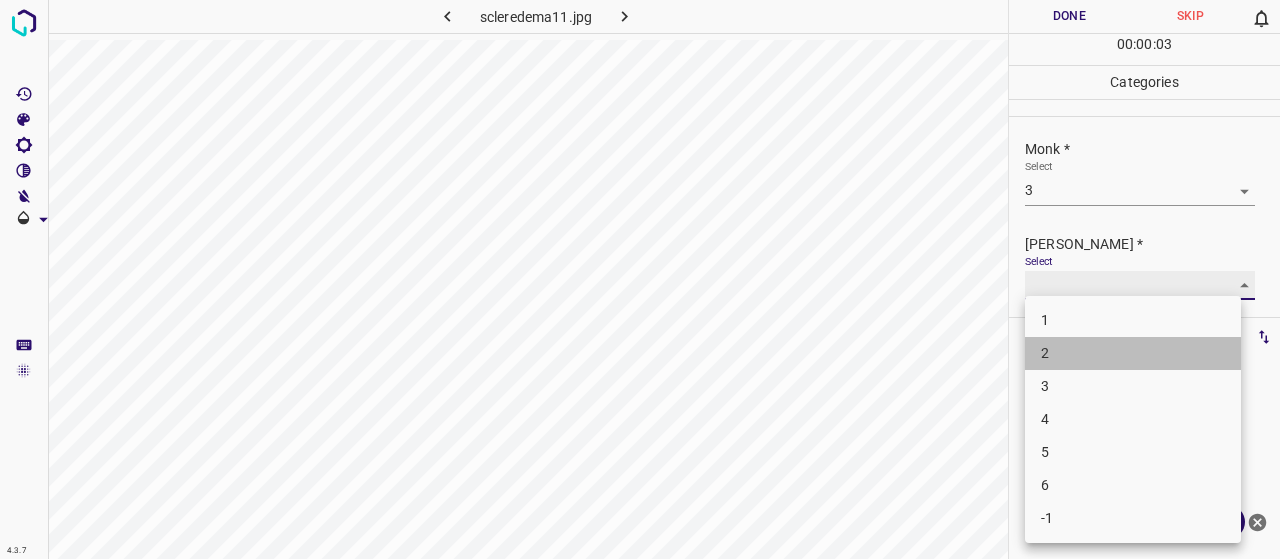 type on "2" 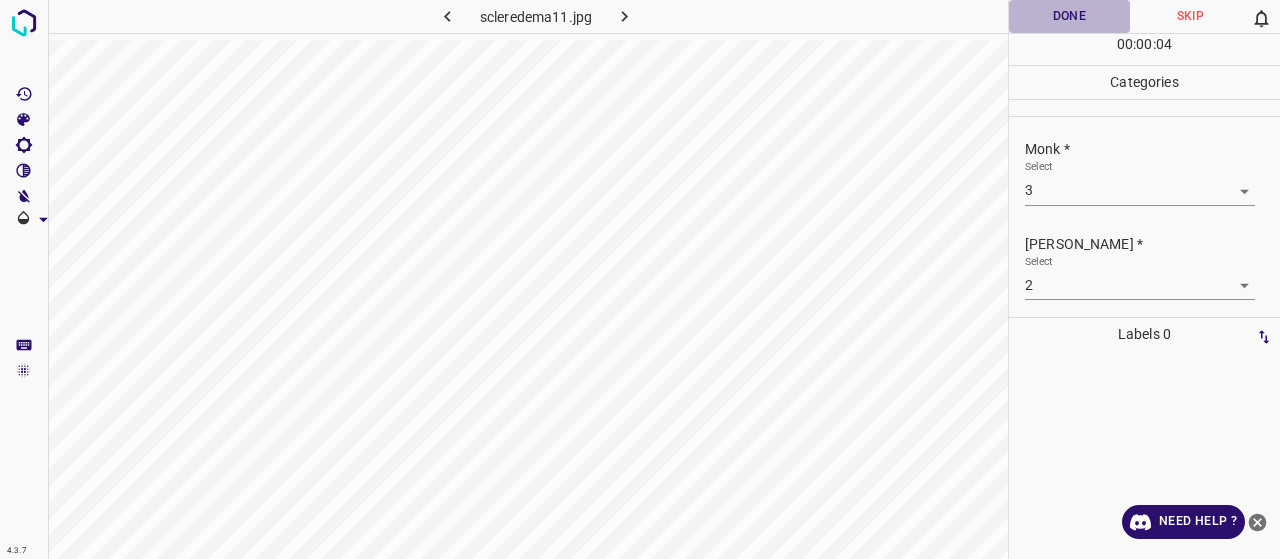 click on "Done" at bounding box center [1069, 16] 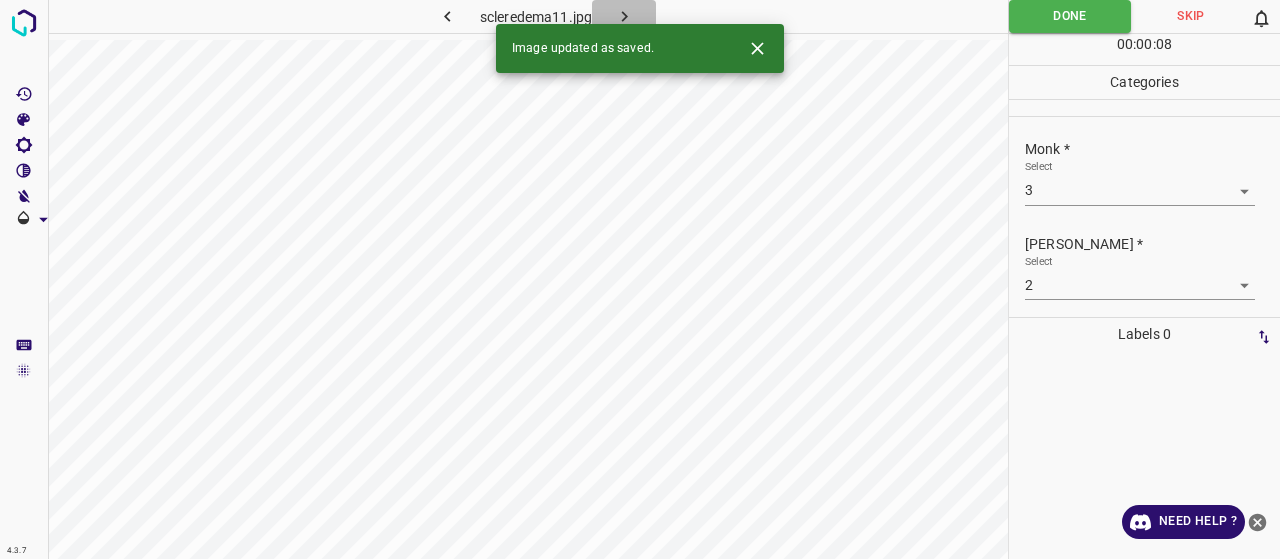 click 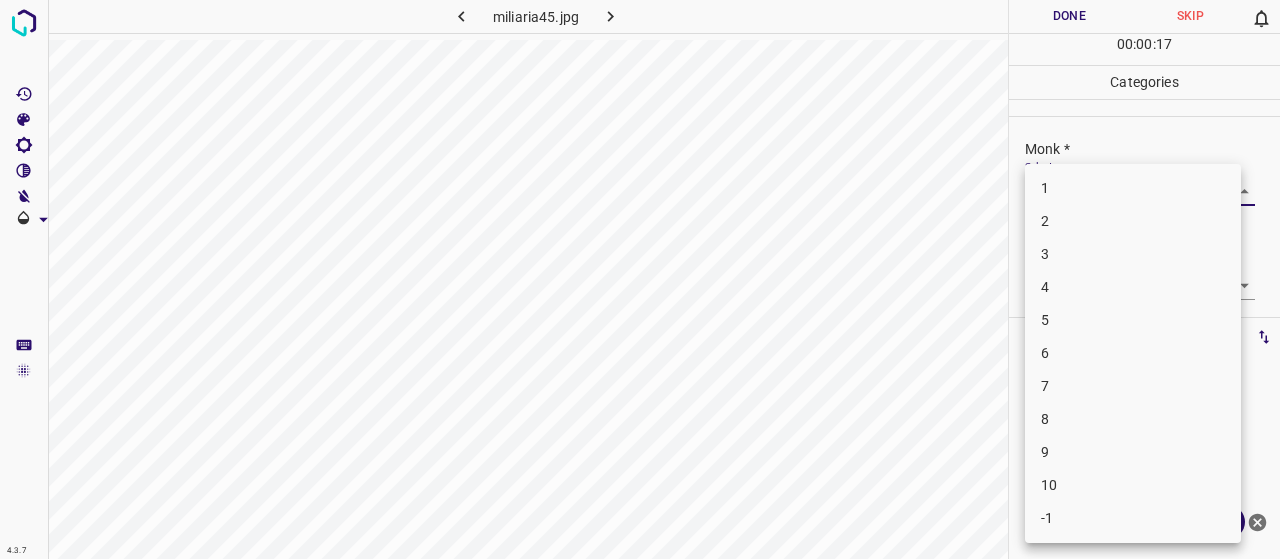 click on "4.3.7 miliaria45.jpg Done Skip 0 00   : 00   : 17   Categories Monk *  Select ​  Fitzpatrick *  Select ​ Labels   0 Categories 1 Monk 2  Fitzpatrick Tools Space Change between modes (Draw & Edit) I Auto labeling R Restore zoom M Zoom in N Zoom out Delete Delete selecte label Filters Z Restore filters X Saturation filter C Brightness filter V Contrast filter B Gray scale filter General O Download Need Help ? - Text - Hide - Delete 1 2 3 4 5 6 7 8 9 10 -1" at bounding box center [640, 279] 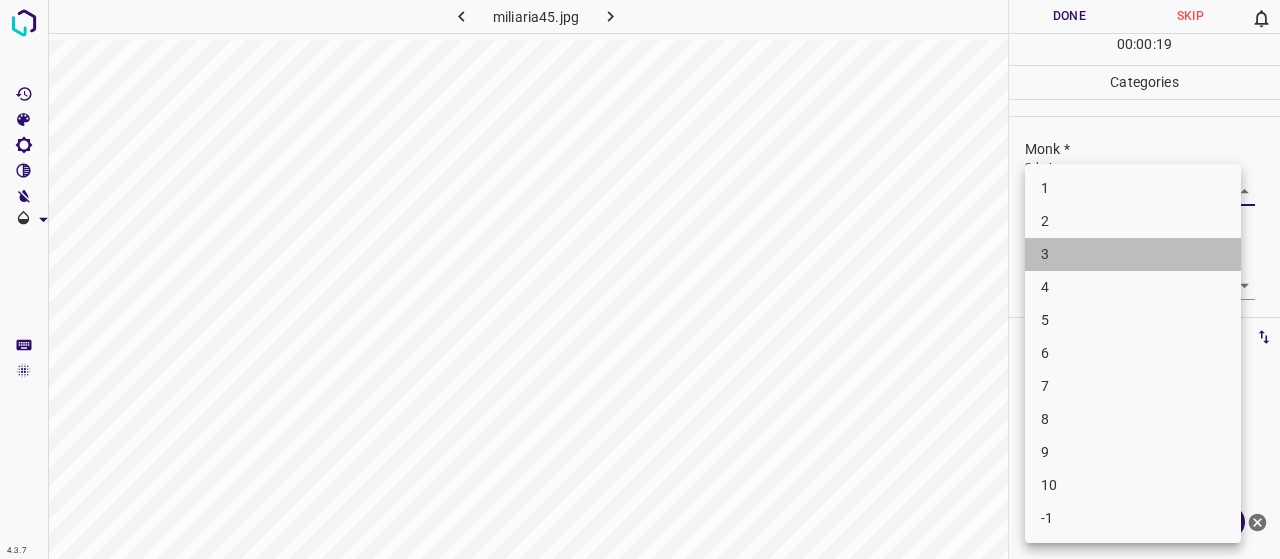 click on "3" at bounding box center [1133, 254] 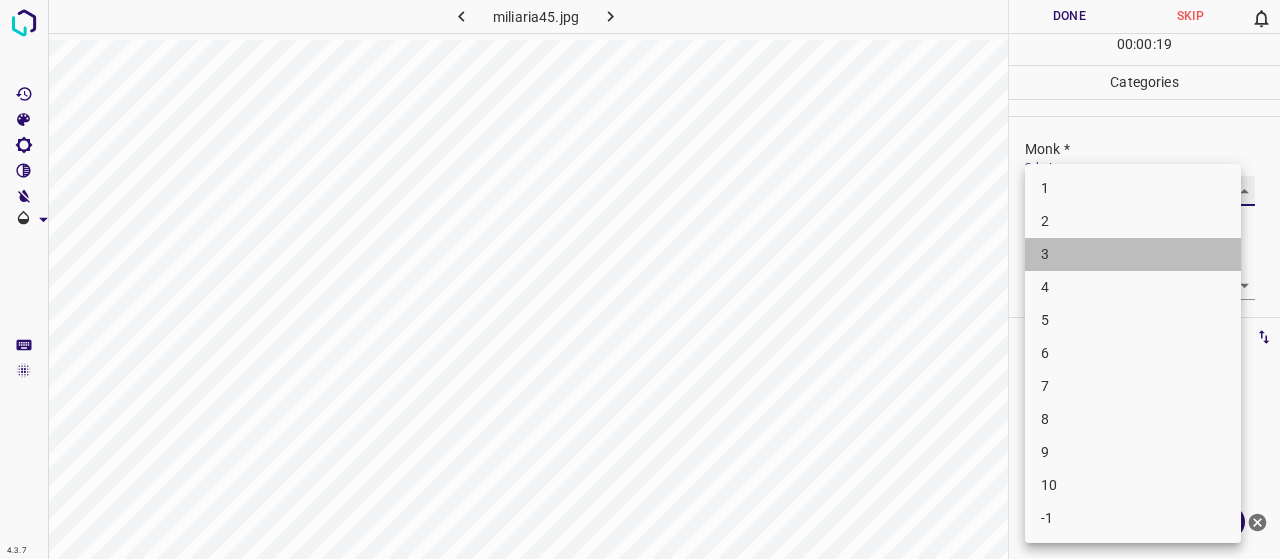type on "3" 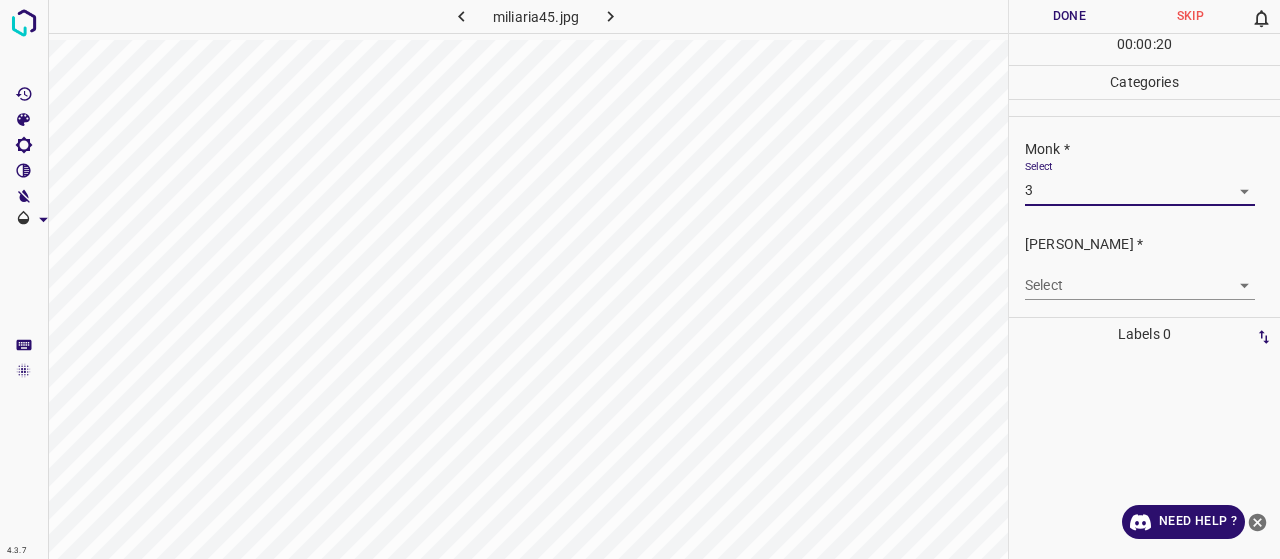 click on "4.3.7 miliaria45.jpg Done Skip 0 00   : 00   : 20   Categories Monk *  Select 3 3  Fitzpatrick *  Select ​ Labels   0 Categories 1 Monk 2  Fitzpatrick Tools Space Change between modes (Draw & Edit) I Auto labeling R Restore zoom M Zoom in N Zoom out Delete Delete selecte label Filters Z Restore filters X Saturation filter C Brightness filter V Contrast filter B Gray scale filter General O Download Need Help ? - Text - Hide - Delete" at bounding box center [640, 279] 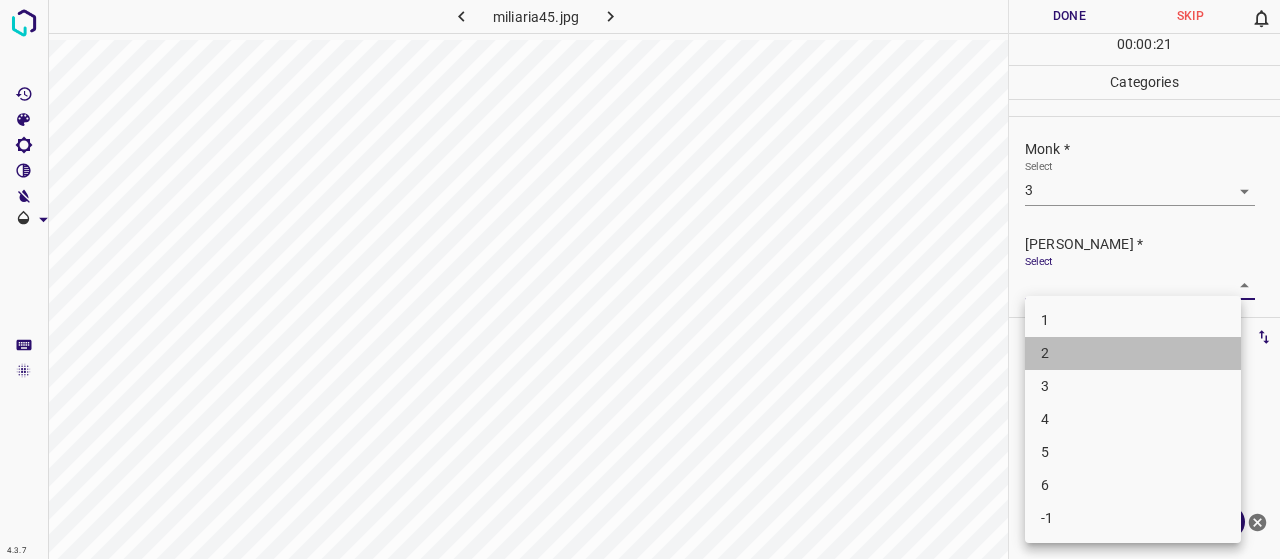 click on "2" at bounding box center [1133, 353] 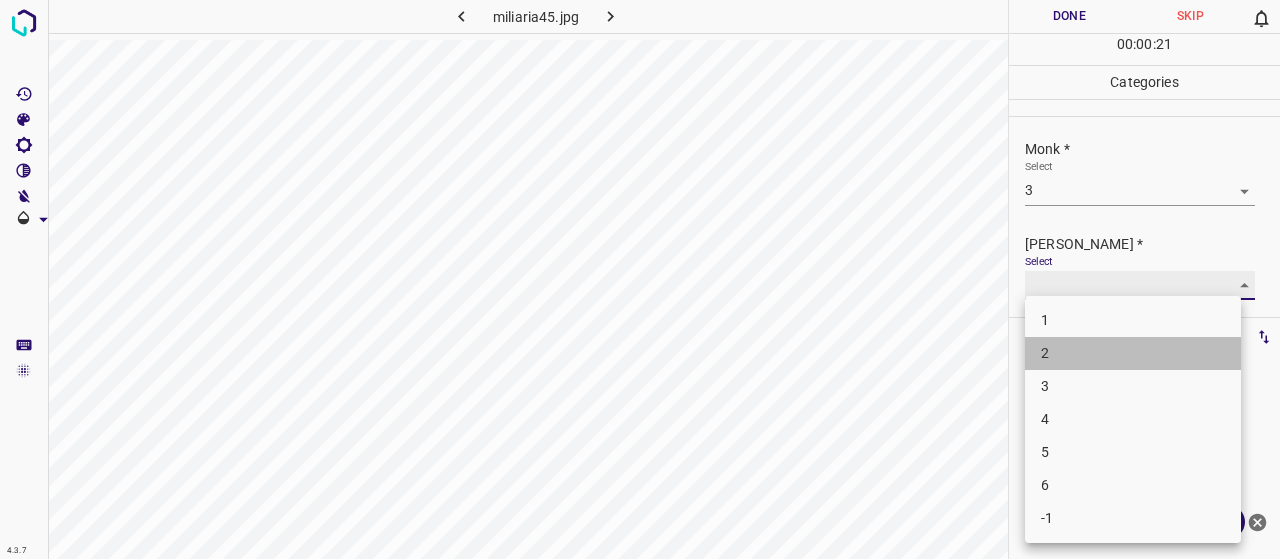 type on "2" 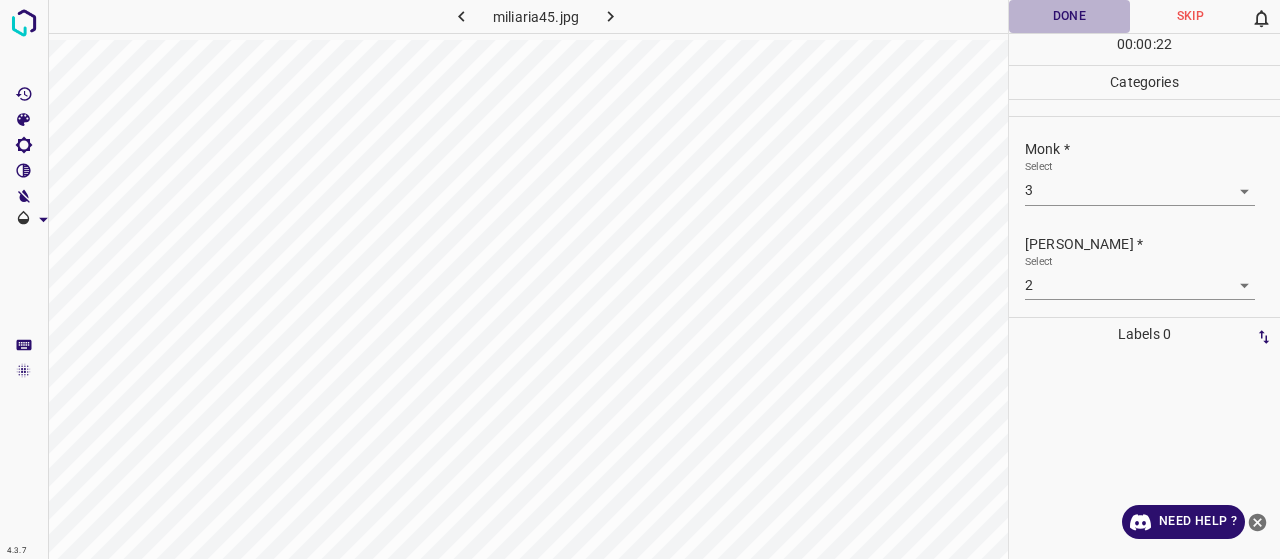 click on "Done" at bounding box center (1069, 16) 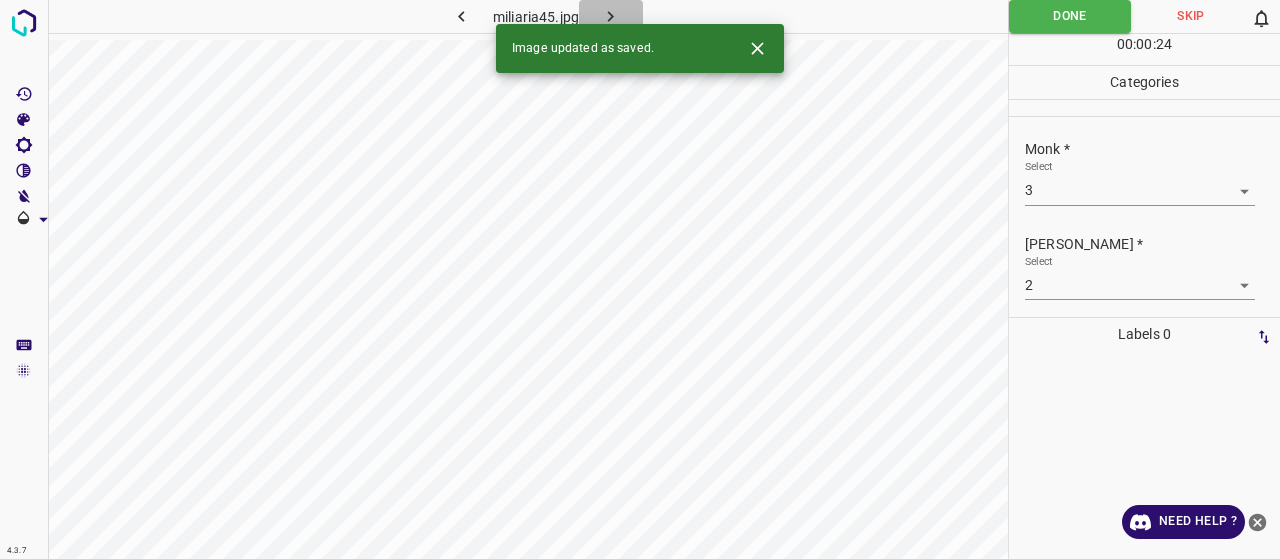 click at bounding box center [611, 16] 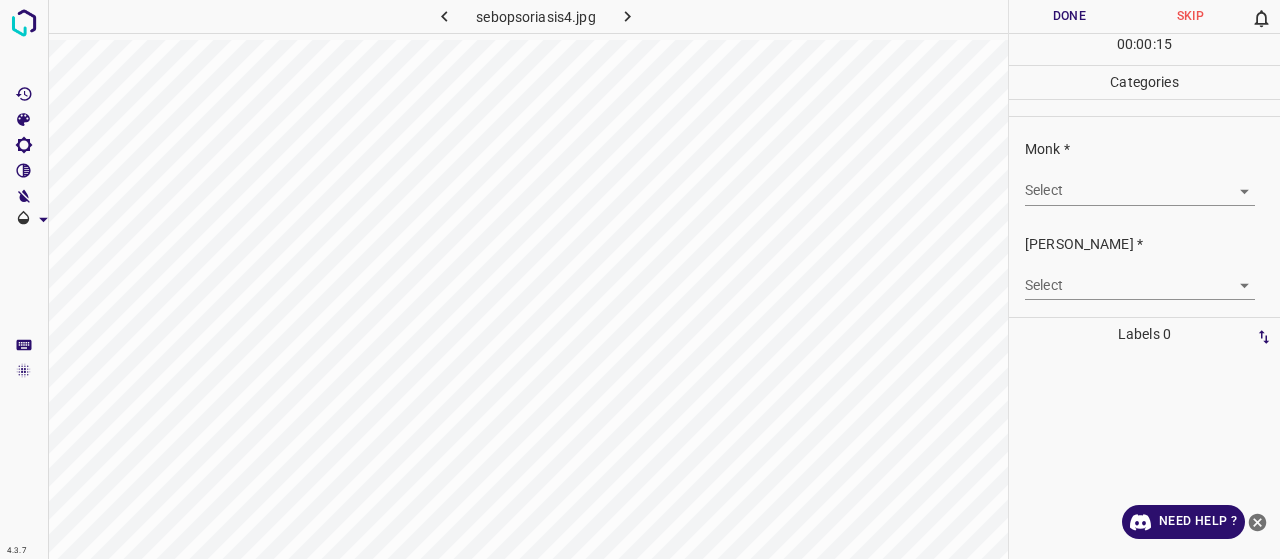 click on "4.3.7 sebopsoriasis4.jpg Done Skip 0 00   : 00   : 15   Categories Monk *  Select ​  Fitzpatrick *  Select ​ Labels   0 Categories 1 Monk 2  Fitzpatrick Tools Space Change between modes (Draw & Edit) I Auto labeling R Restore zoom M Zoom in N Zoom out Delete Delete selecte label Filters Z Restore filters X Saturation filter C Brightness filter V Contrast filter B Gray scale filter General O Download Need Help ? - Text - Hide - Delete" at bounding box center (640, 279) 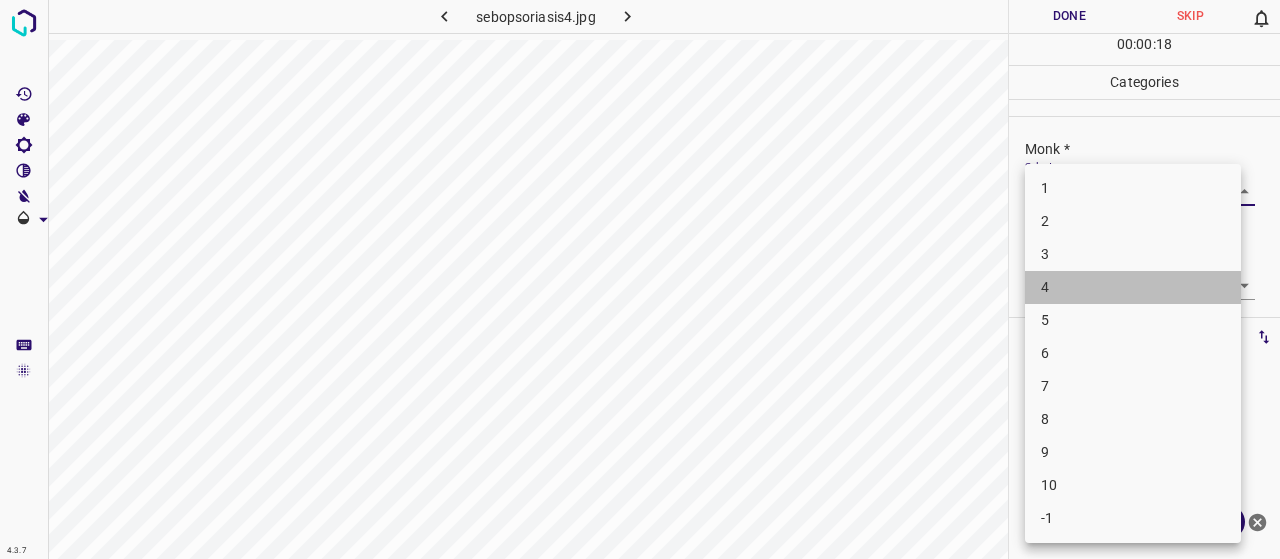 click on "4" at bounding box center (1133, 287) 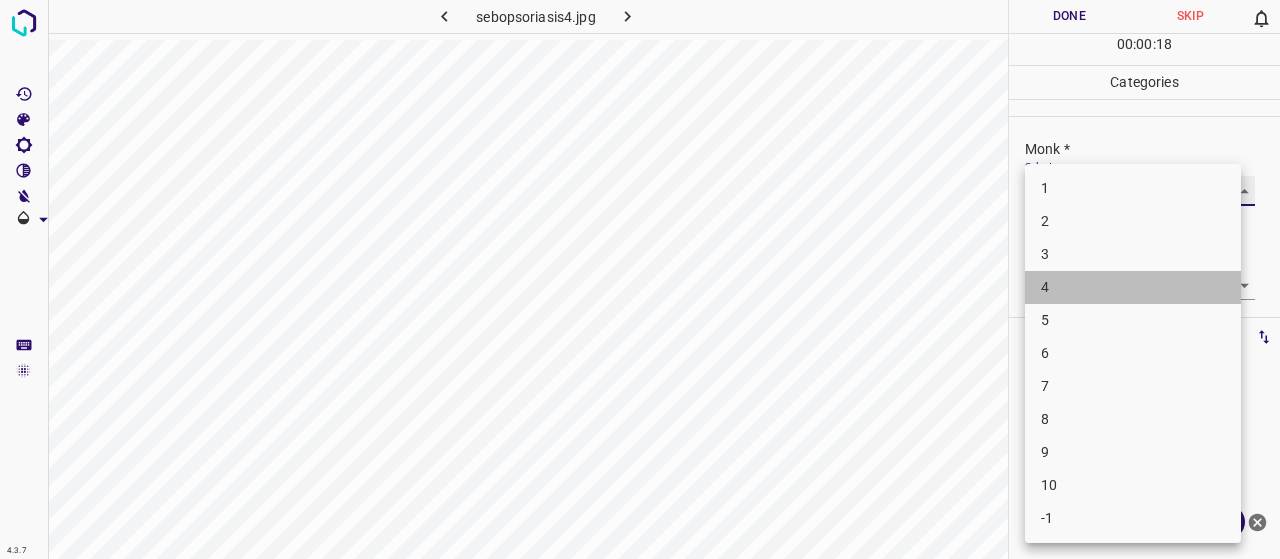 type on "4" 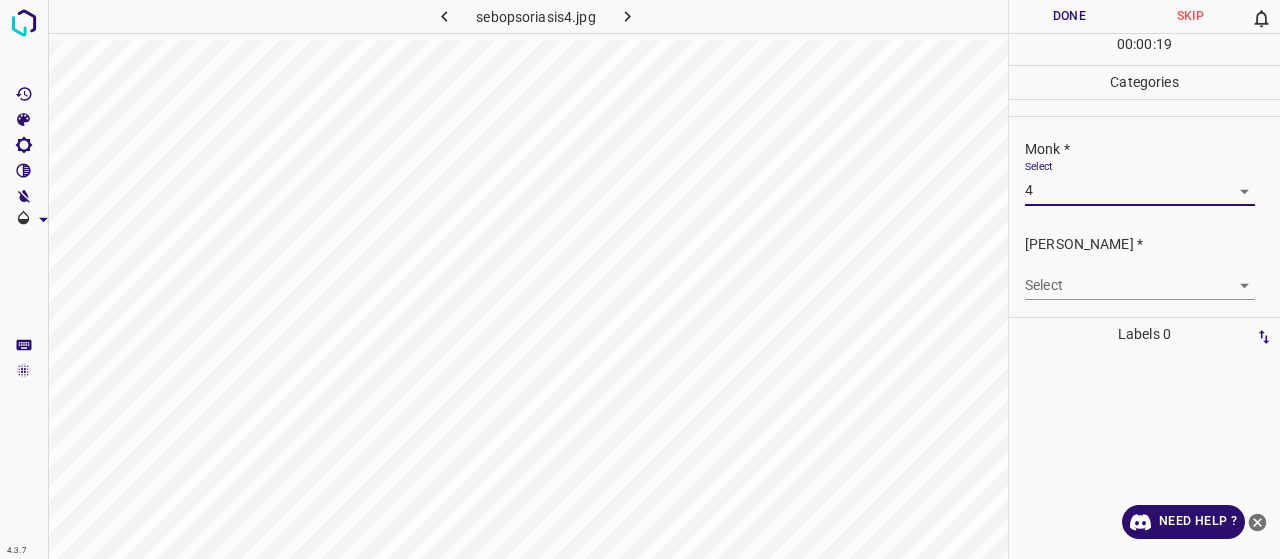 click on "4.3.7 sebopsoriasis4.jpg Done Skip 0 00   : 00   : 19   Categories Monk *  Select 4 4  Fitzpatrick *  Select ​ Labels   0 Categories 1 Monk 2  Fitzpatrick Tools Space Change between modes (Draw & Edit) I Auto labeling R Restore zoom M Zoom in N Zoom out Delete Delete selecte label Filters Z Restore filters X Saturation filter C Brightness filter V Contrast filter B Gray scale filter General O Download Need Help ? - Text - Hide - Delete" at bounding box center (640, 279) 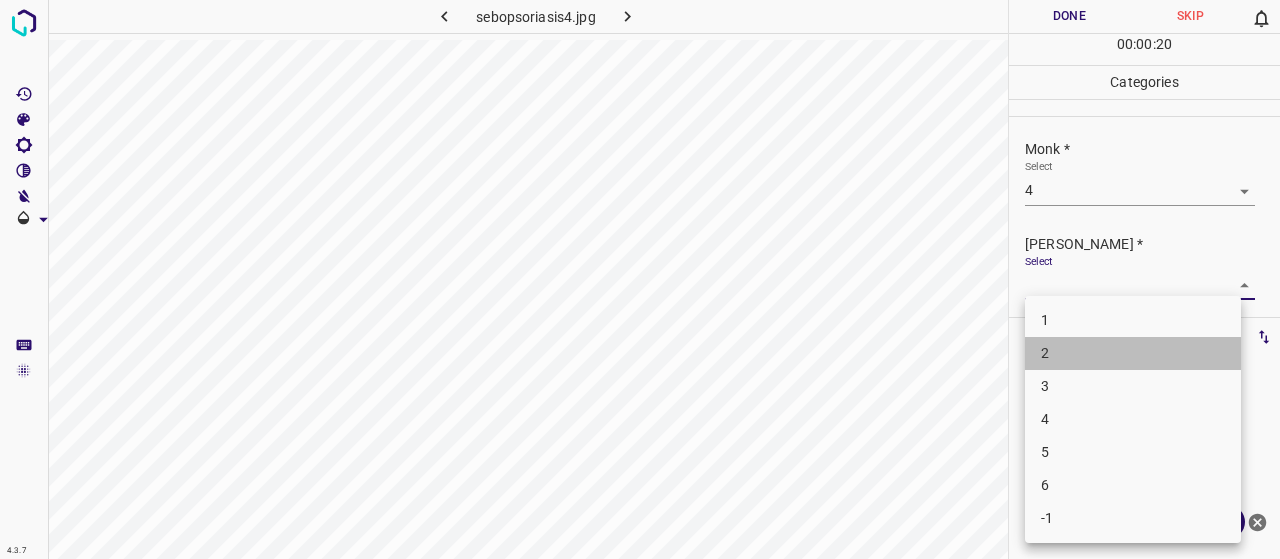 click on "2" at bounding box center [1133, 353] 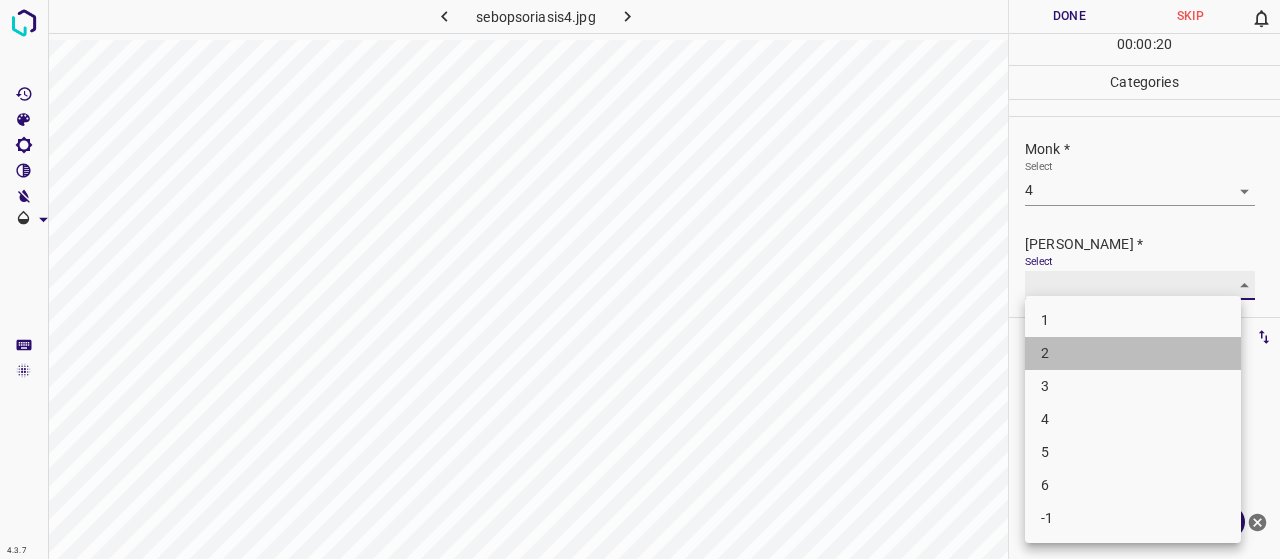 type on "2" 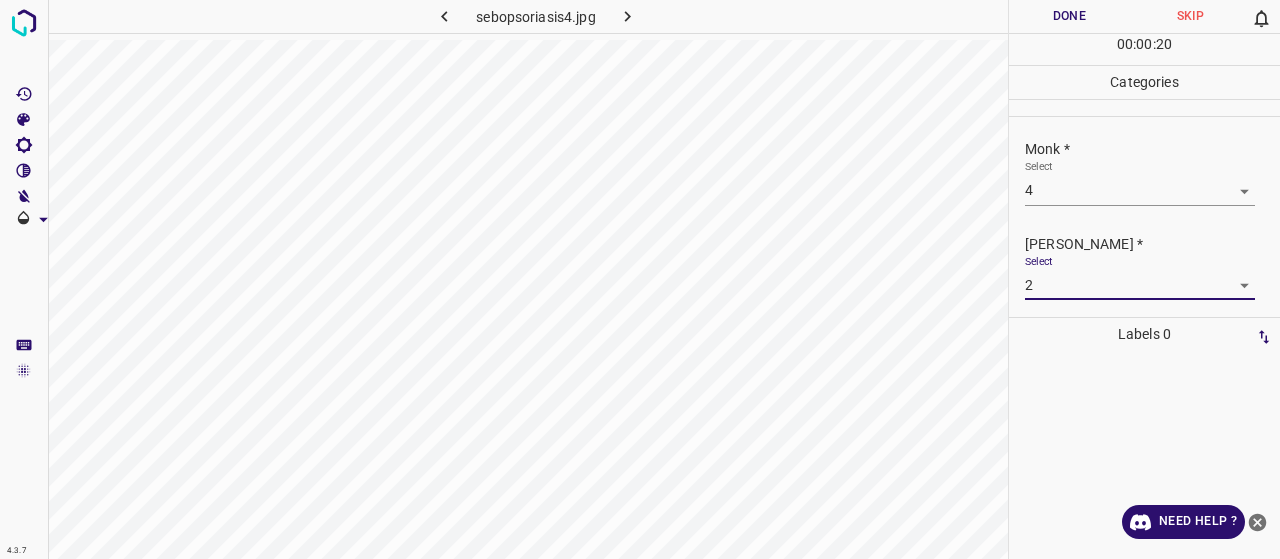 click on "Done" at bounding box center (1069, 16) 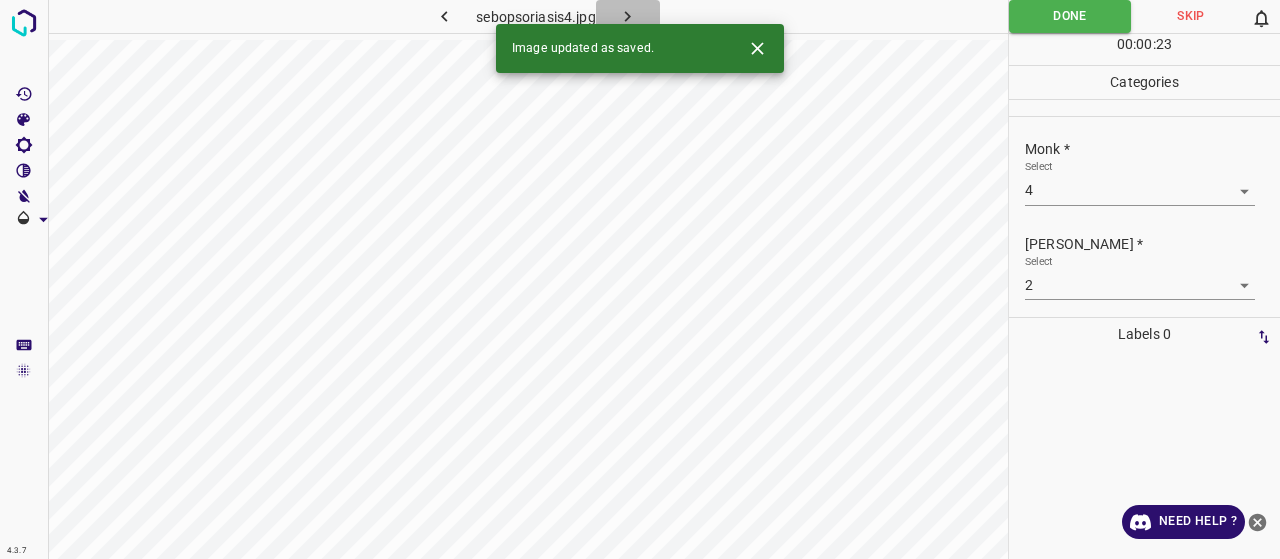 click at bounding box center (628, 16) 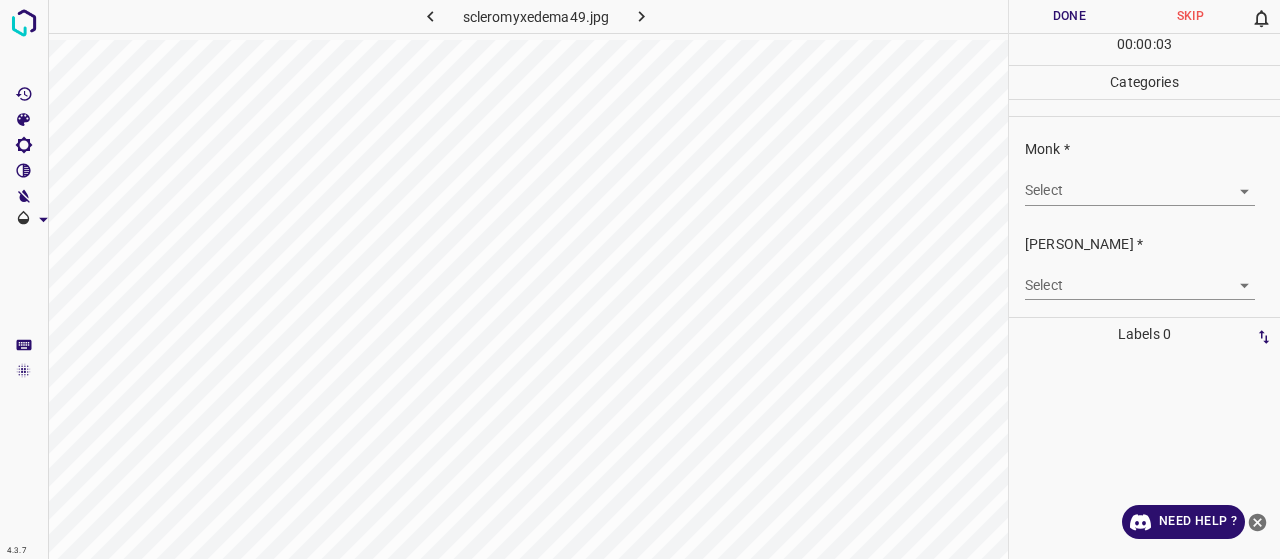click on "4.3.7 scleromyxedema49.jpg Done Skip 0 00   : 00   : 03   Categories Monk *  Select ​  Fitzpatrick *  Select ​ Labels   0 Categories 1 Monk 2  Fitzpatrick Tools Space Change between modes (Draw & Edit) I Auto labeling R Restore zoom M Zoom in N Zoom out Delete Delete selecte label Filters Z Restore filters X Saturation filter C Brightness filter V Contrast filter B Gray scale filter General O Download Need Help ? - Text - Hide - Delete" at bounding box center (640, 279) 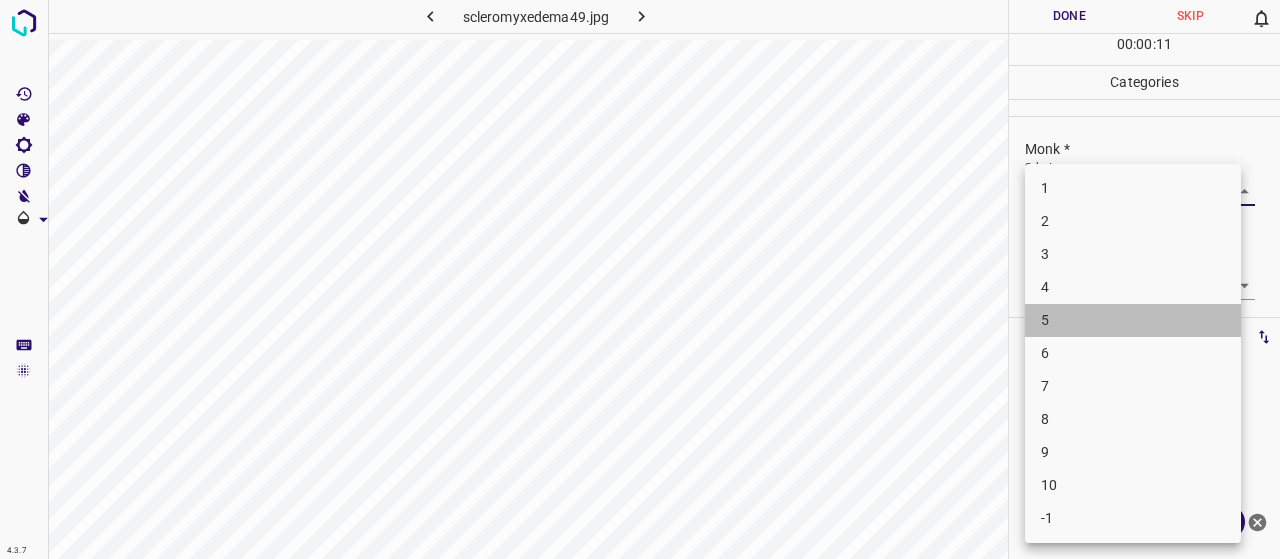 click on "5" at bounding box center [1133, 320] 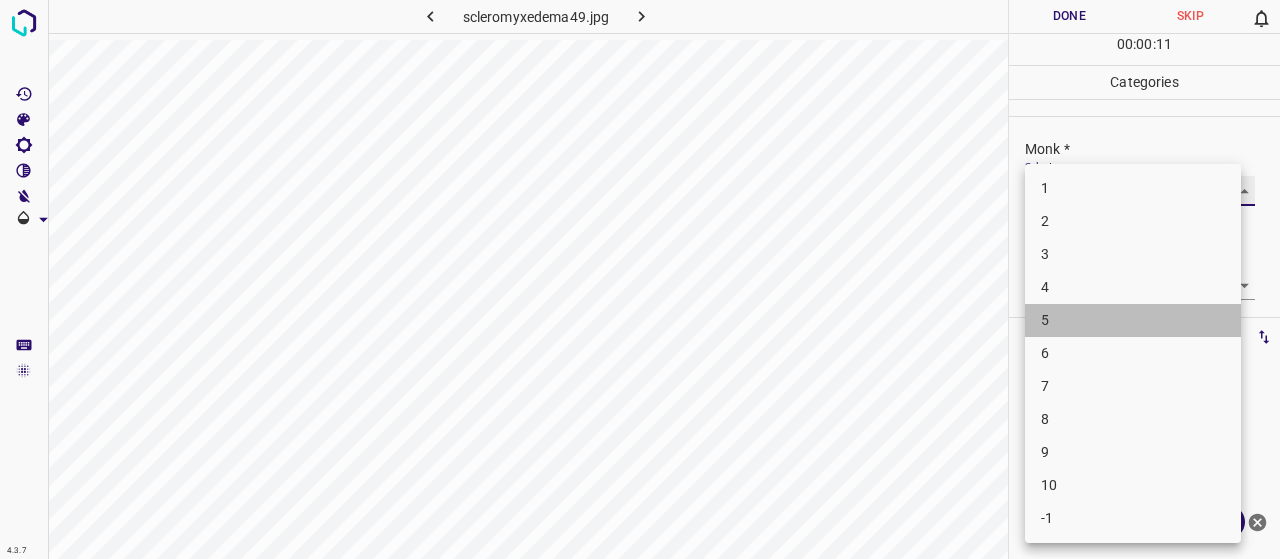 type on "5" 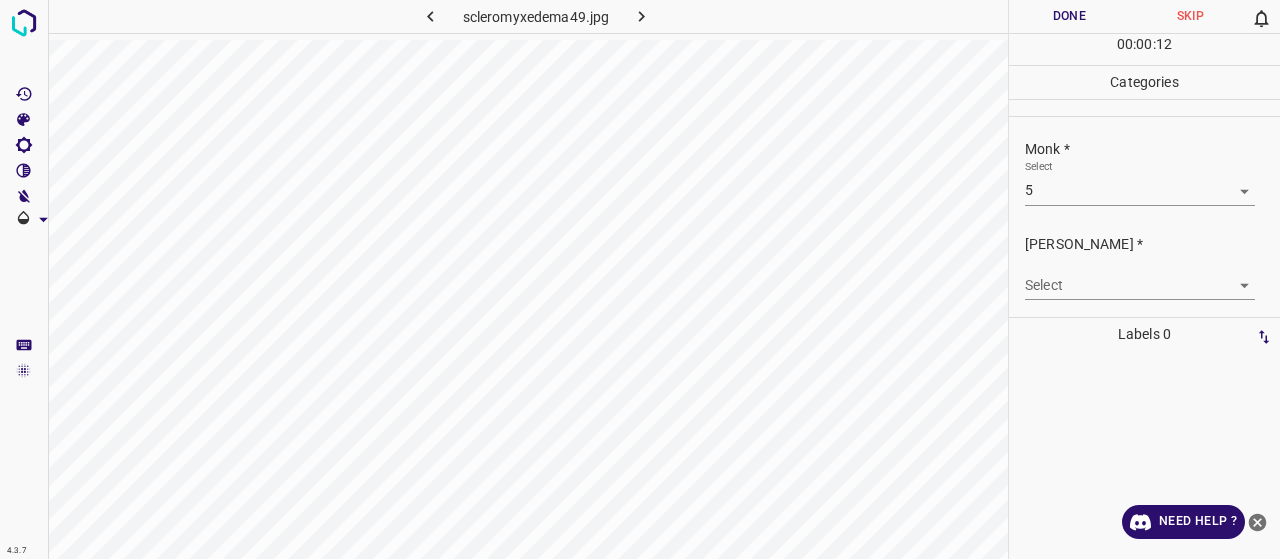 click on "Fitzpatrick *  Select ​" at bounding box center (1144, 267) 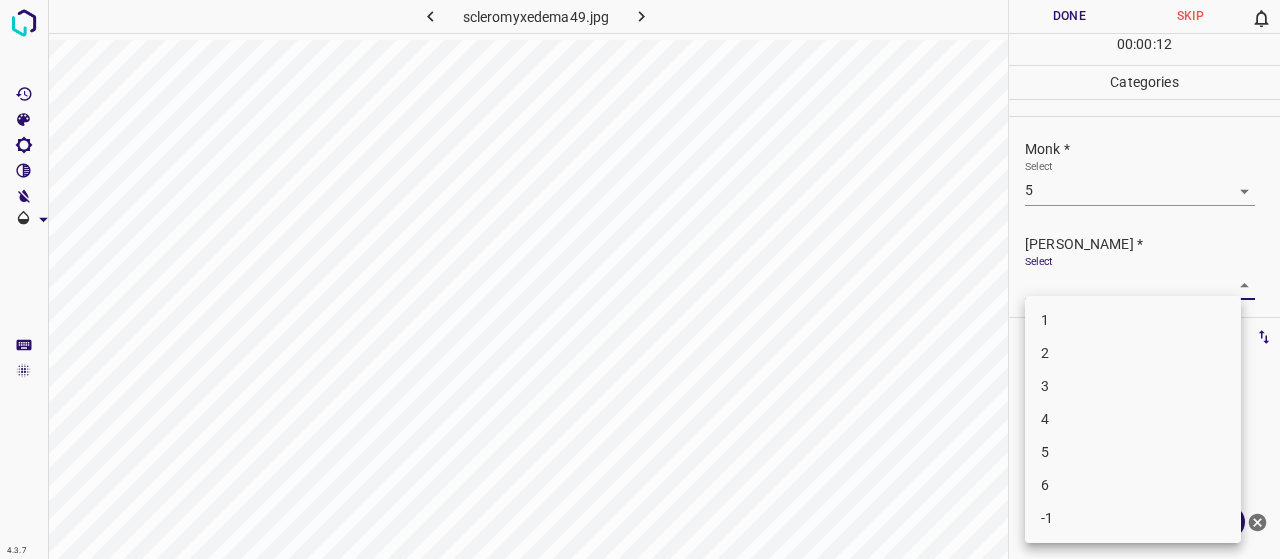 click on "4.3.7 scleromyxedema49.jpg Done Skip 0 00   : 00   : 12   Categories Monk *  Select 5 5  Fitzpatrick *  Select ​ Labels   0 Categories 1 Monk 2  Fitzpatrick Tools Space Change between modes (Draw & Edit) I Auto labeling R Restore zoom M Zoom in N Zoom out Delete Delete selecte label Filters Z Restore filters X Saturation filter C Brightness filter V Contrast filter B Gray scale filter General O Download Need Help ? - Text - Hide - Delete 1 2 3 4 5 6 -1" at bounding box center (640, 279) 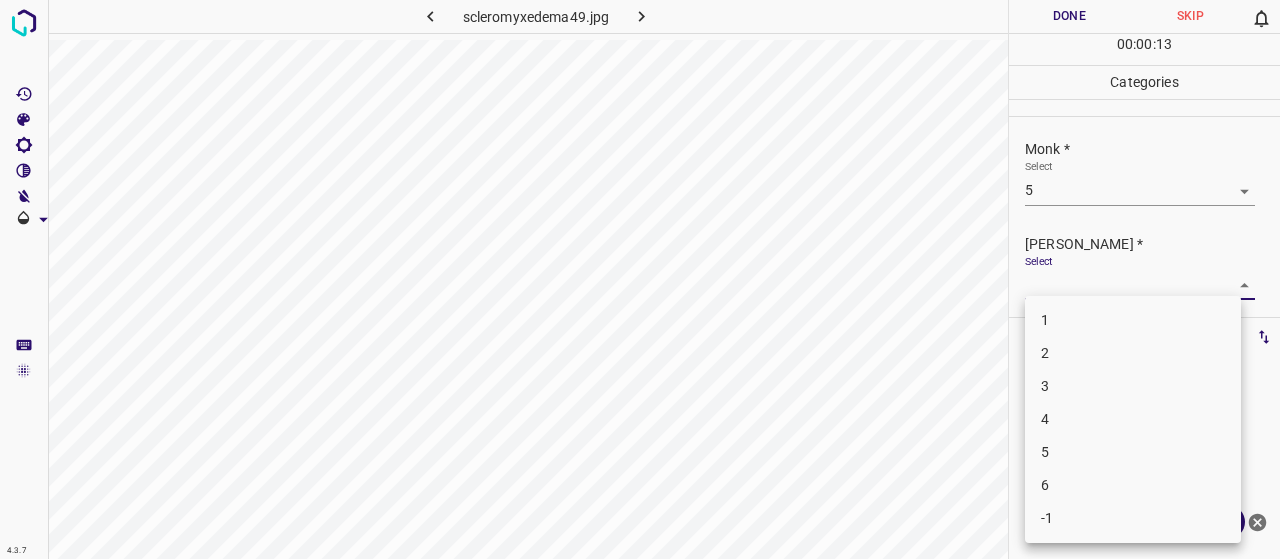 click on "2" at bounding box center [1133, 353] 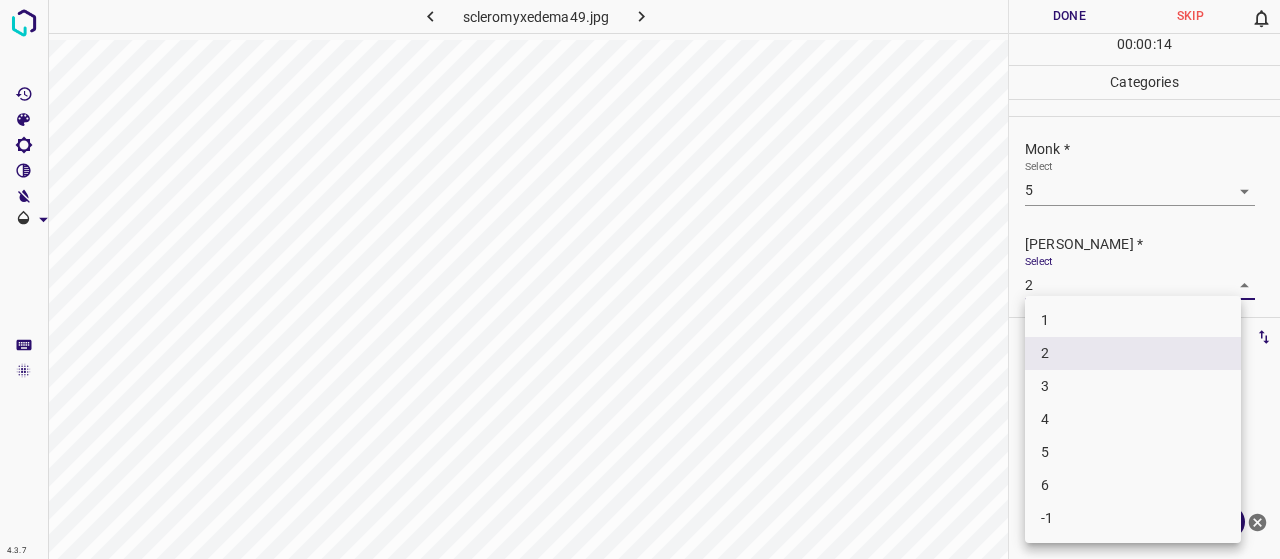 click on "4.3.7 scleromyxedema49.jpg Done Skip 0 00   : 00   : 14   Categories Monk *  Select 5 5  Fitzpatrick *  Select 2 2 Labels   0 Categories 1 Monk 2  Fitzpatrick Tools Space Change between modes (Draw & Edit) I Auto labeling R Restore zoom M Zoom in N Zoom out Delete Delete selecte label Filters Z Restore filters X Saturation filter C Brightness filter V Contrast filter B Gray scale filter General O Download Need Help ? - Text - Hide - Delete 1 2 3 4 5 6 -1" at bounding box center [640, 279] 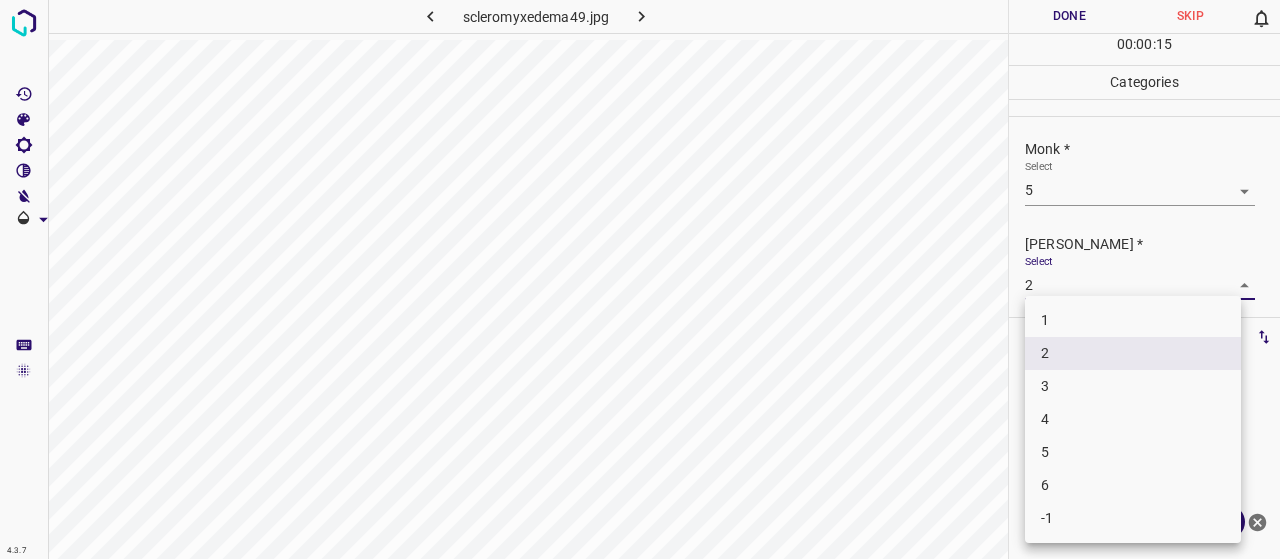 click on "3" at bounding box center [1133, 386] 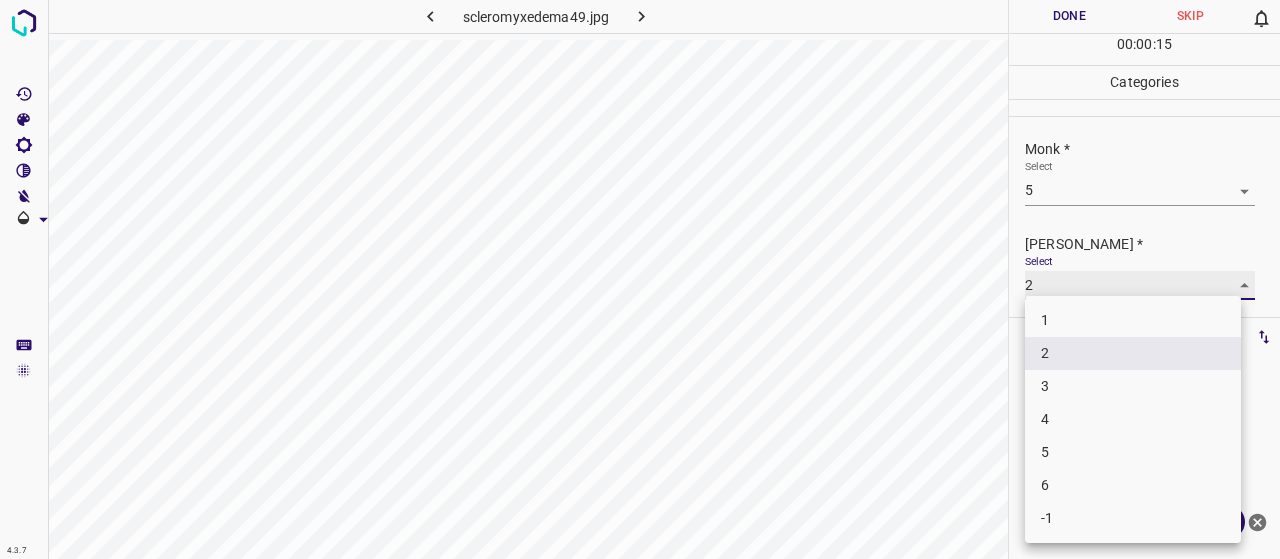 type on "3" 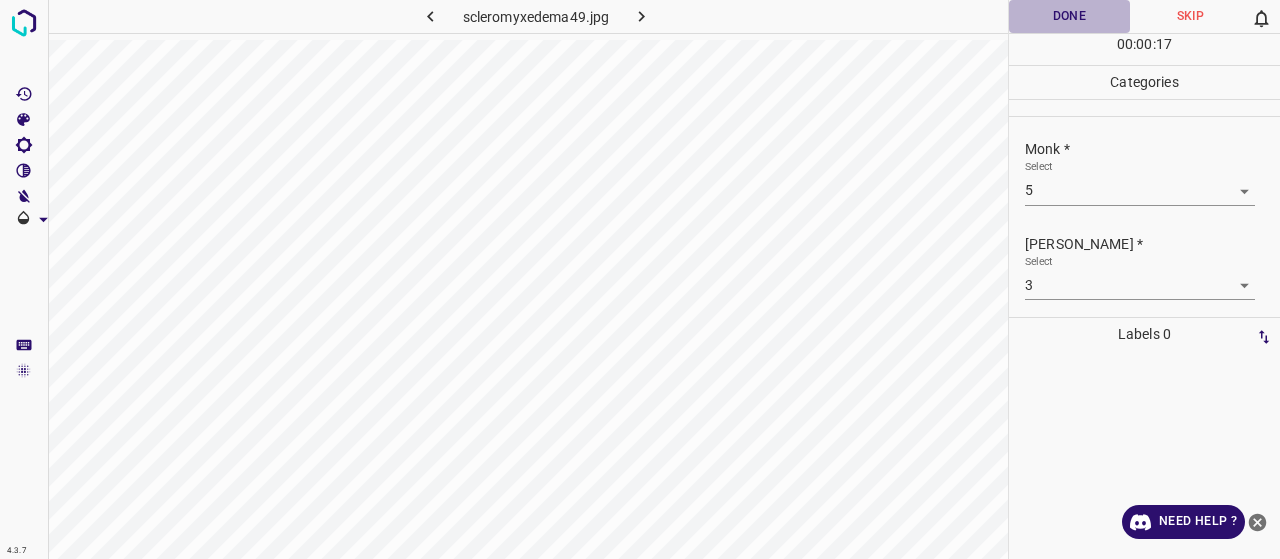 click on "Done" at bounding box center (1069, 16) 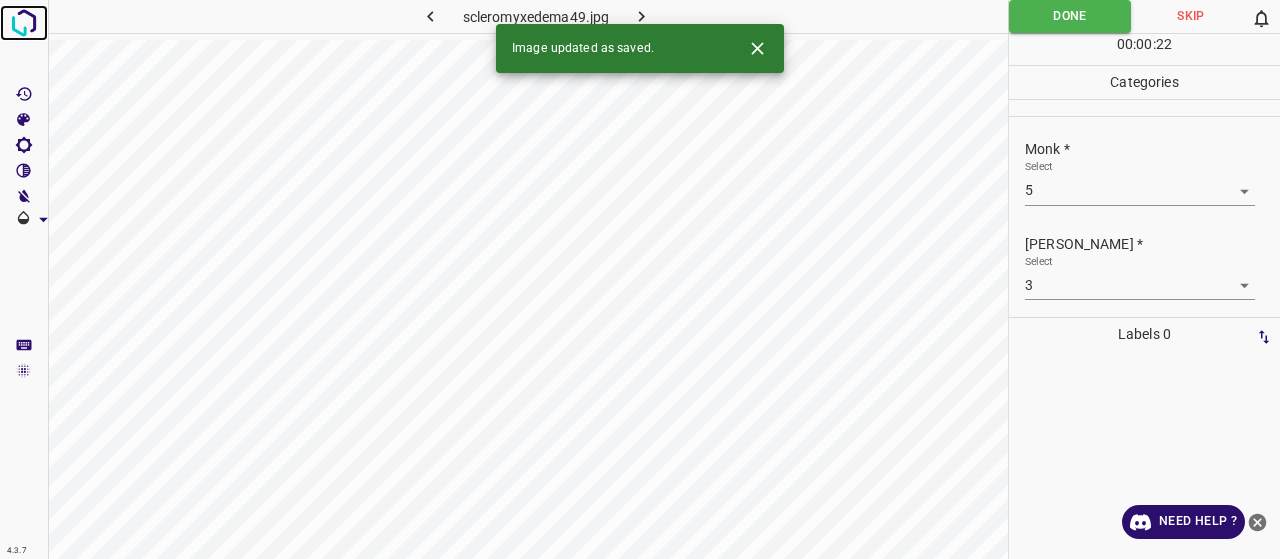 click at bounding box center [24, 23] 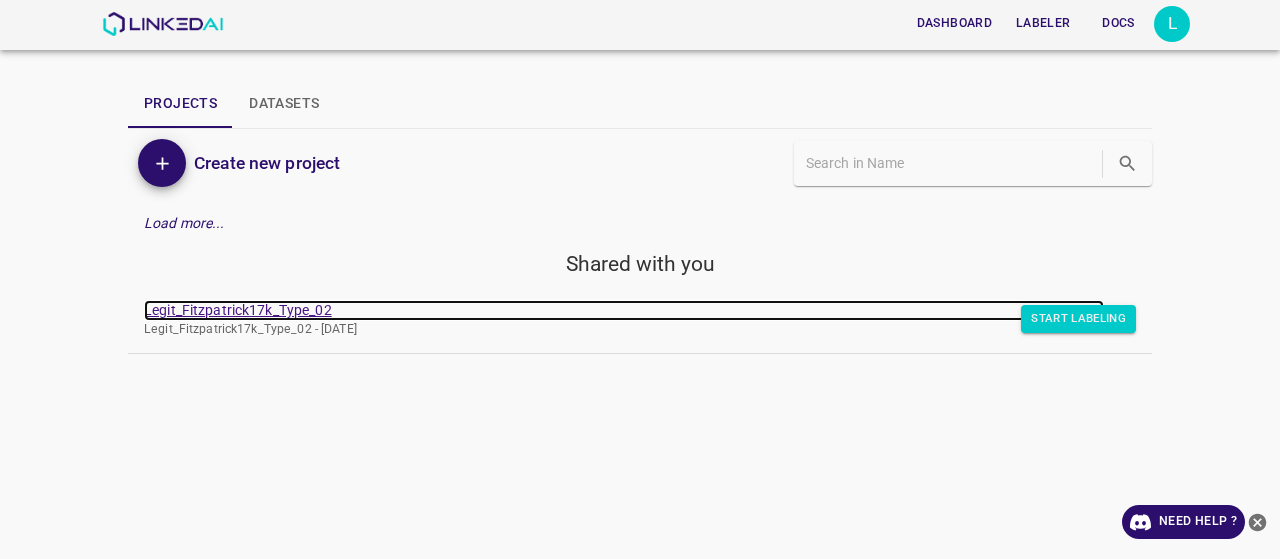 click on "Legit_Fitzpatrick17k_Type_02" at bounding box center [624, 310] 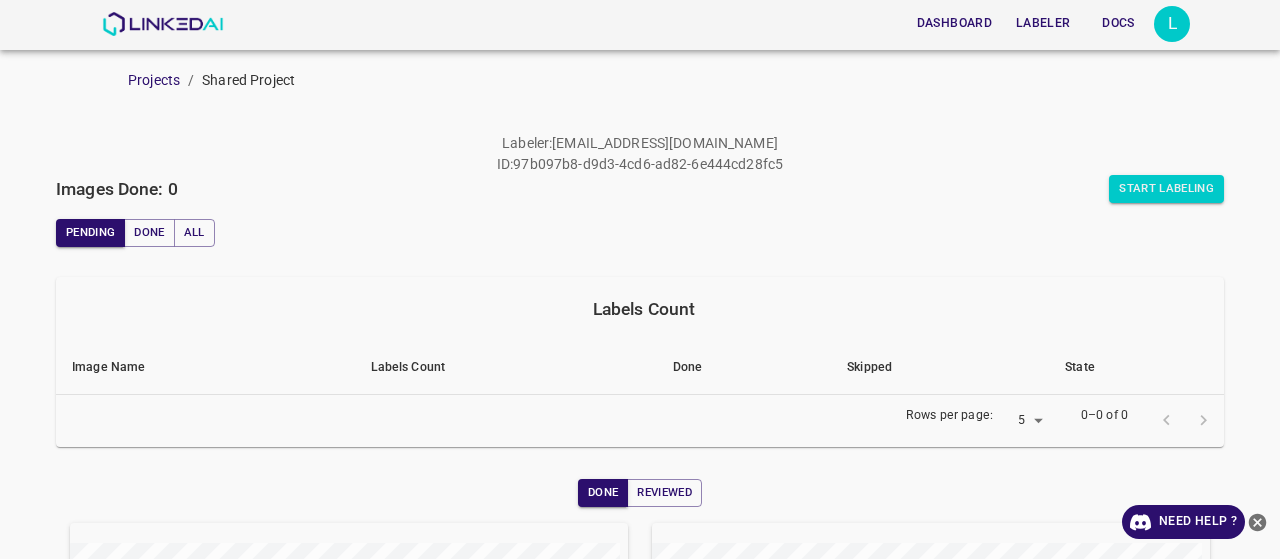 scroll, scrollTop: 0, scrollLeft: 0, axis: both 